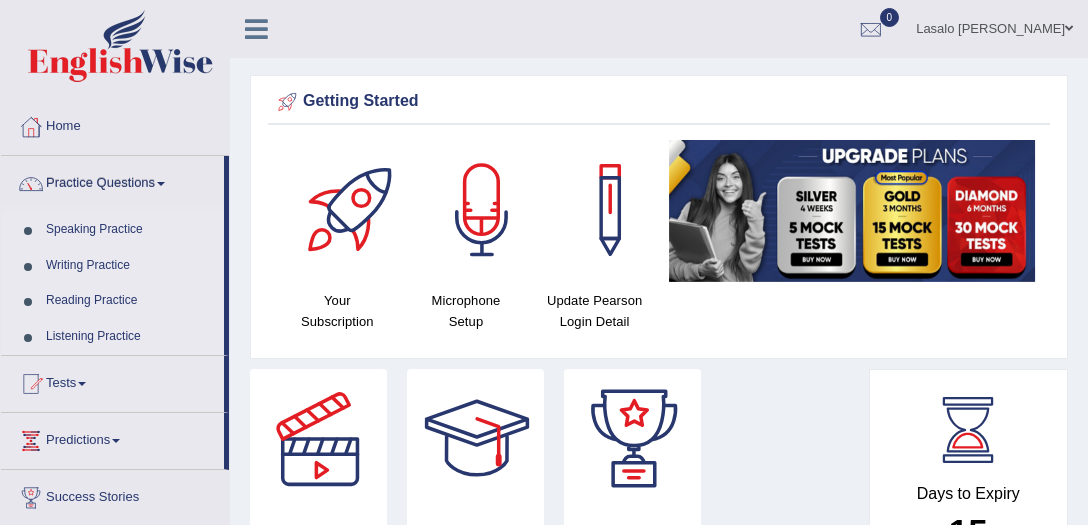 scroll, scrollTop: 0, scrollLeft: 0, axis: both 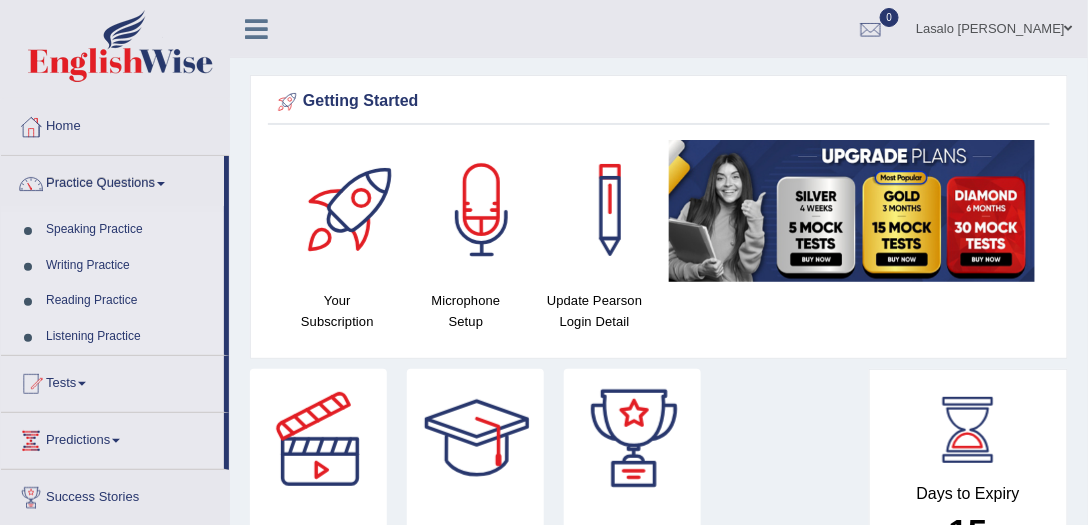 click on "Speaking Practice" at bounding box center (130, 230) 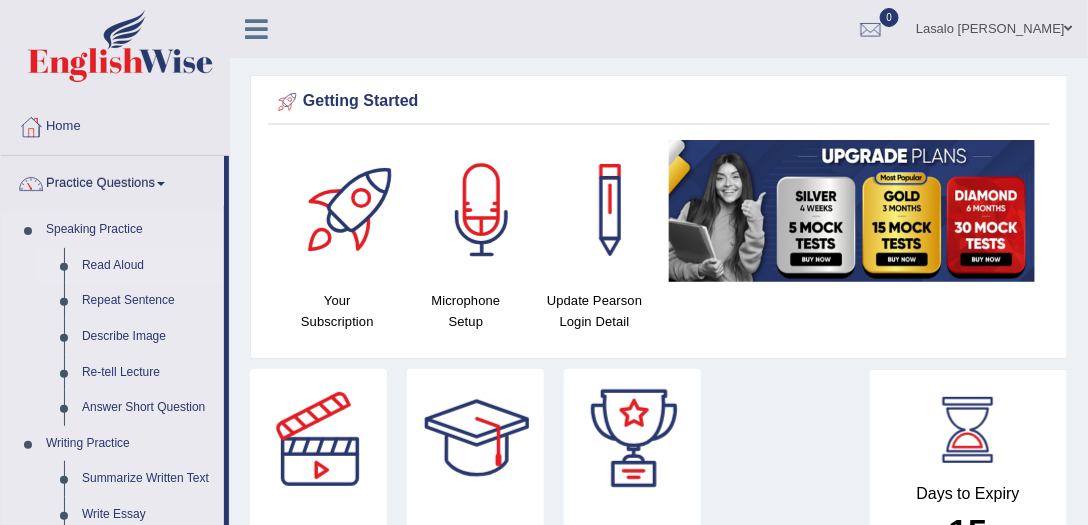 click on "Read Aloud" at bounding box center (148, 266) 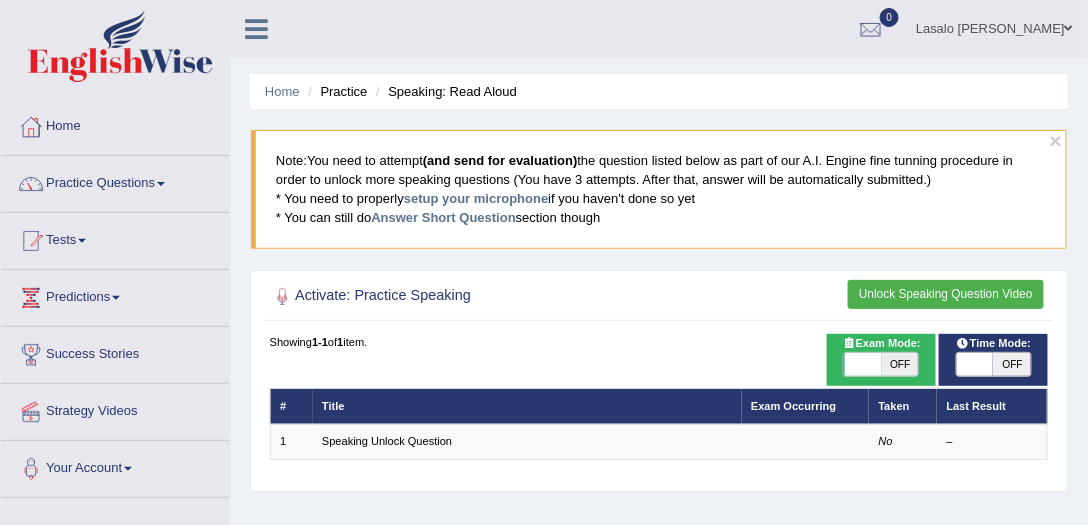scroll, scrollTop: 0, scrollLeft: 0, axis: both 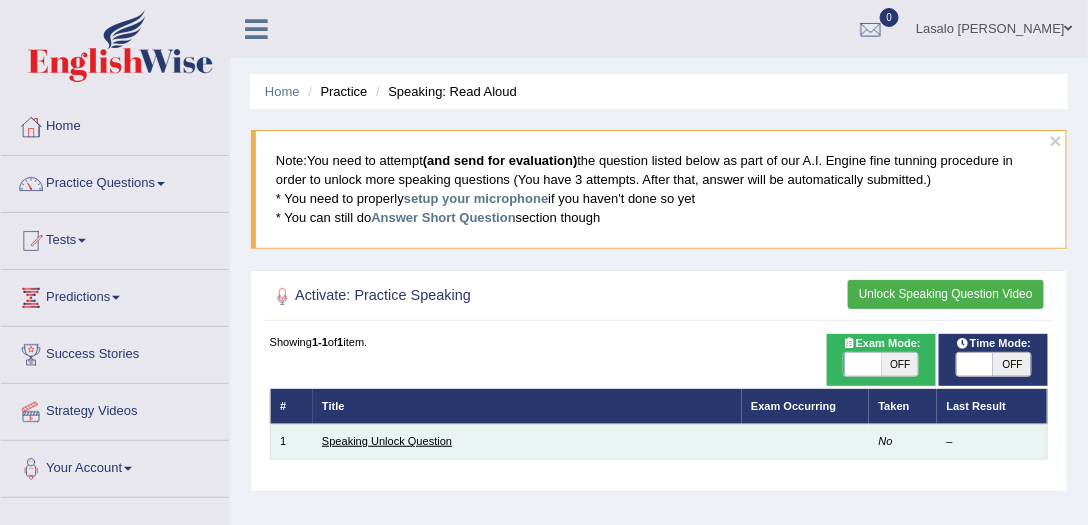 click on "Speaking Unlock Question" at bounding box center (387, 441) 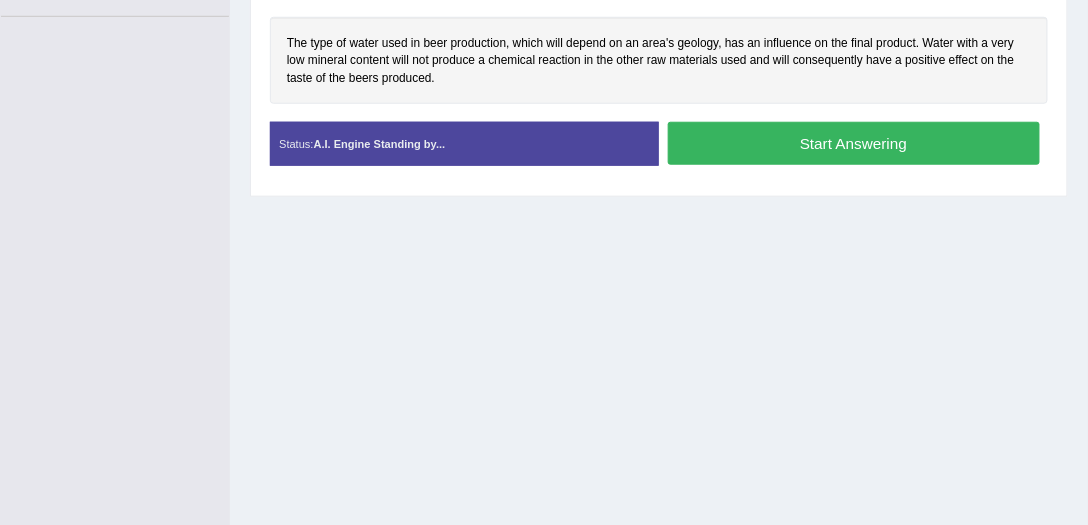 scroll, scrollTop: 0, scrollLeft: 0, axis: both 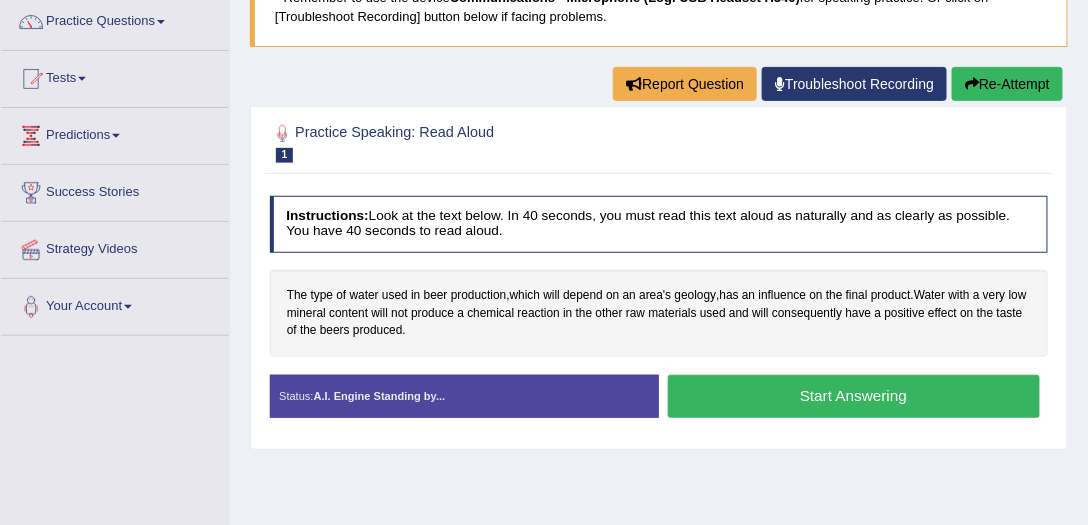 click on "Start Answering" at bounding box center [854, 396] 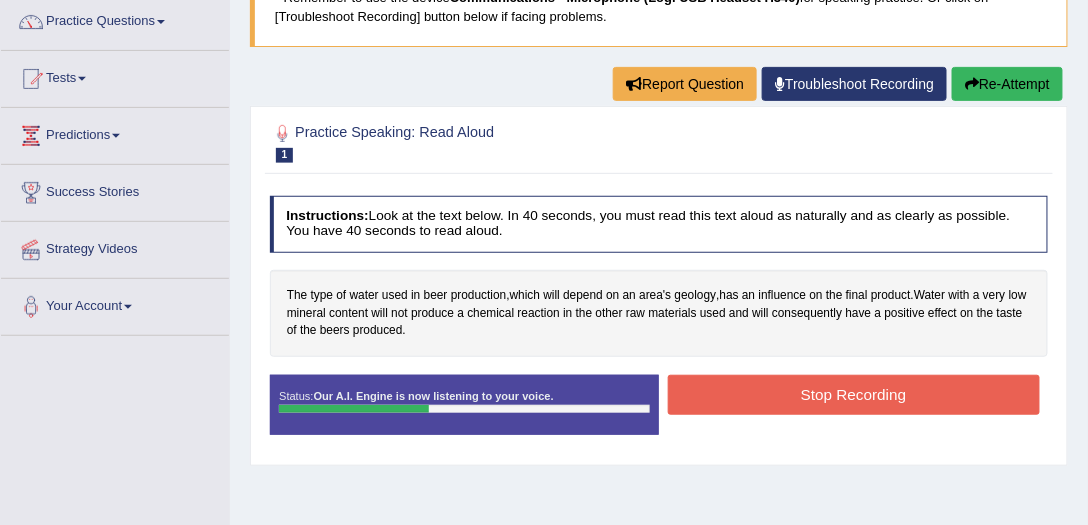 click on "Stop Recording" at bounding box center [854, 394] 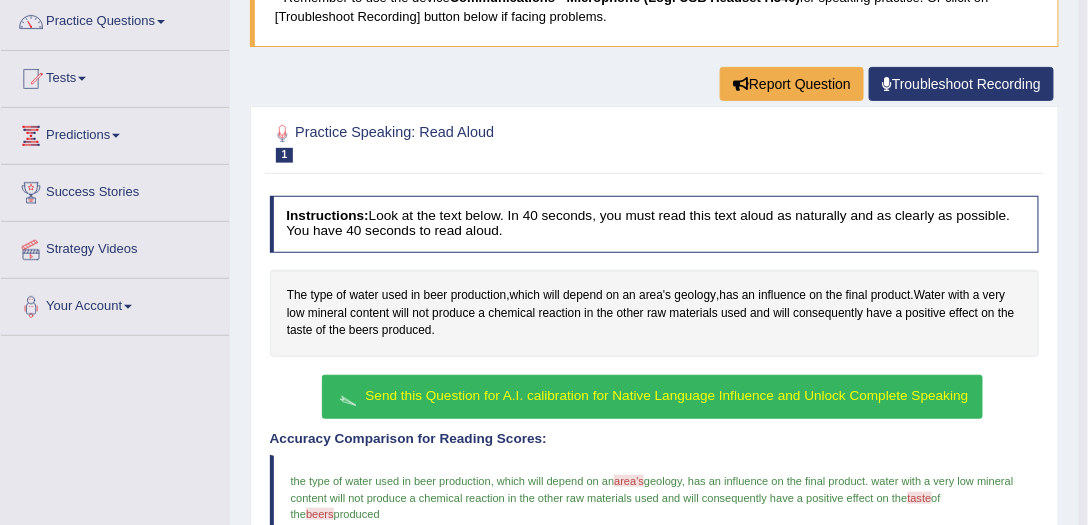 click on "Send this Question for A.I. calibration for Native Language Influence and Unlock Complete Speaking" at bounding box center (653, 397) 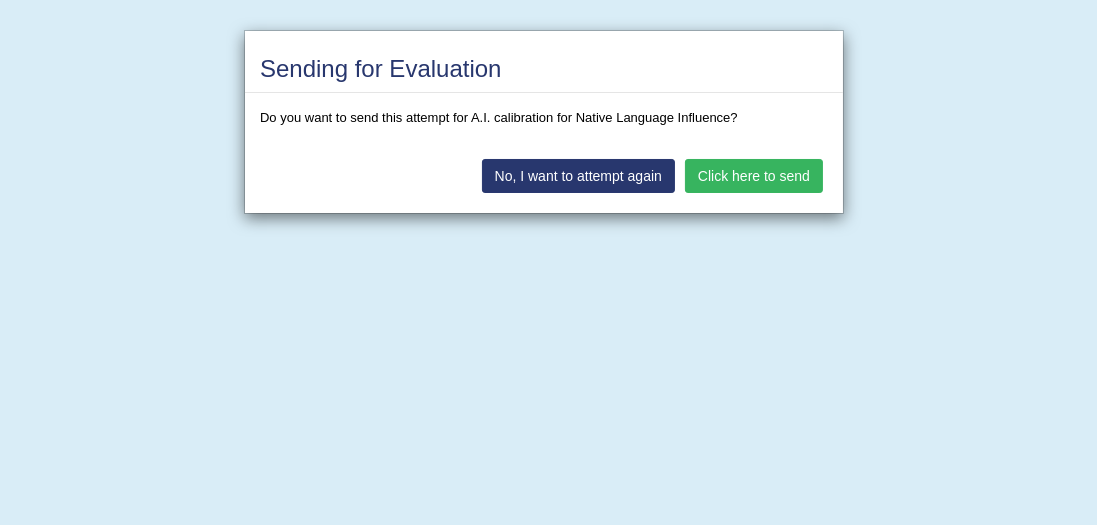 click on "Click here to send" at bounding box center [754, 176] 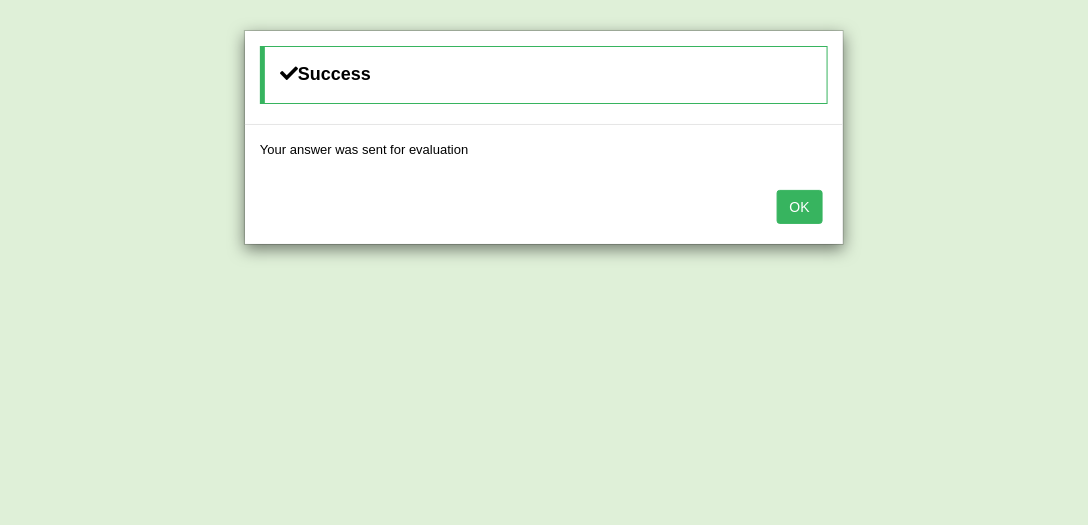 click on "OK" at bounding box center [800, 207] 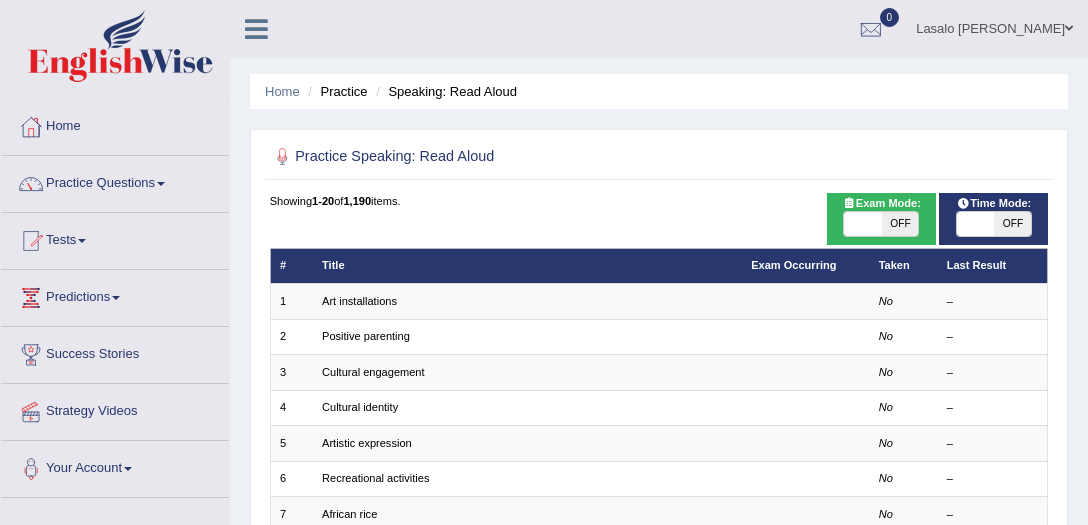 scroll, scrollTop: 0, scrollLeft: 0, axis: both 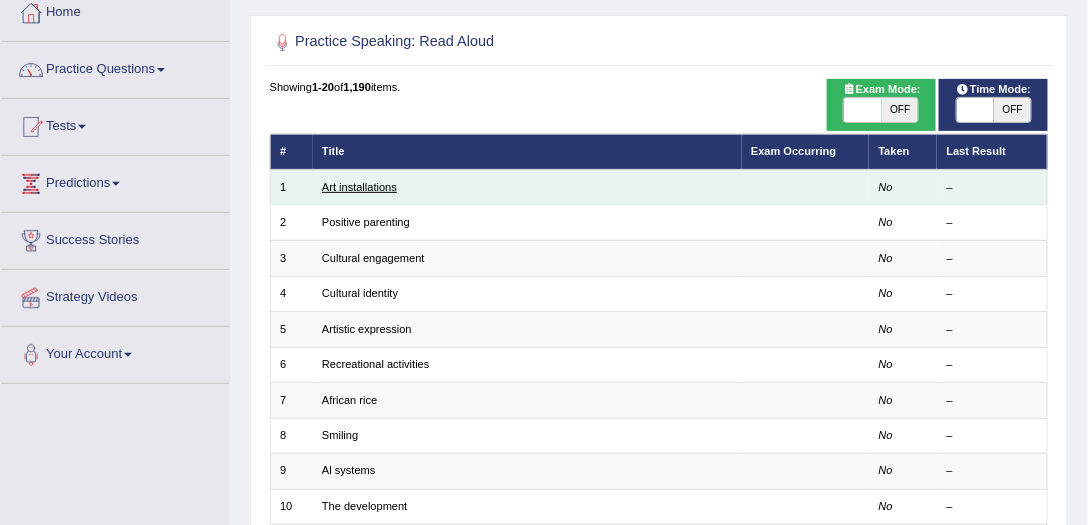 click on "Art installations" at bounding box center [359, 187] 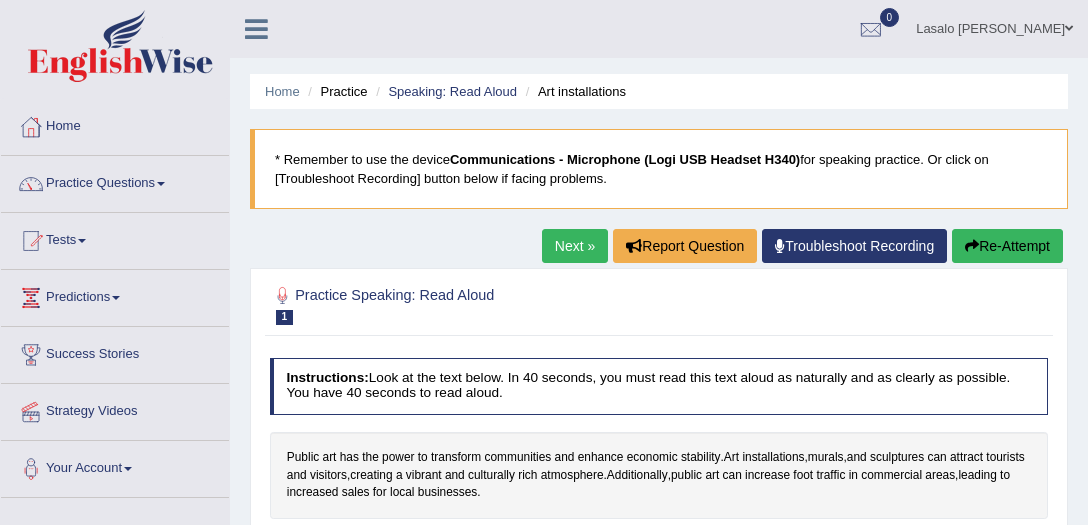 scroll, scrollTop: 0, scrollLeft: 0, axis: both 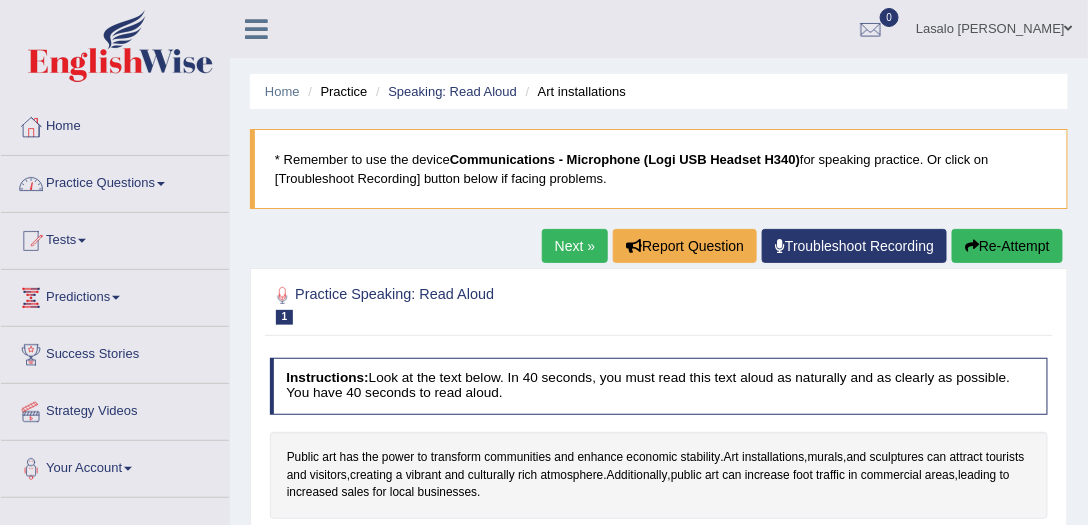 click on "Practice Questions" at bounding box center (115, 181) 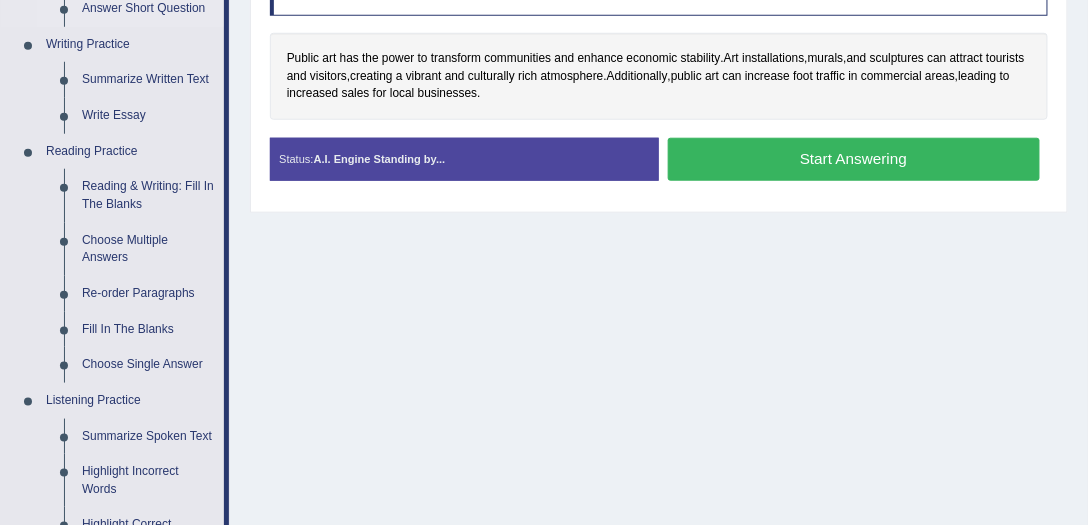 scroll, scrollTop: 400, scrollLeft: 0, axis: vertical 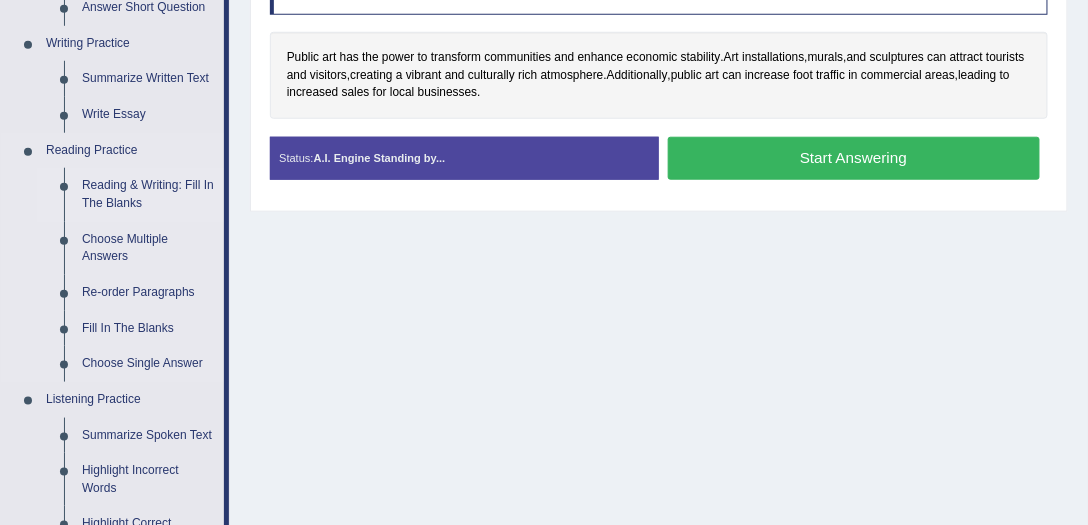 click on "Reading & Writing: Fill In The Blanks" at bounding box center (148, 194) 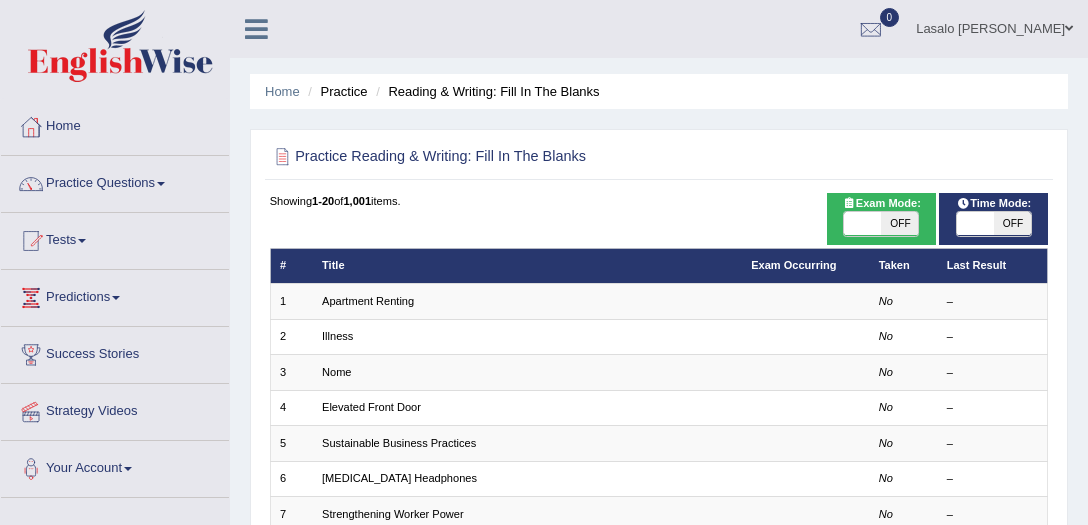 scroll, scrollTop: 0, scrollLeft: 0, axis: both 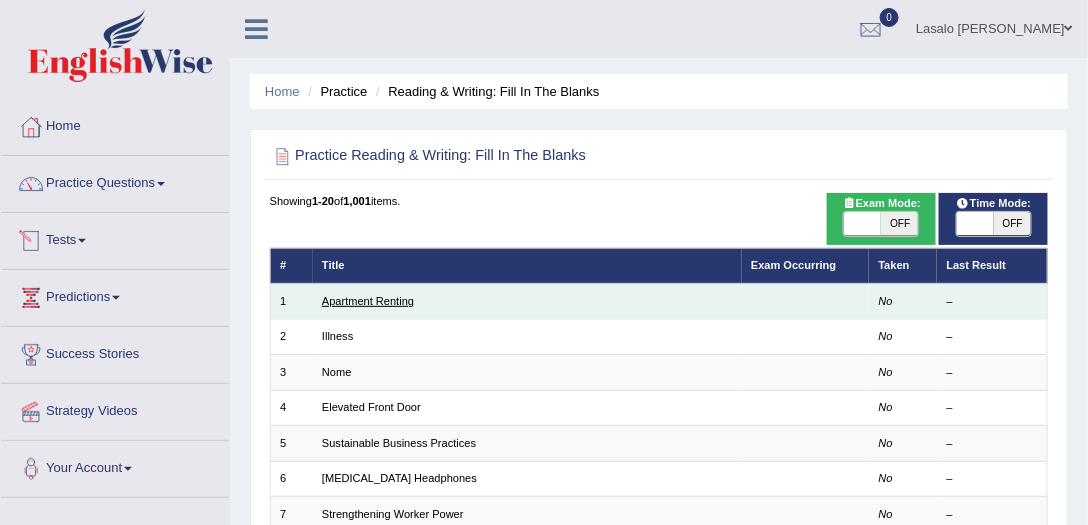 click on "Apartment Renting" at bounding box center (368, 301) 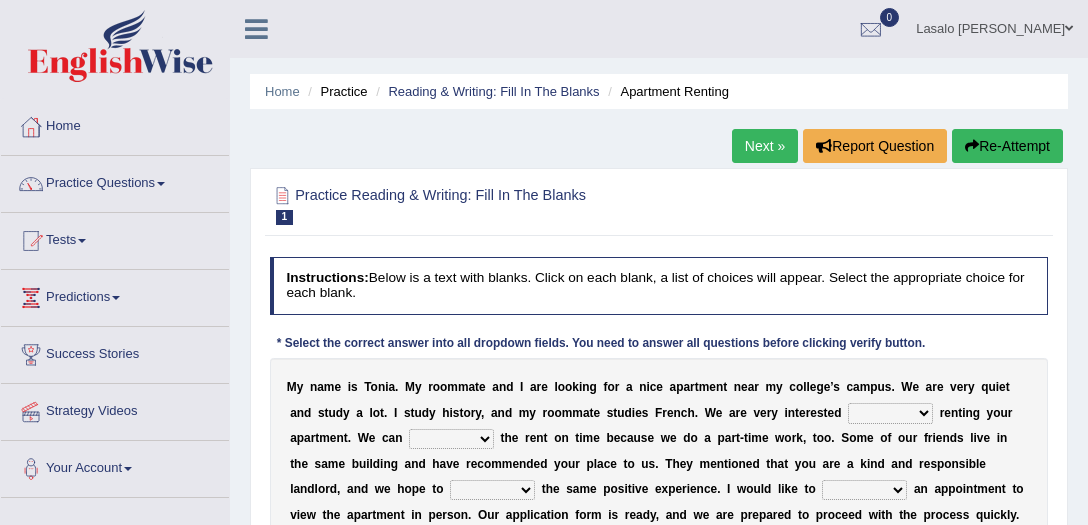 scroll, scrollTop: 108, scrollLeft: 0, axis: vertical 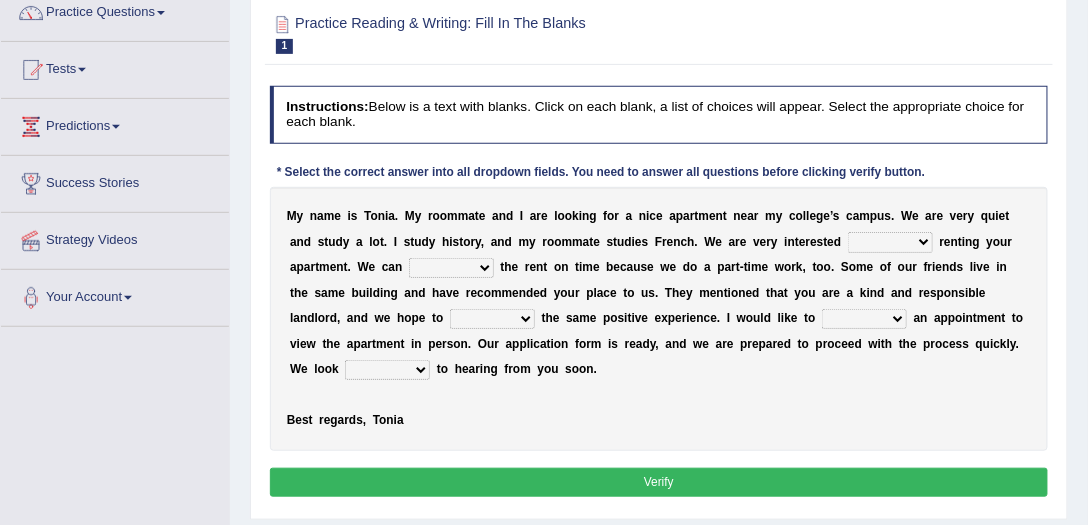 click on "afford get pay bring" at bounding box center [451, 268] 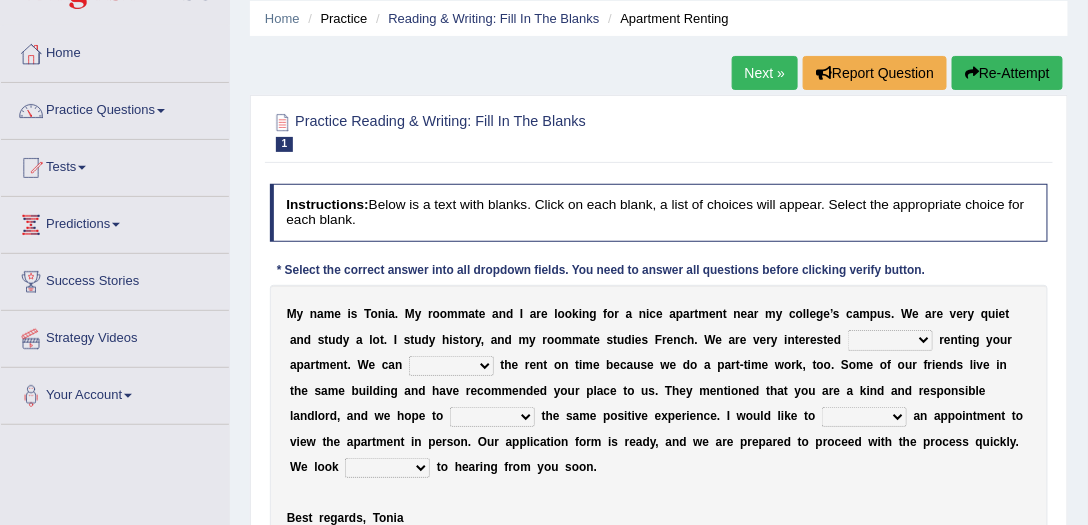 scroll, scrollTop: 0, scrollLeft: 0, axis: both 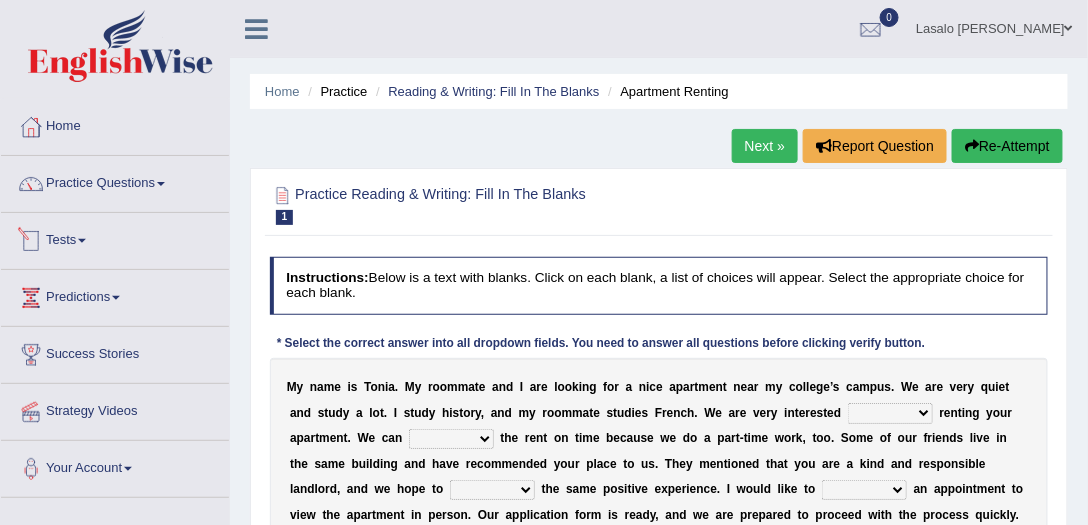 click on "Tests" at bounding box center [115, 238] 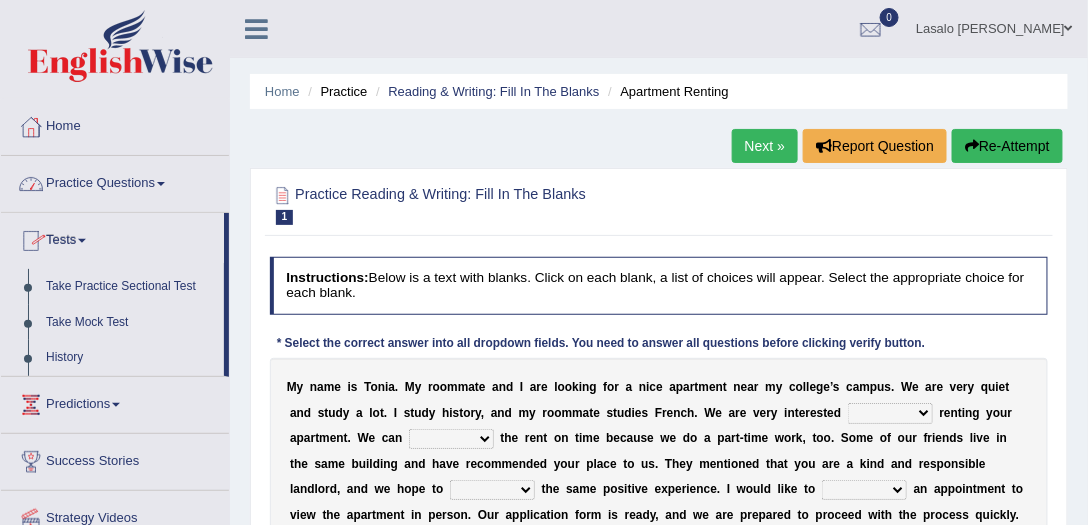click on "Practice Questions" at bounding box center (115, 181) 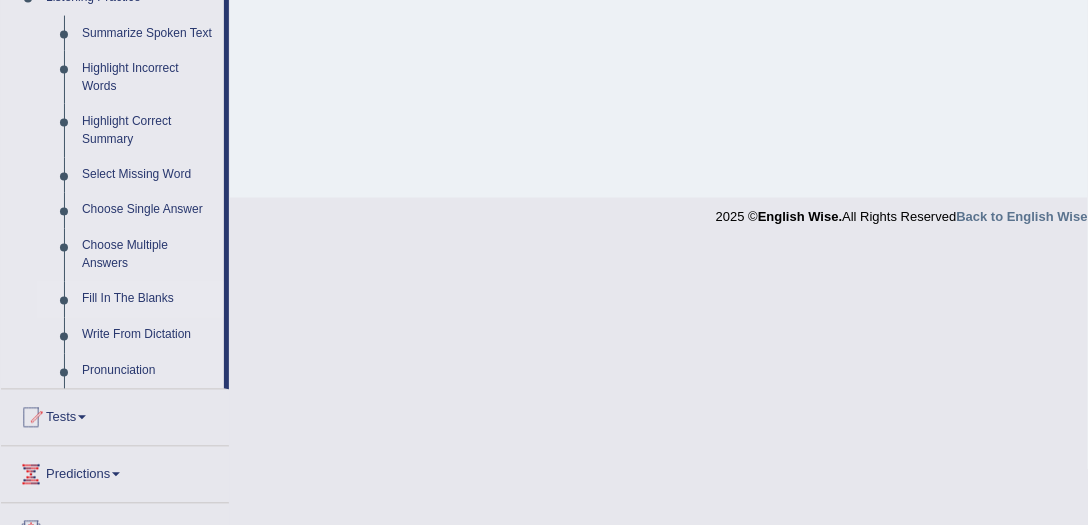 scroll, scrollTop: 742, scrollLeft: 0, axis: vertical 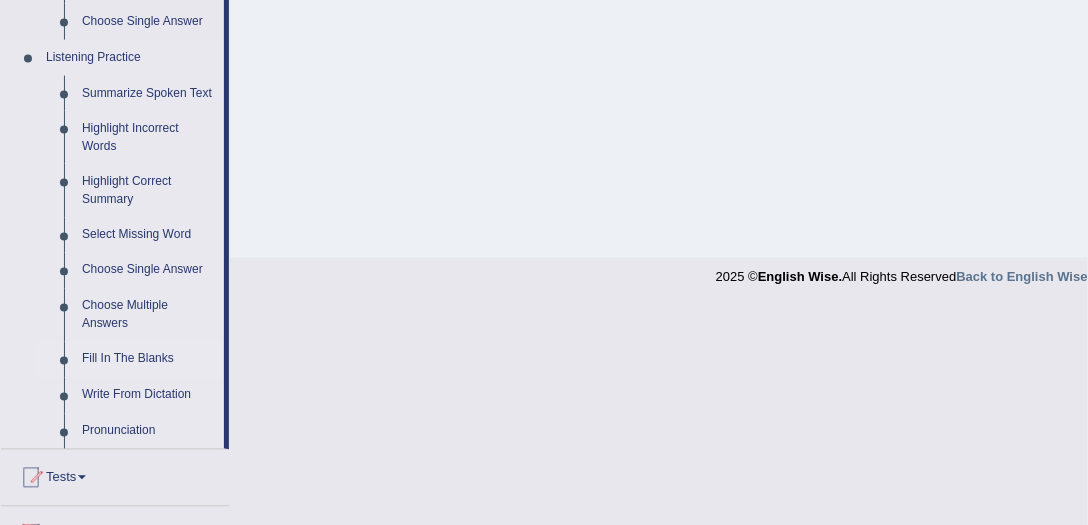 click on "Fill In The Blanks" at bounding box center (148, 360) 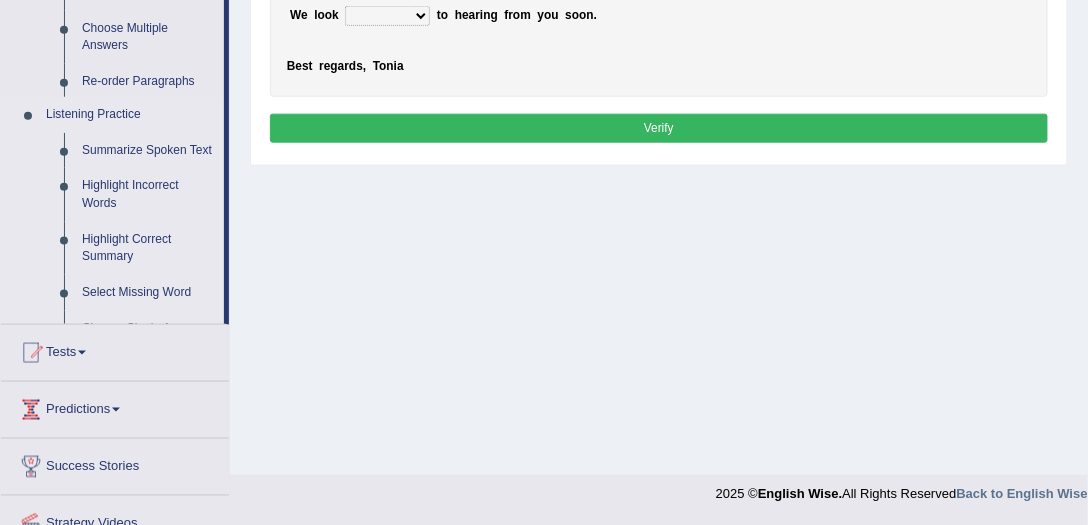 scroll, scrollTop: 233, scrollLeft: 0, axis: vertical 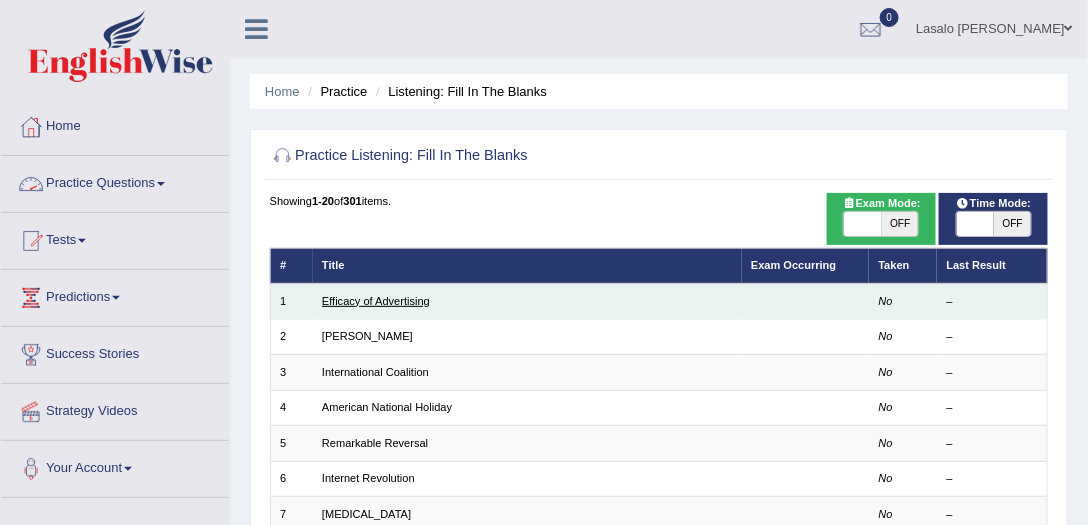 click on "Efficacy of Advertising" at bounding box center [376, 301] 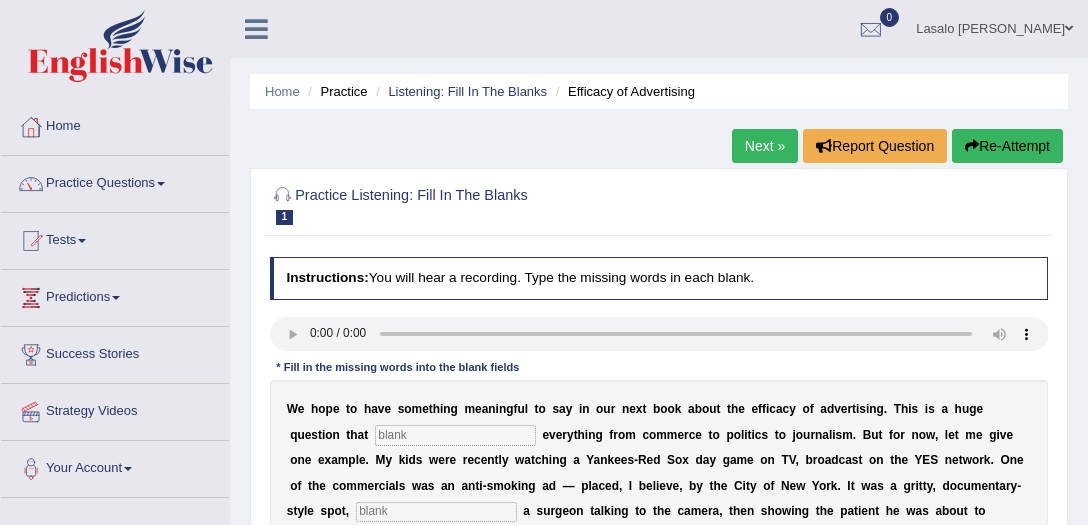 scroll, scrollTop: 0, scrollLeft: 0, axis: both 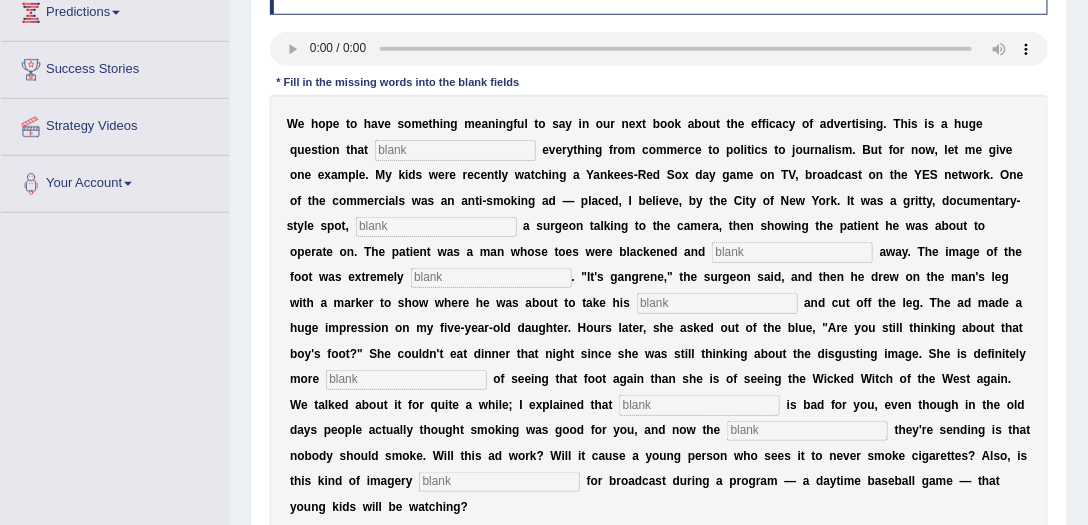 click at bounding box center [455, 150] 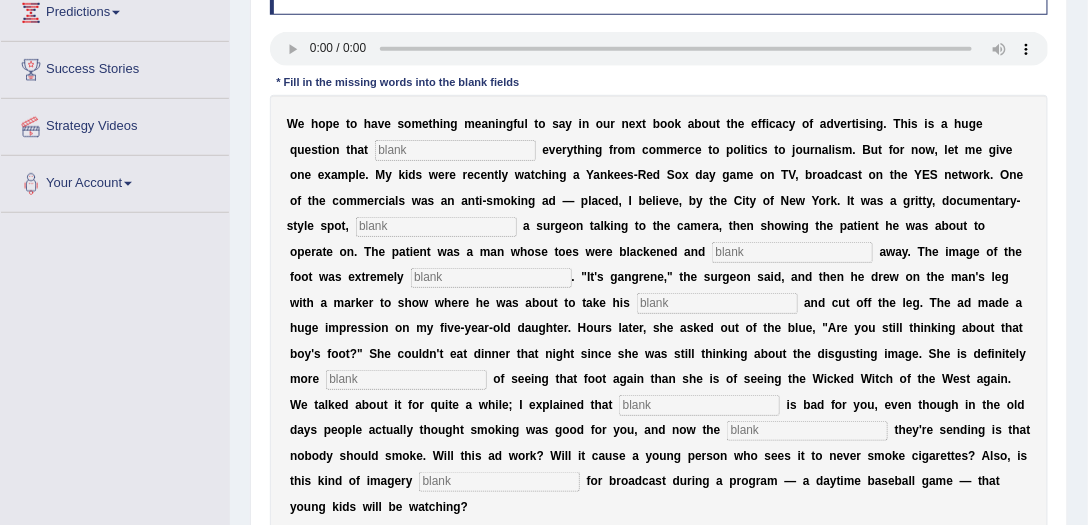 scroll, scrollTop: 0, scrollLeft: 0, axis: both 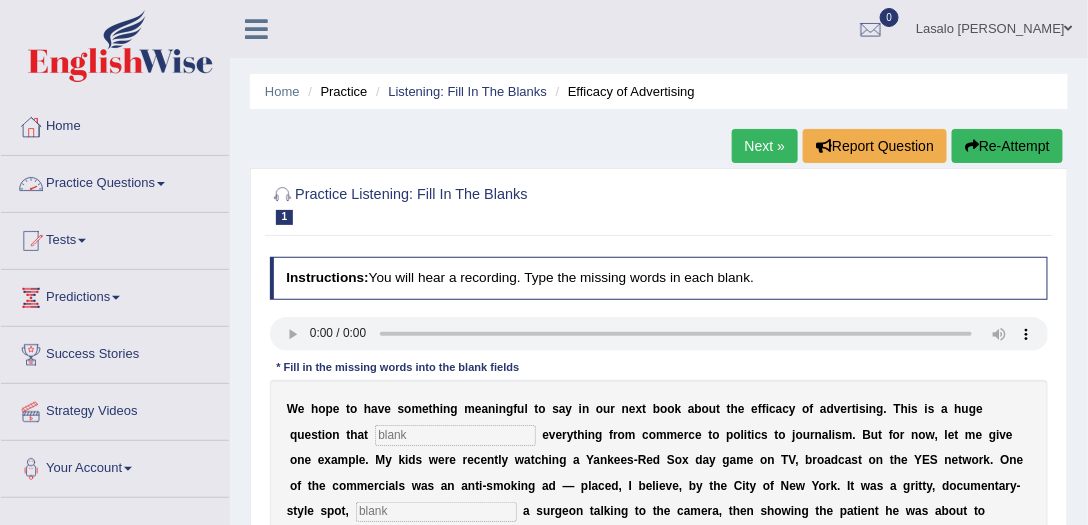 click on "Practice Questions" at bounding box center (115, 181) 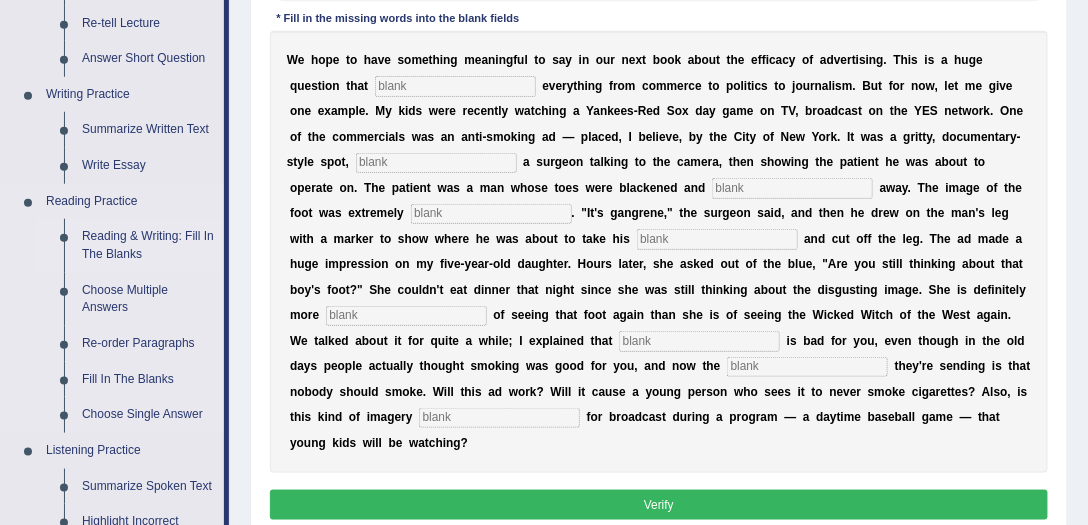 scroll, scrollTop: 400, scrollLeft: 0, axis: vertical 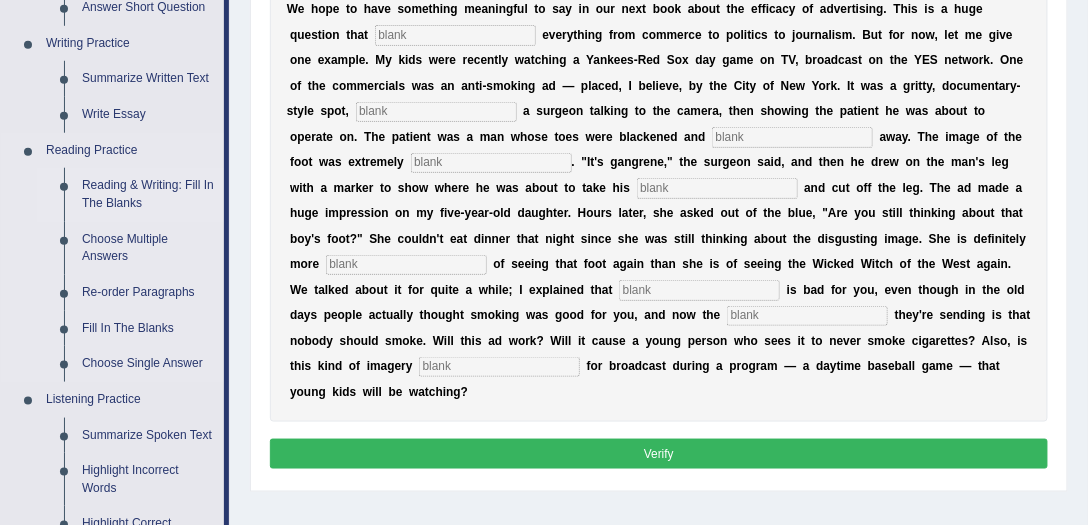 click on "Reading & Writing: Fill In The Blanks" at bounding box center (148, 194) 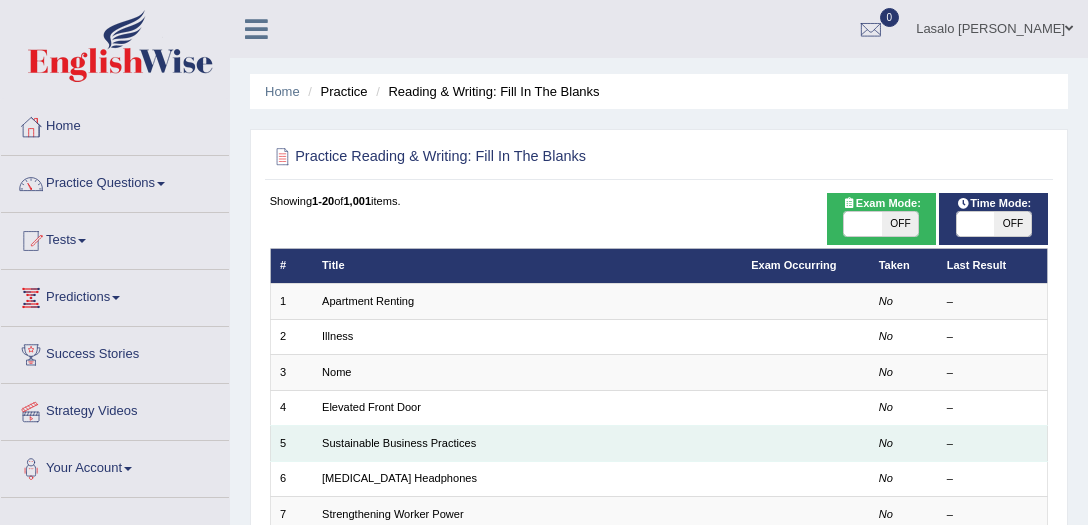 scroll, scrollTop: 0, scrollLeft: 0, axis: both 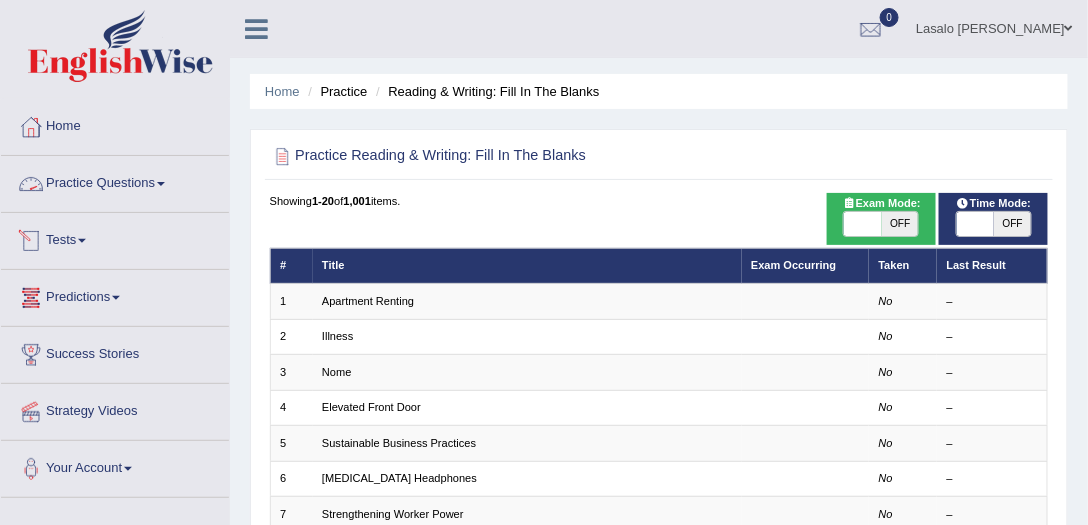 click on "Practice Questions" at bounding box center [115, 181] 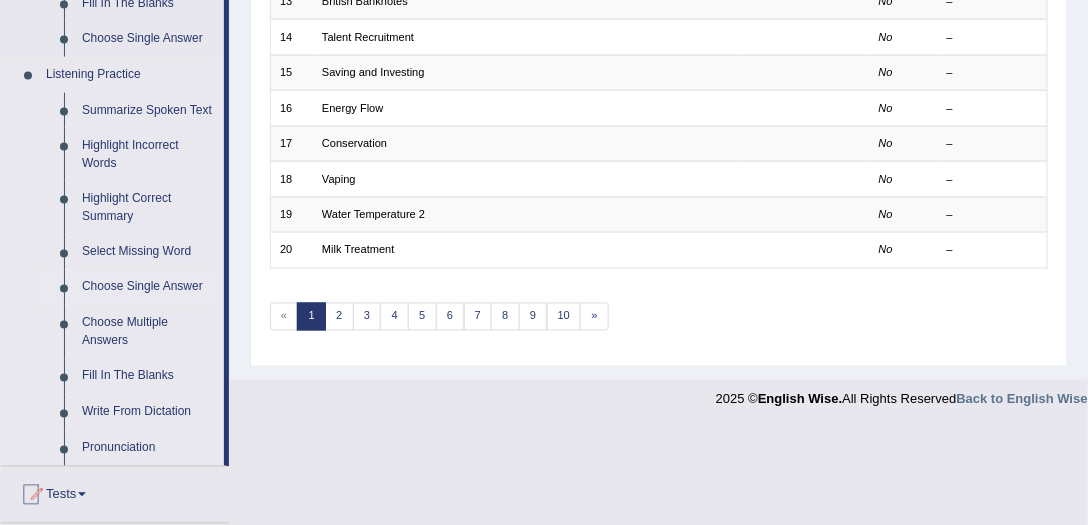 scroll, scrollTop: 742, scrollLeft: 0, axis: vertical 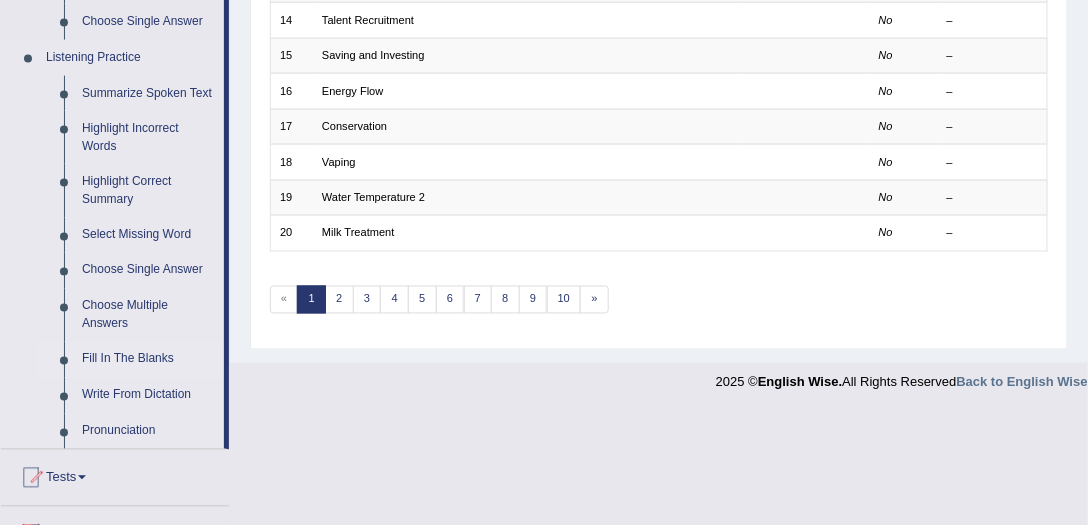 click on "Fill In The Blanks" at bounding box center (148, 360) 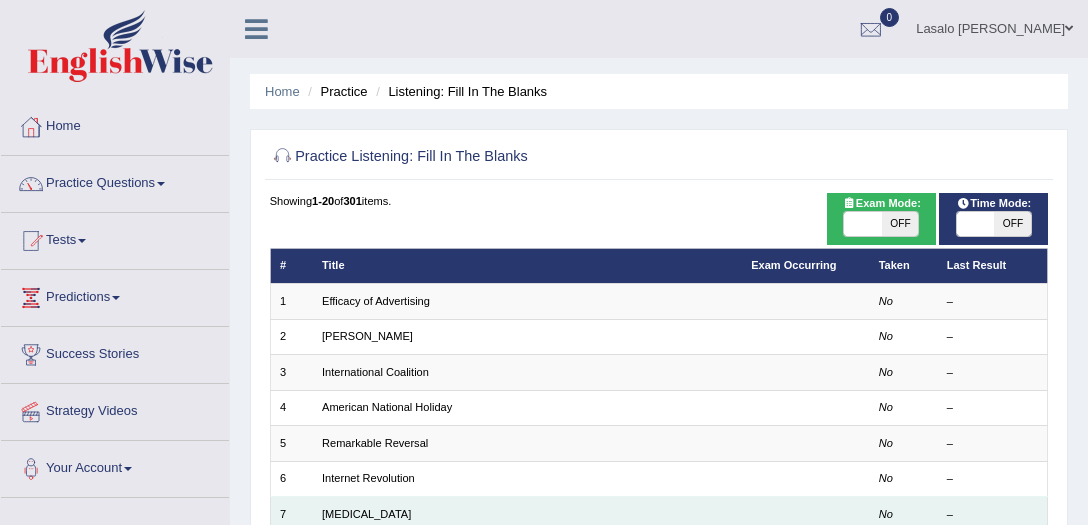 scroll, scrollTop: 0, scrollLeft: 0, axis: both 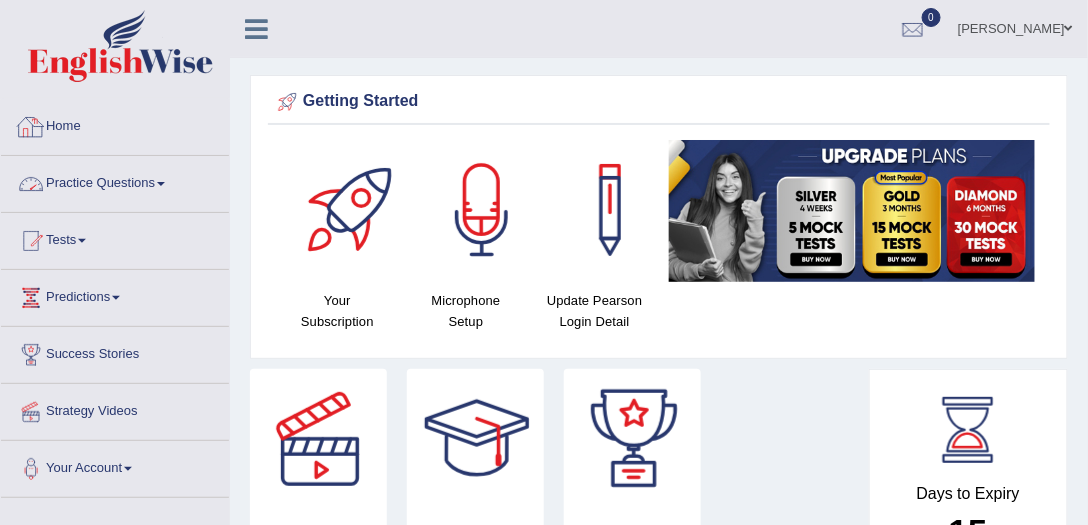 click on "Practice Questions" at bounding box center [115, 181] 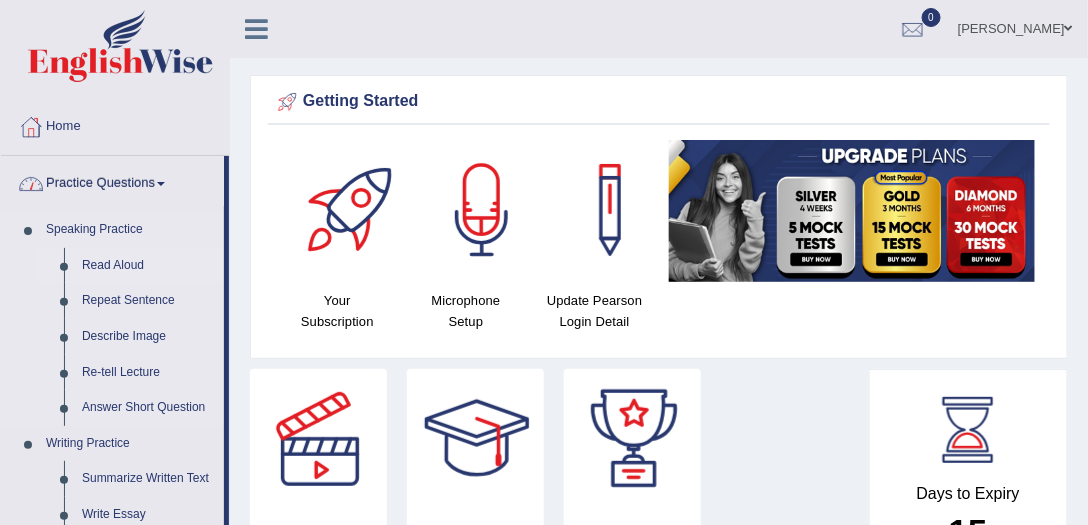 click on "Read Aloud" at bounding box center (148, 266) 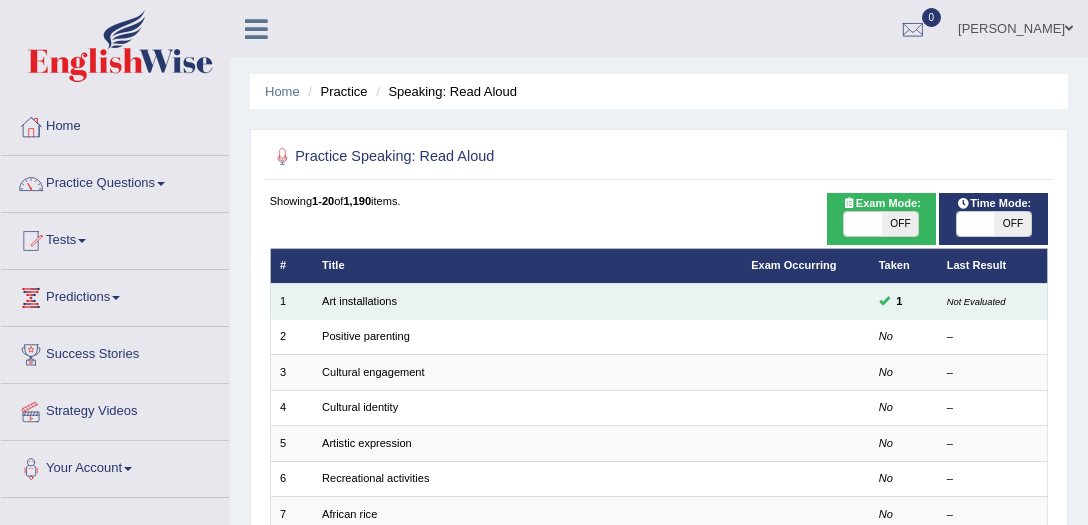 scroll, scrollTop: 0, scrollLeft: 0, axis: both 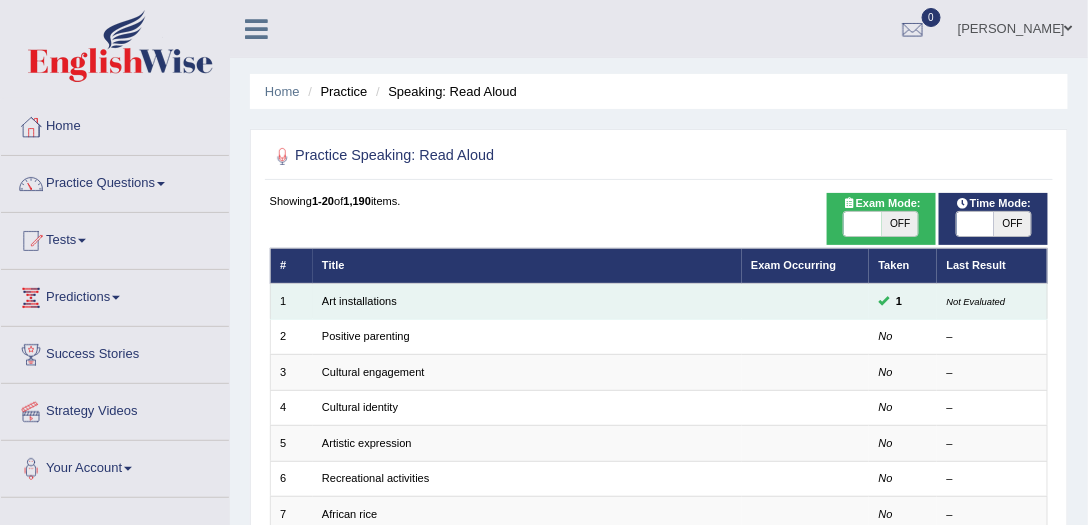 click on "Art installations" at bounding box center [527, 301] 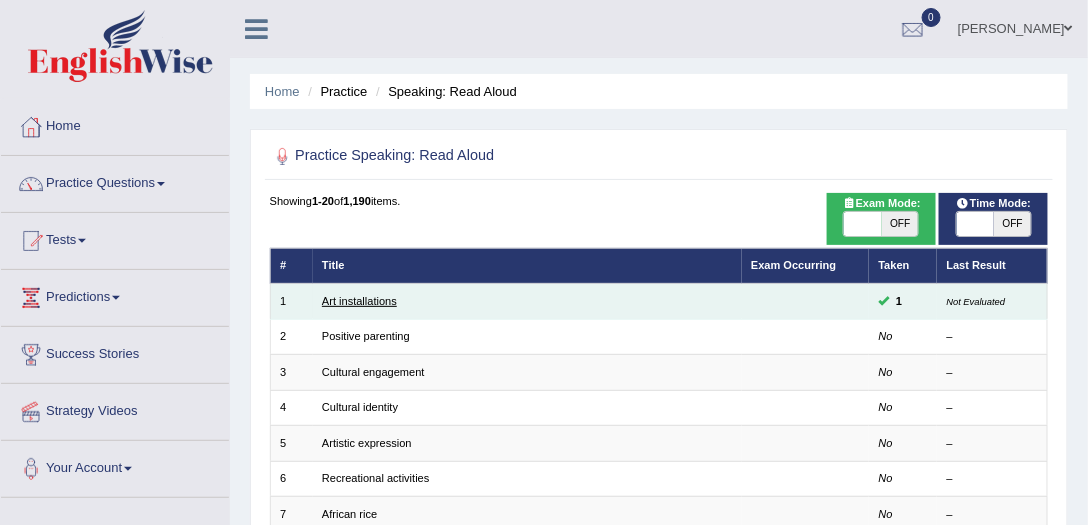 click on "Art installations" at bounding box center (359, 301) 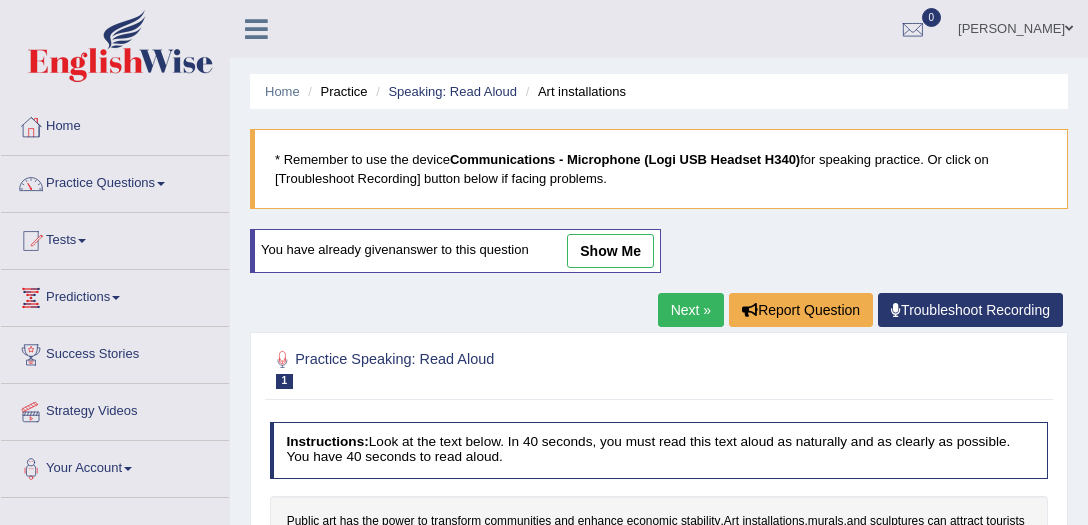 scroll, scrollTop: 0, scrollLeft: 0, axis: both 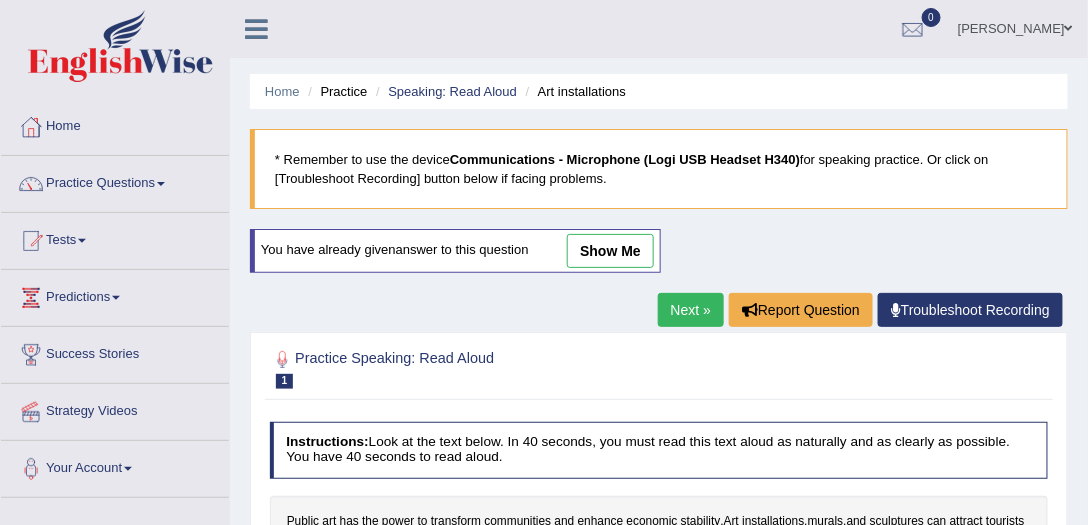click on "show me" at bounding box center (610, 251) 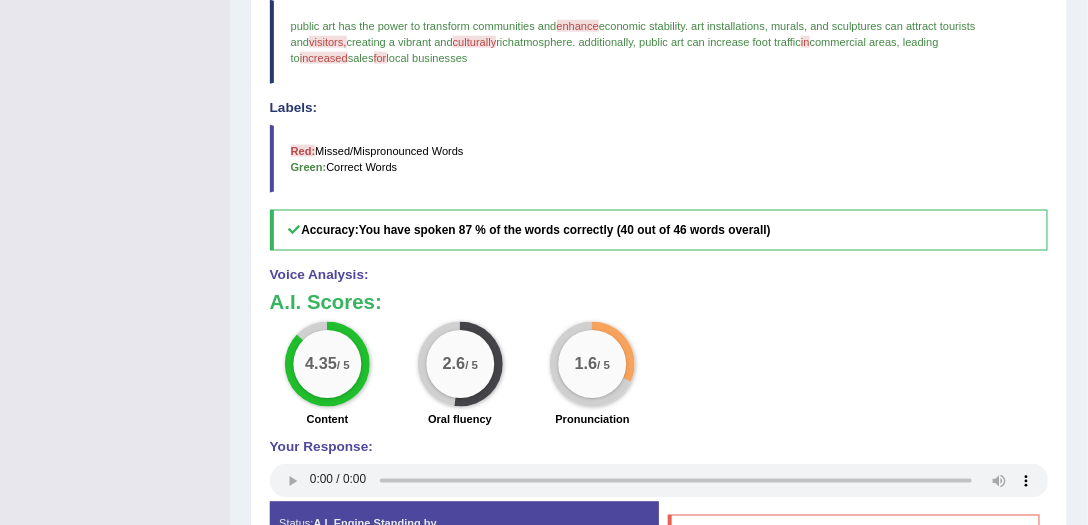 scroll, scrollTop: 628, scrollLeft: 0, axis: vertical 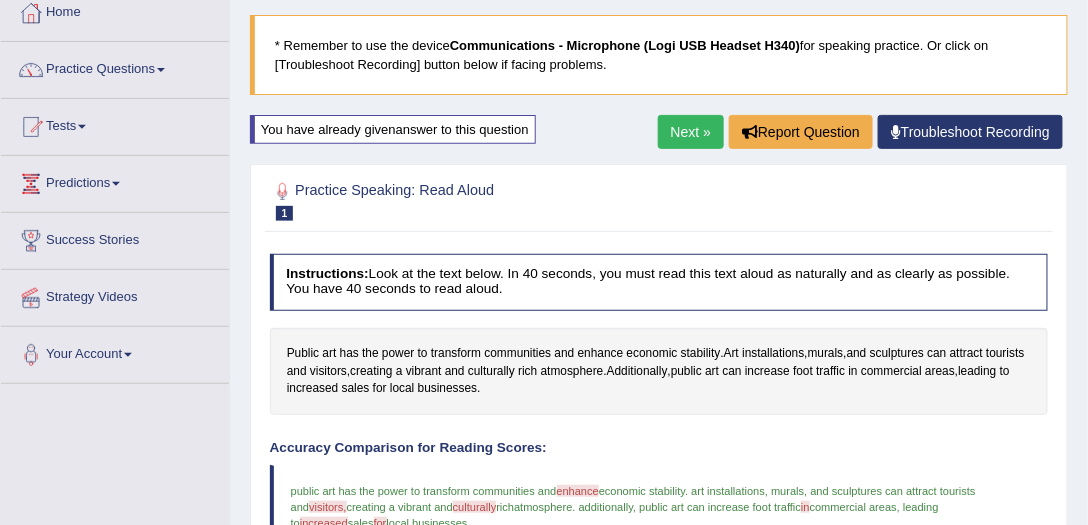click on "Next »" at bounding box center [691, 132] 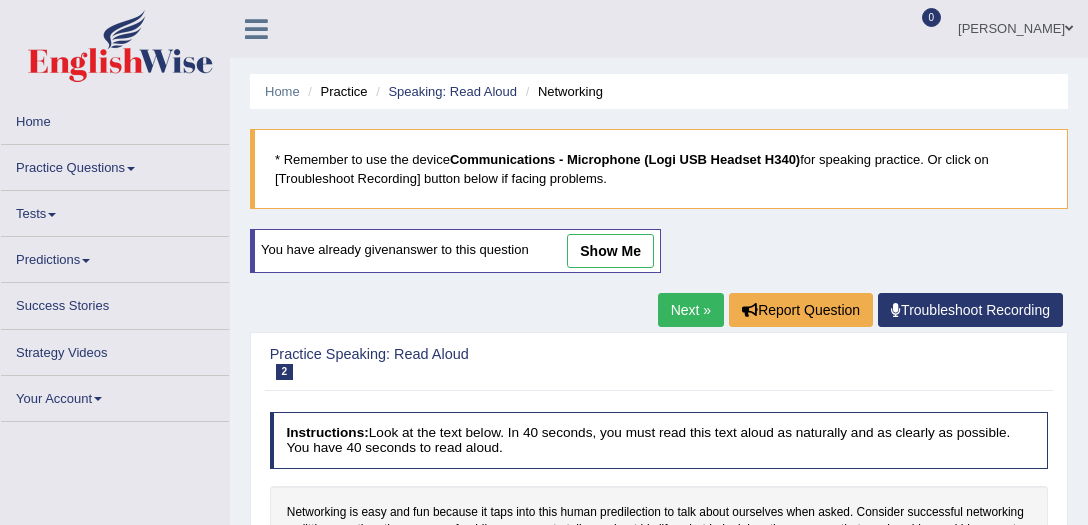 scroll, scrollTop: 0, scrollLeft: 0, axis: both 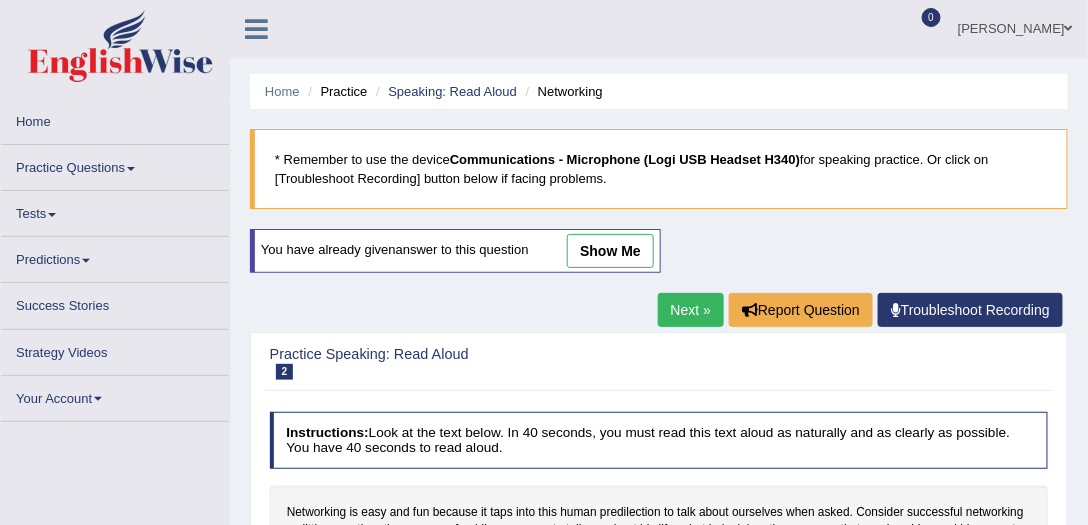 click on "show me" at bounding box center [610, 251] 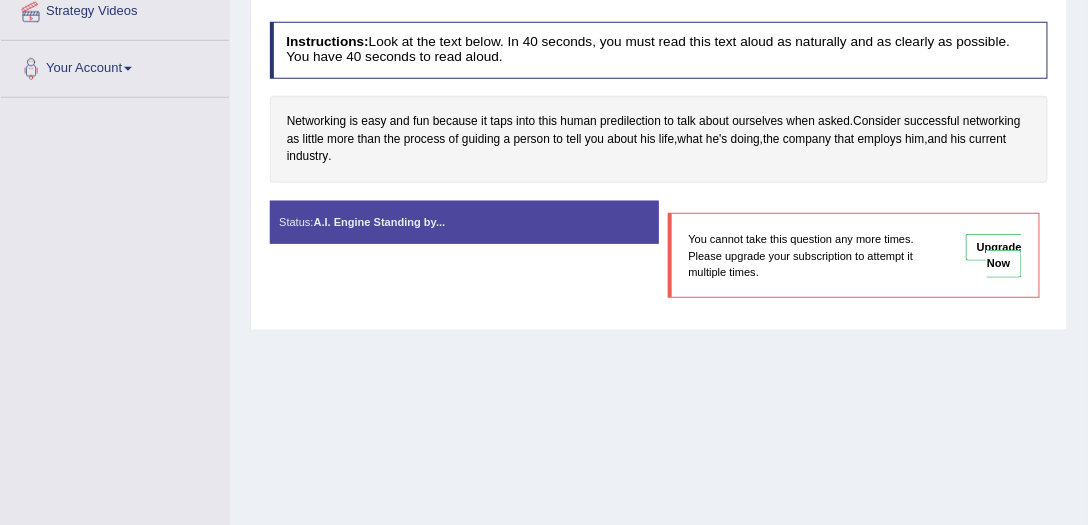 scroll, scrollTop: 171, scrollLeft: 0, axis: vertical 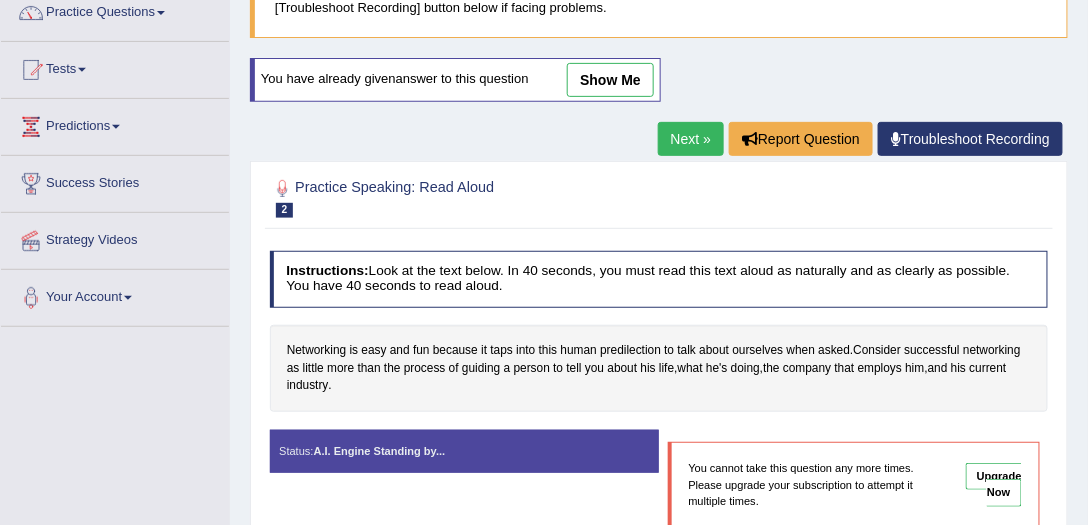 click on "show me" at bounding box center [610, 80] 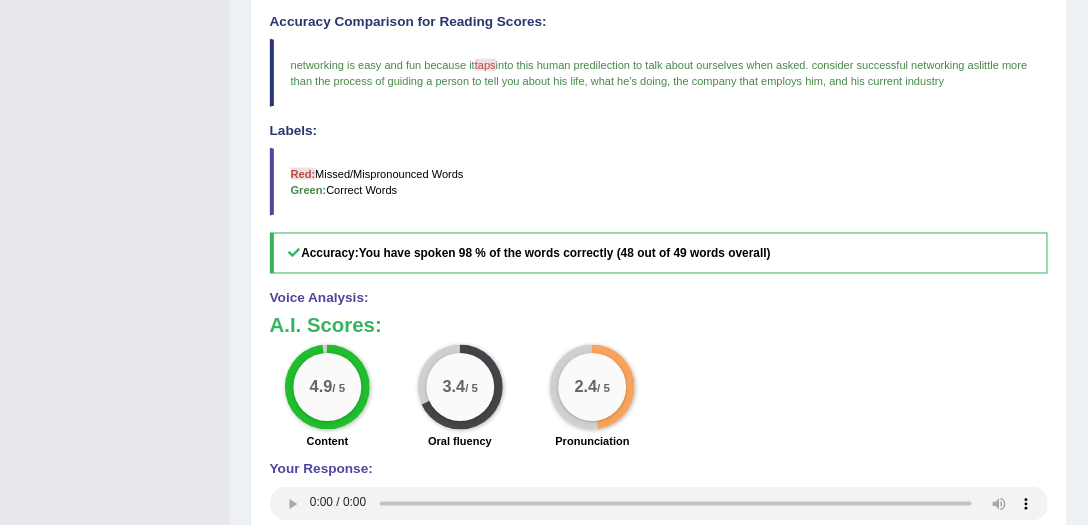 scroll, scrollTop: 628, scrollLeft: 0, axis: vertical 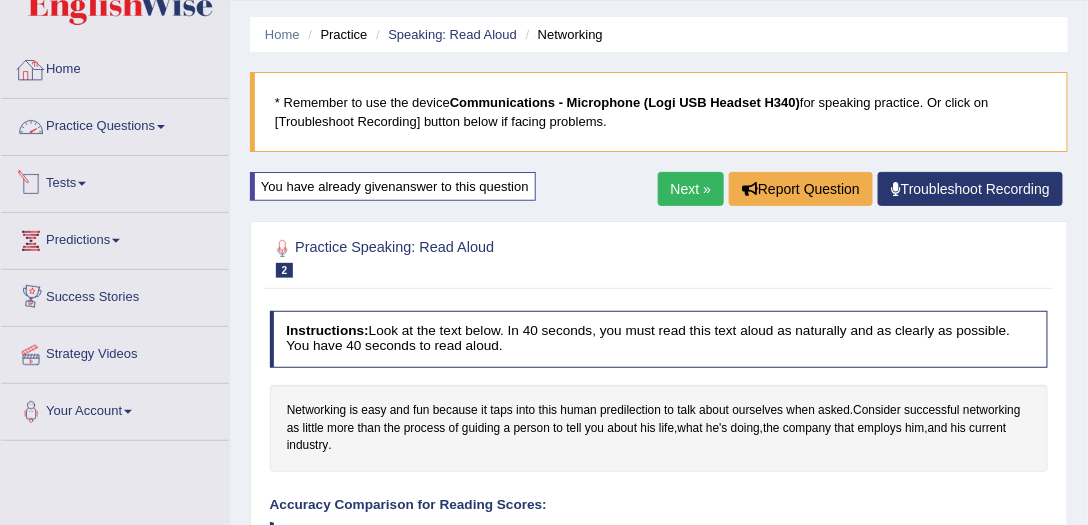 click on "Practice Questions" at bounding box center (115, 124) 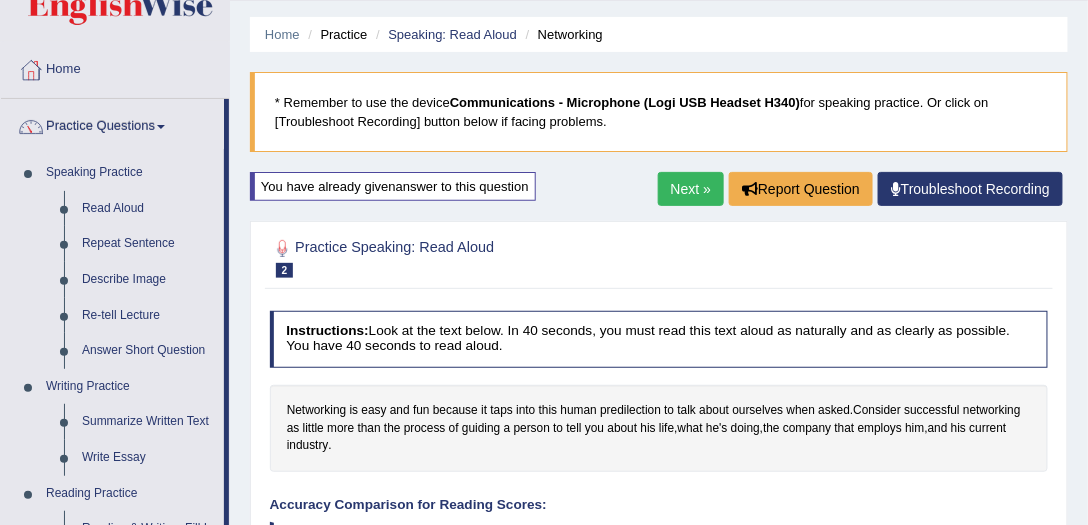 scroll, scrollTop: 114, scrollLeft: 0, axis: vertical 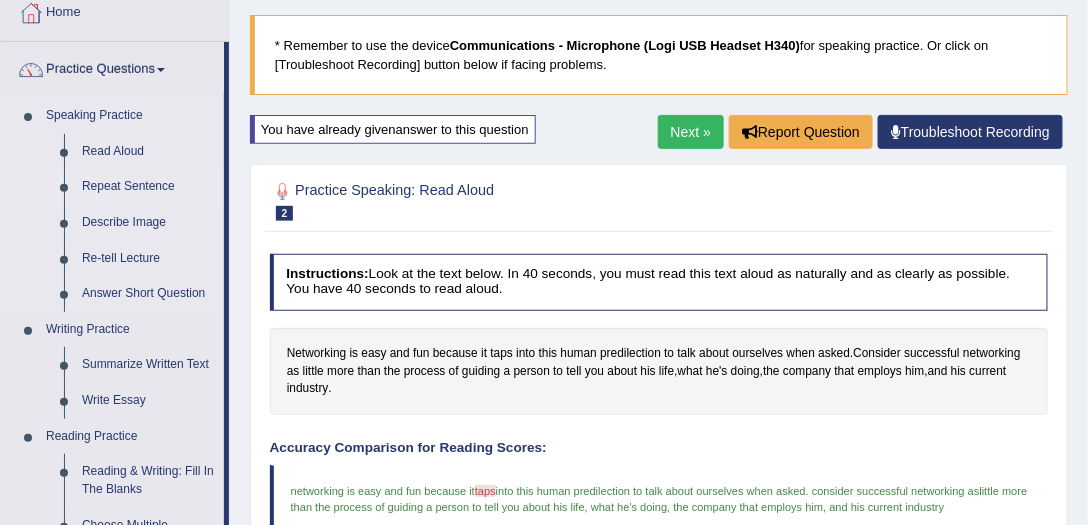 click on "Repeat Sentence" at bounding box center [148, 187] 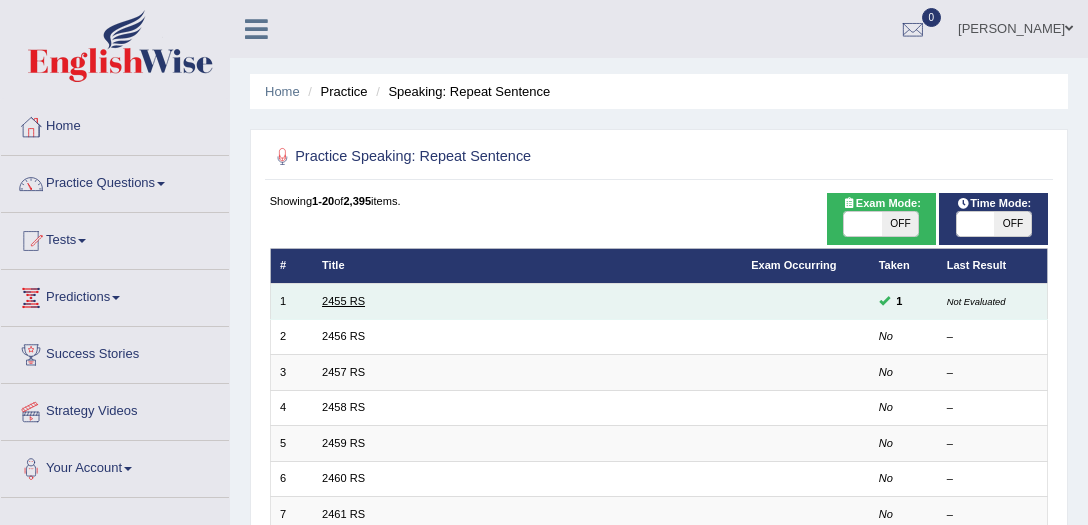 scroll, scrollTop: 0, scrollLeft: 0, axis: both 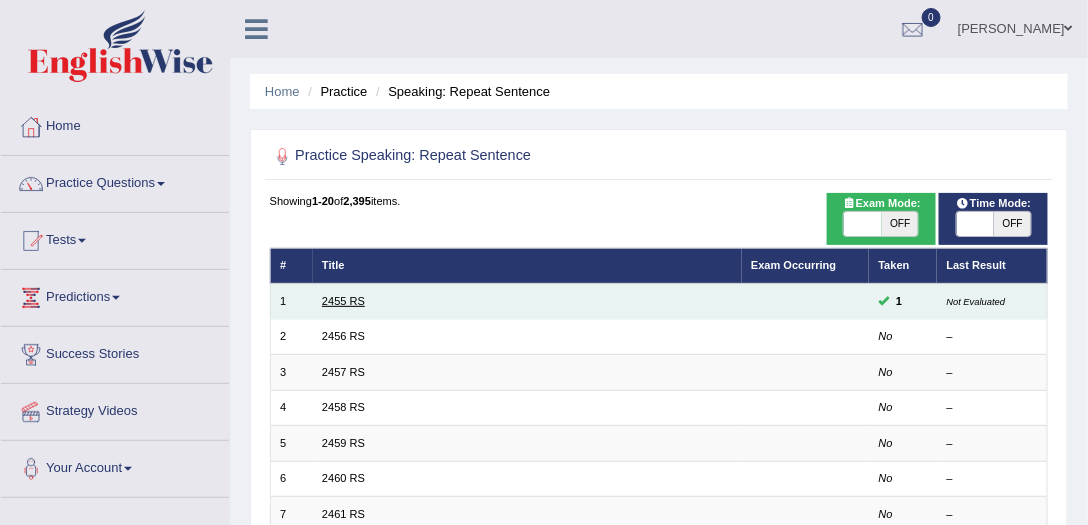 click on "2455 RS" at bounding box center (343, 301) 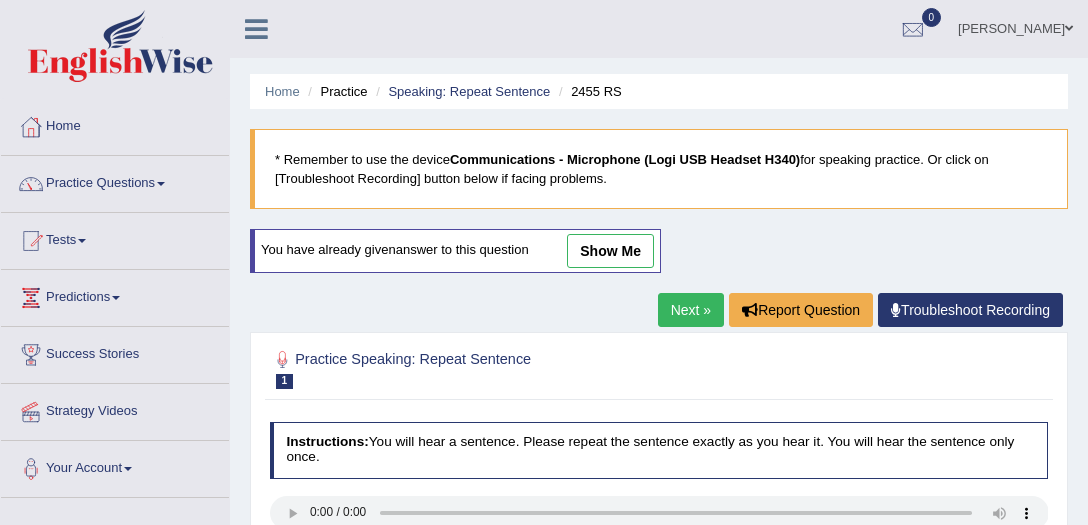 scroll, scrollTop: 0, scrollLeft: 0, axis: both 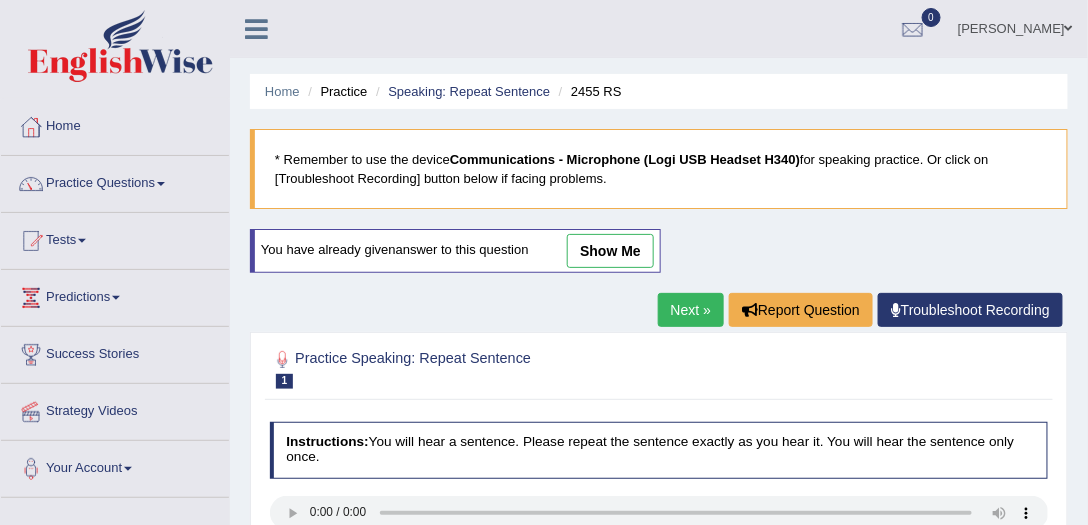 click on "show me" at bounding box center [610, 251] 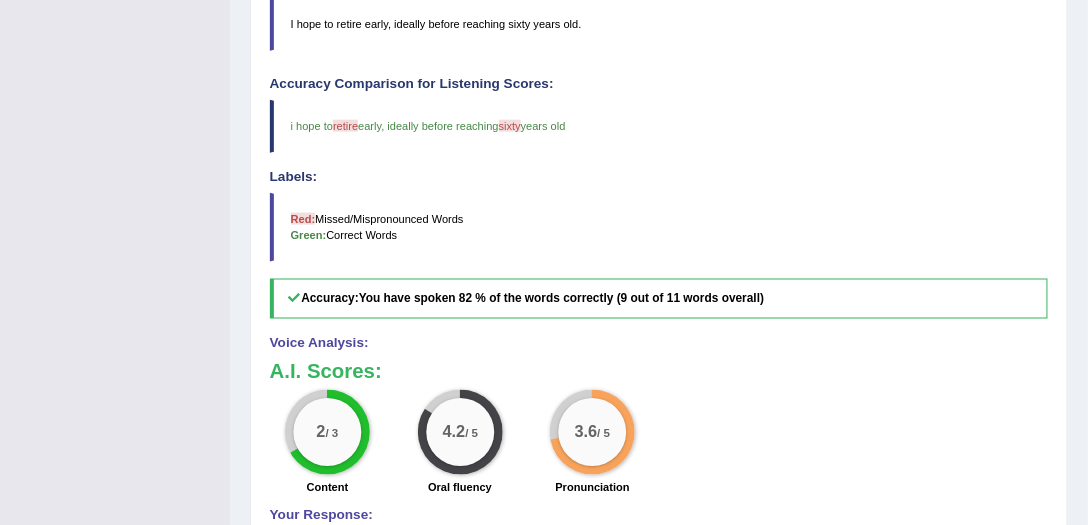 scroll, scrollTop: 685, scrollLeft: 0, axis: vertical 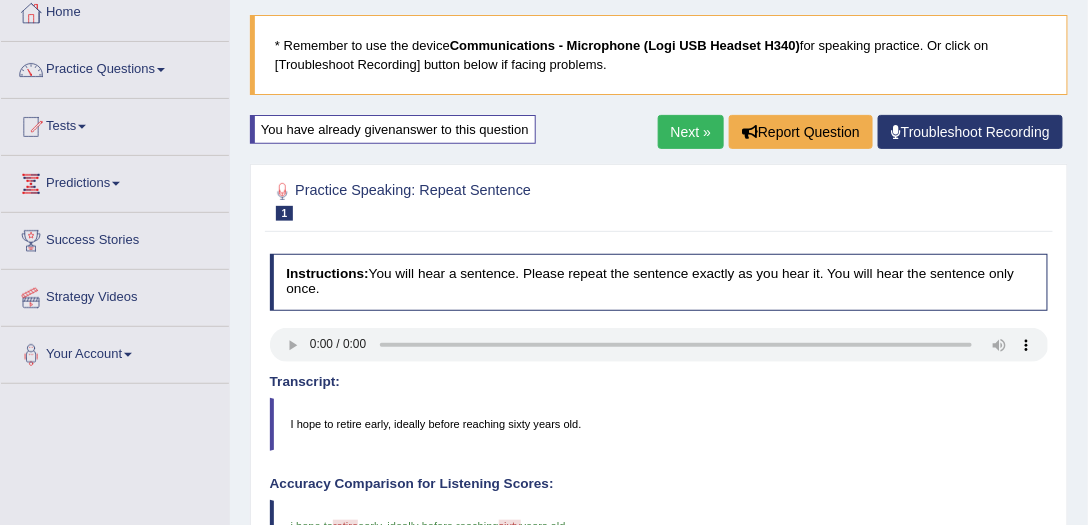 click on "Next »" at bounding box center [691, 132] 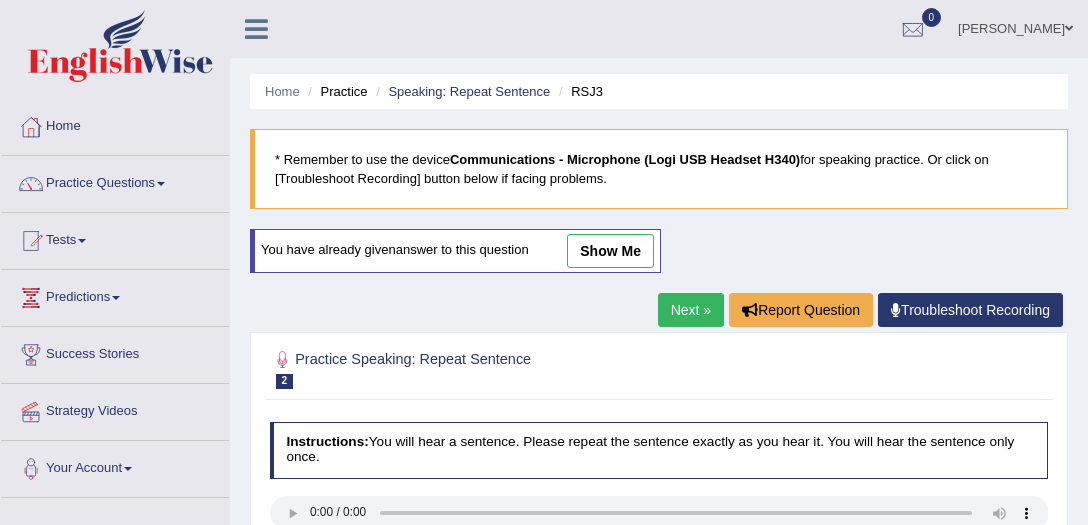 scroll, scrollTop: 0, scrollLeft: 0, axis: both 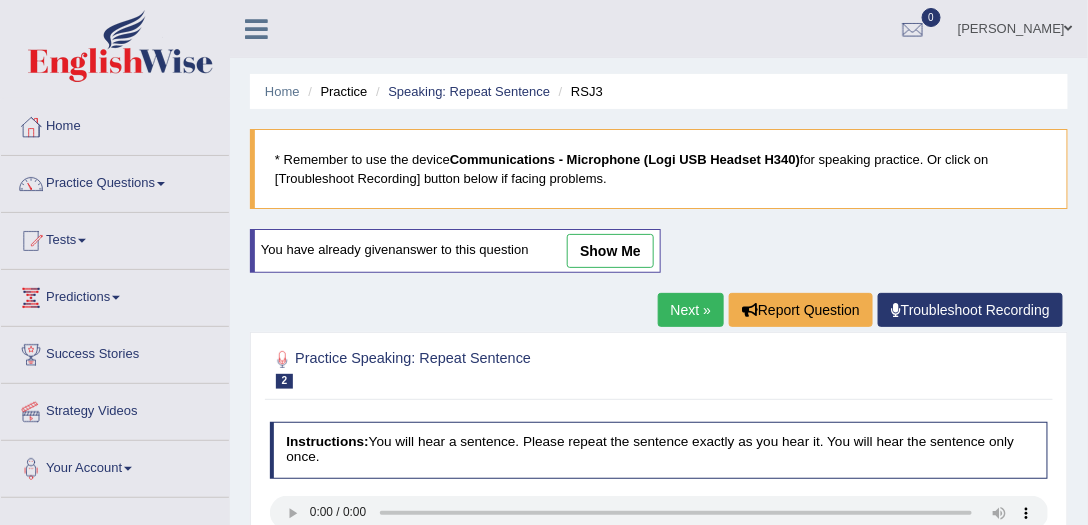 click on "show me" at bounding box center [610, 251] 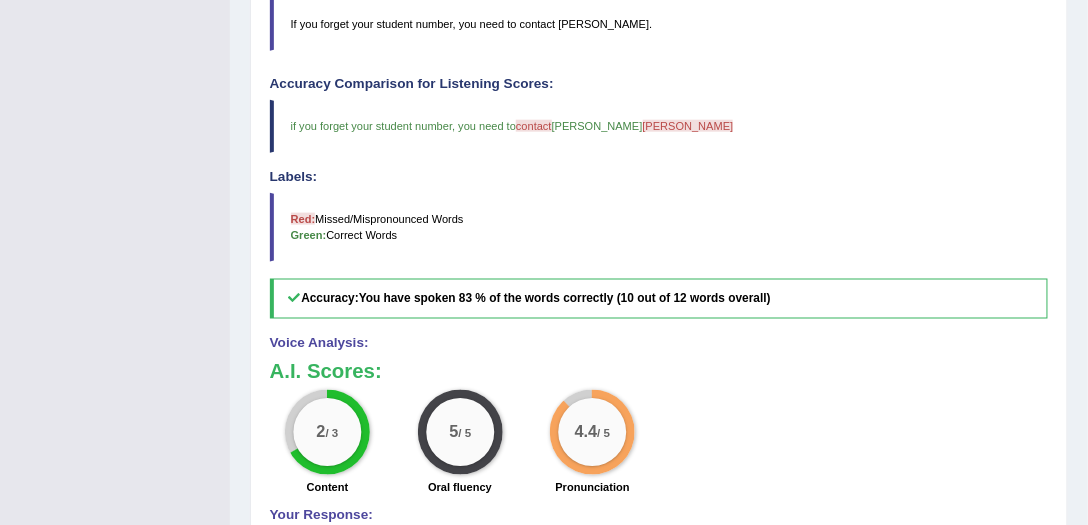 scroll, scrollTop: 685, scrollLeft: 0, axis: vertical 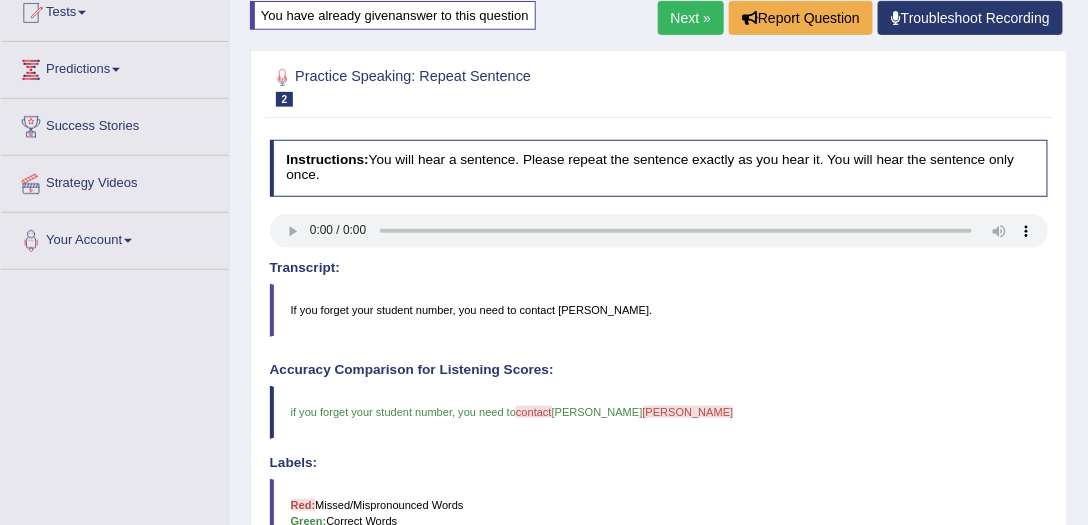 click on "Next »" at bounding box center [691, 18] 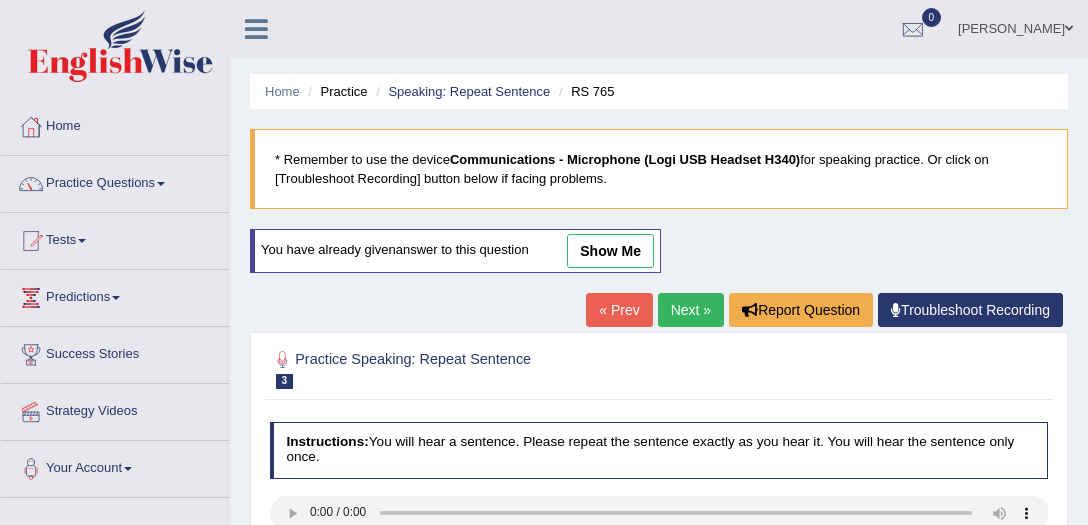 scroll, scrollTop: 0, scrollLeft: 0, axis: both 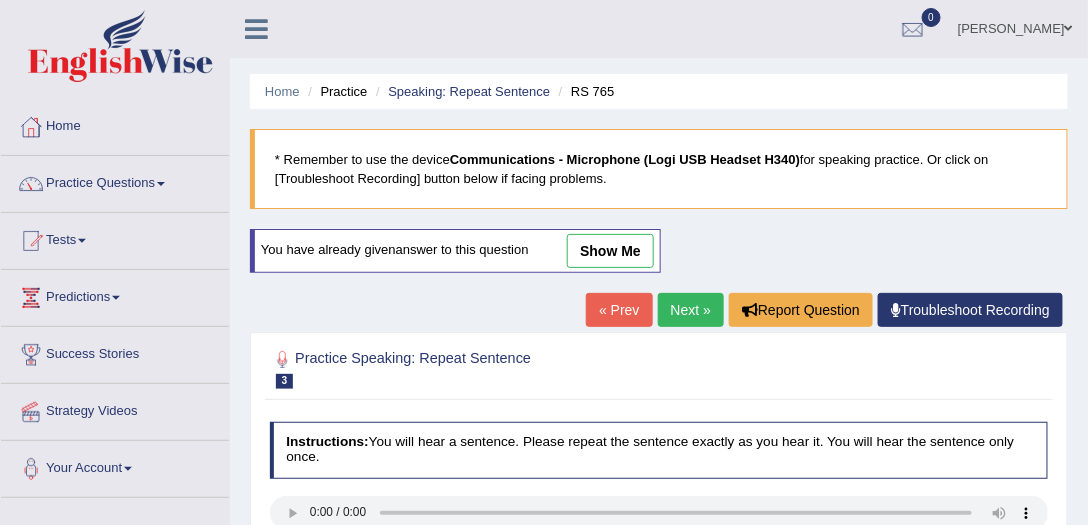 click on "show me" at bounding box center (610, 251) 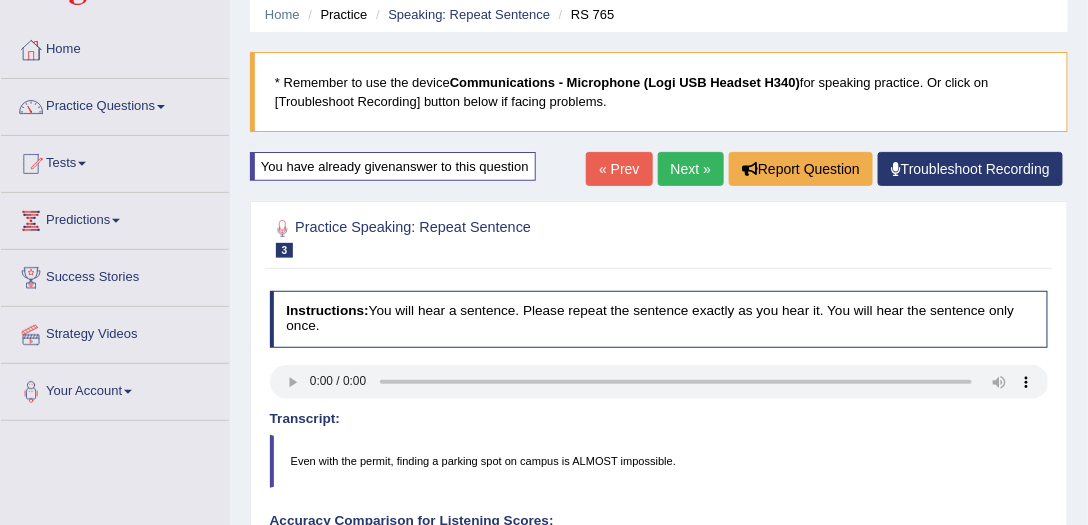 scroll, scrollTop: 57, scrollLeft: 0, axis: vertical 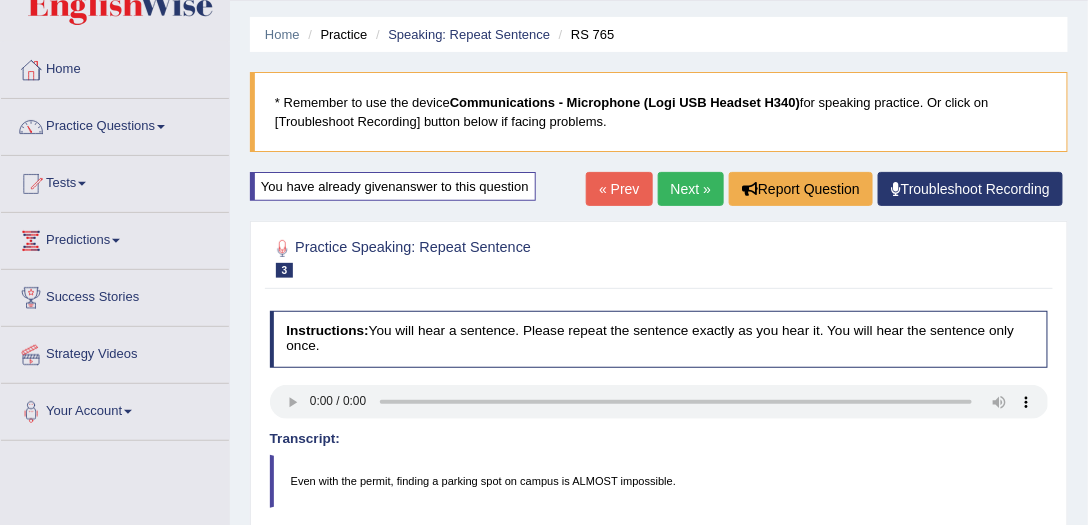 click on "Next »" at bounding box center (691, 189) 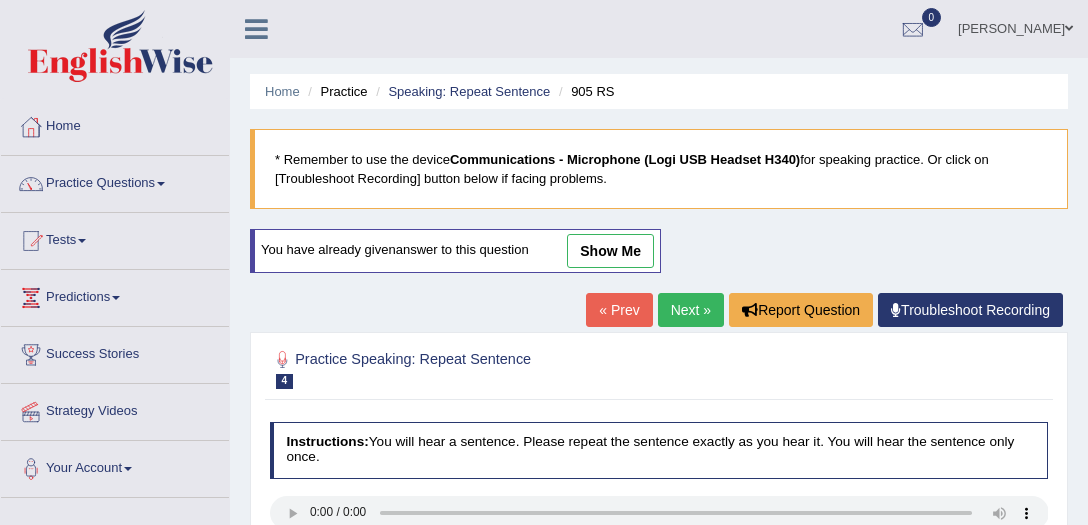 scroll, scrollTop: 0, scrollLeft: 0, axis: both 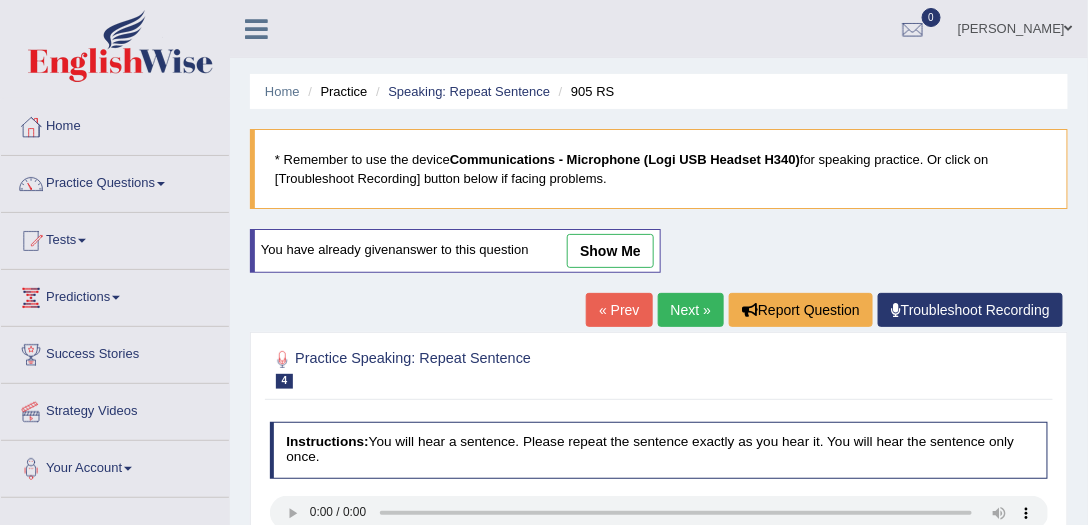 click on "Home
Practice
Speaking: Repeat Sentence
905 RS
* Remember to use the device  Communications - Microphone (Logi USB Headset H340)  for speaking practice. Or click on [Troubleshoot Recording] button below if facing problems.
You have already given   answer to this question
show me
« Prev Next »  Report Question  Troubleshoot Recording
Practice Speaking: Repeat Sentence
4
905 RS
Instructions:  You will hear a sentence. Please repeat the sentence exactly as you hear it. You will hear the sentence only once.
Transcript: To answer such a complex question with a simple yes or no is absolutely impossible. Created with Highcharts 7.1.2 Too low Too high Time Pitch meter: 0 2.5 5 7.5 10 Created with Highcharts 7.1.2 Great Too slow Too fast Time Speech pace meter: 0 10 20 30 40 Labels:" at bounding box center (659, 500) 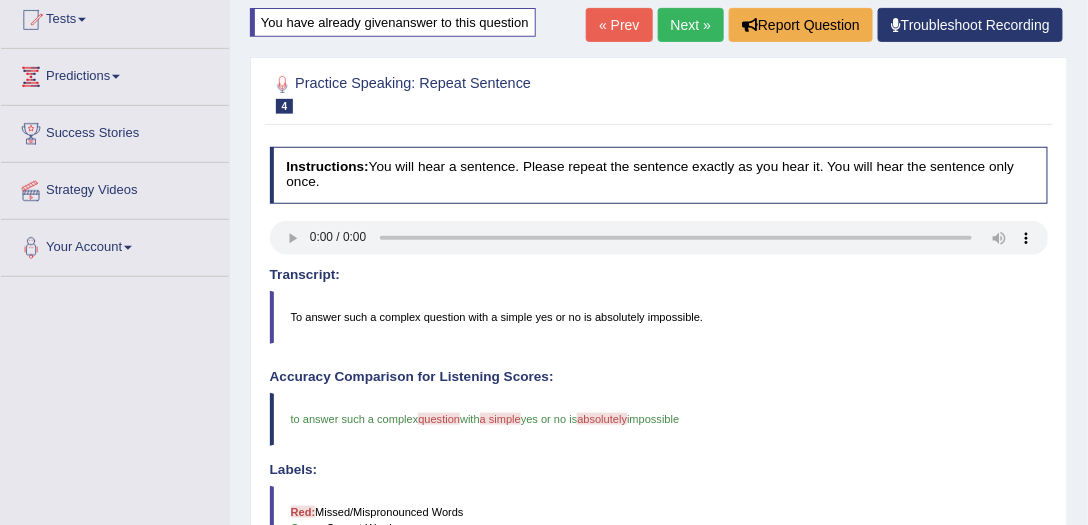 scroll, scrollTop: 114, scrollLeft: 0, axis: vertical 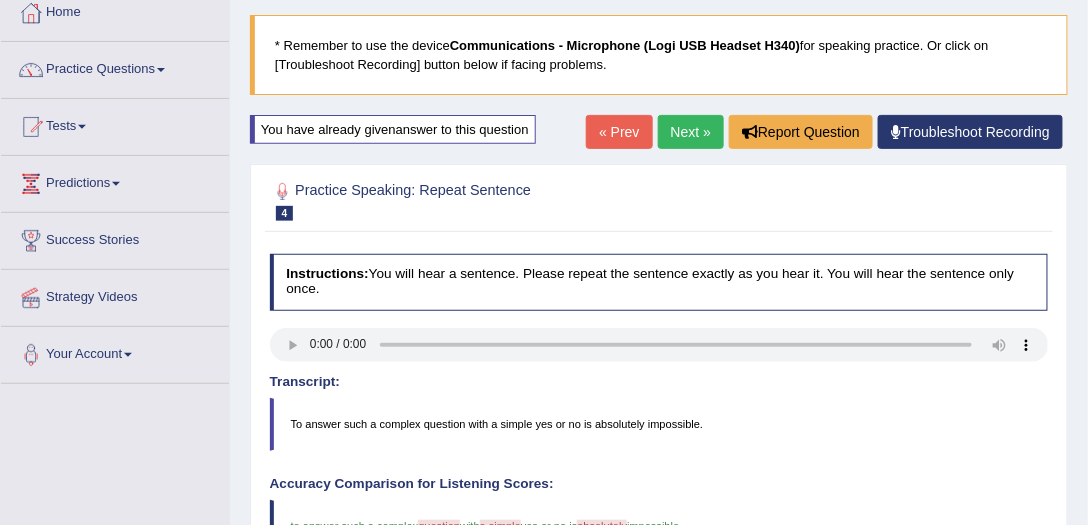 click on "Next »" at bounding box center (691, 132) 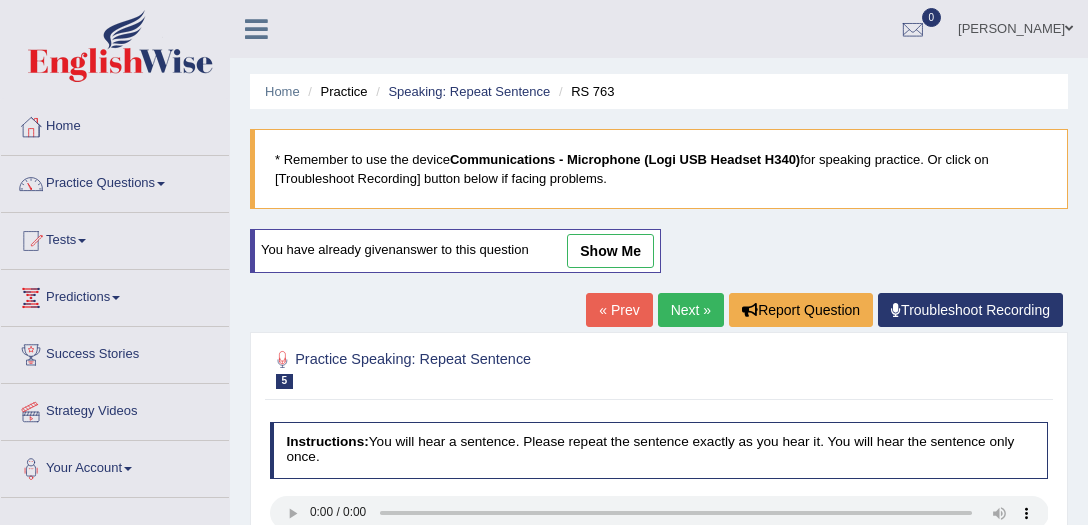 scroll, scrollTop: 0, scrollLeft: 0, axis: both 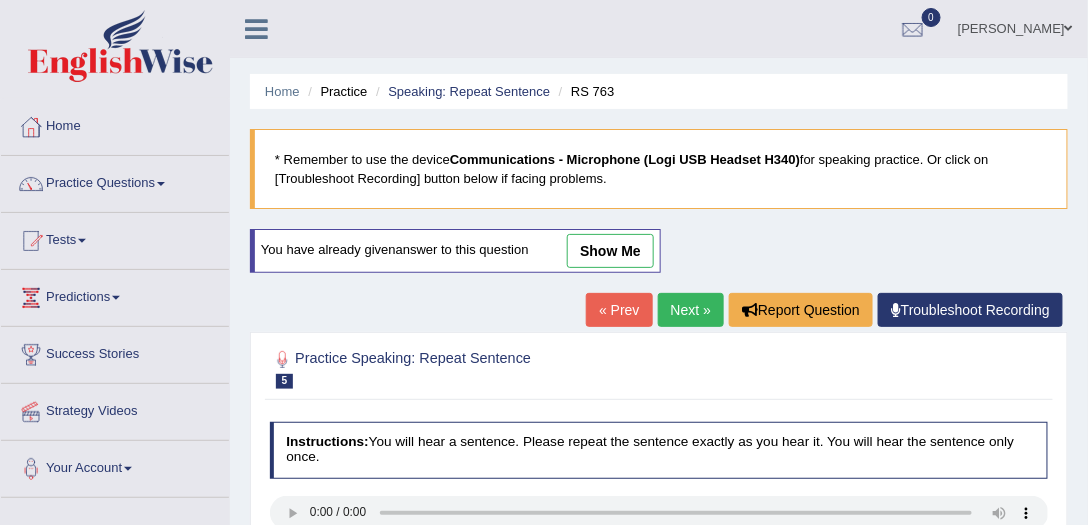 click on "show me" at bounding box center (610, 251) 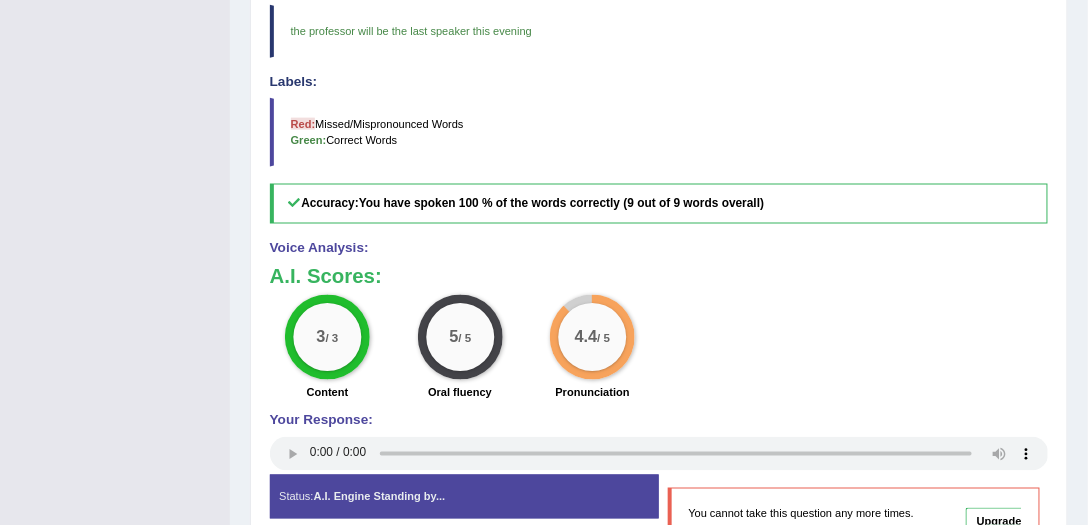 scroll, scrollTop: 685, scrollLeft: 0, axis: vertical 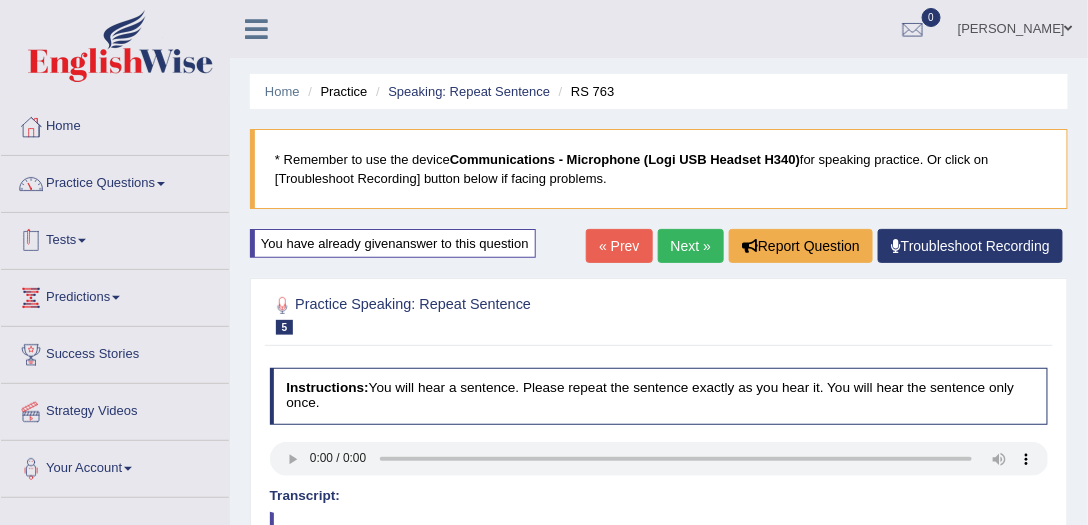 click on "Practice Questions" at bounding box center [115, 181] 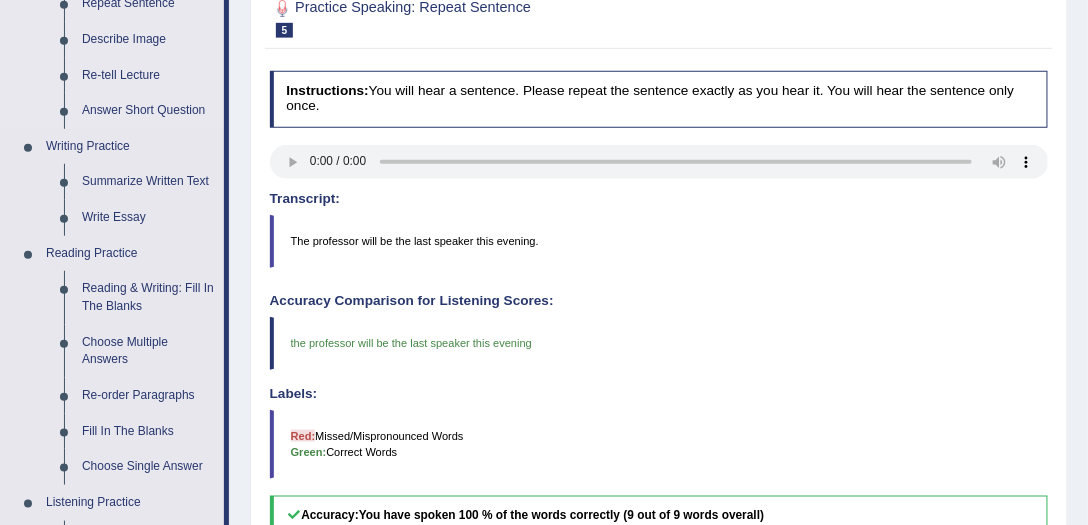 scroll, scrollTop: 457, scrollLeft: 0, axis: vertical 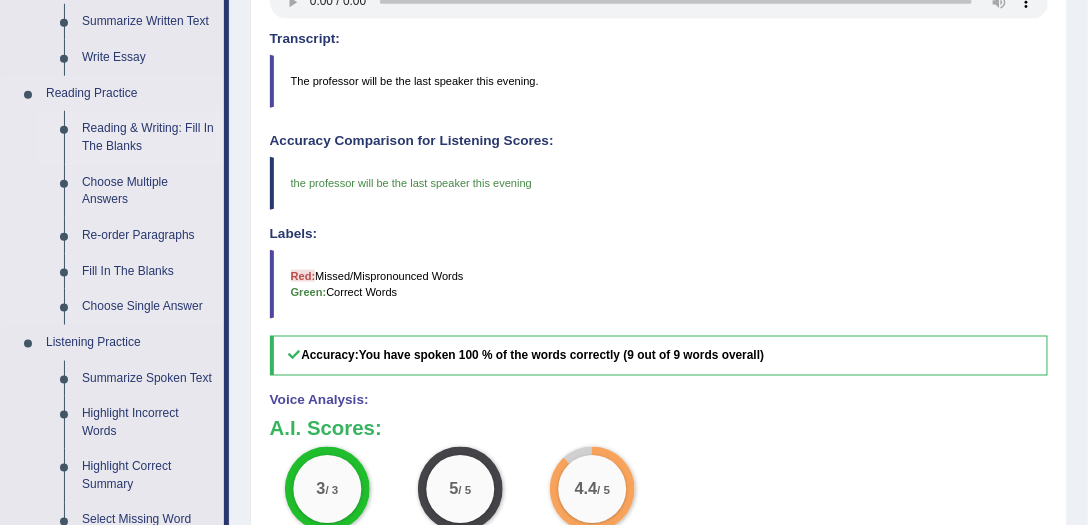click on "Reading & Writing: Fill In The Blanks" at bounding box center (148, 137) 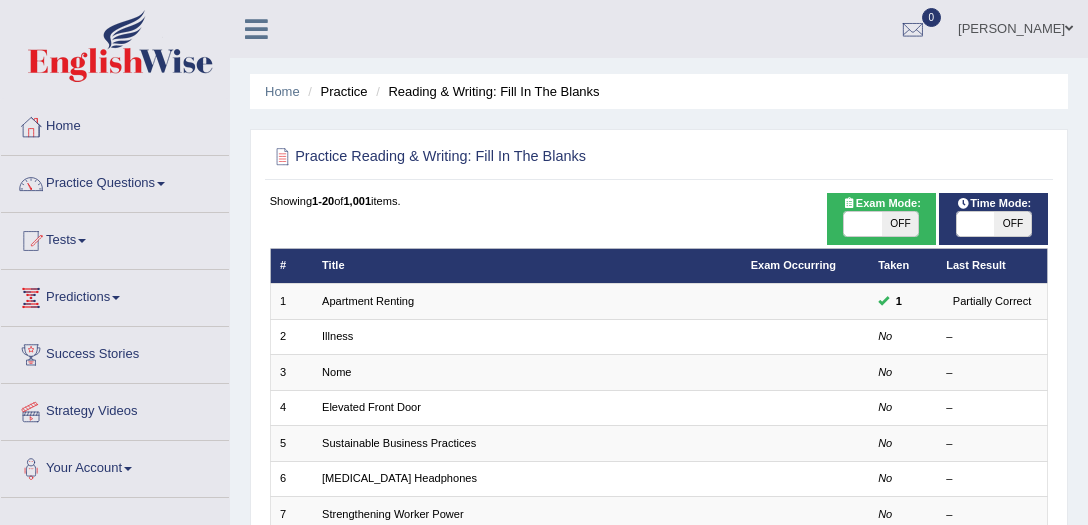 scroll, scrollTop: 0, scrollLeft: 0, axis: both 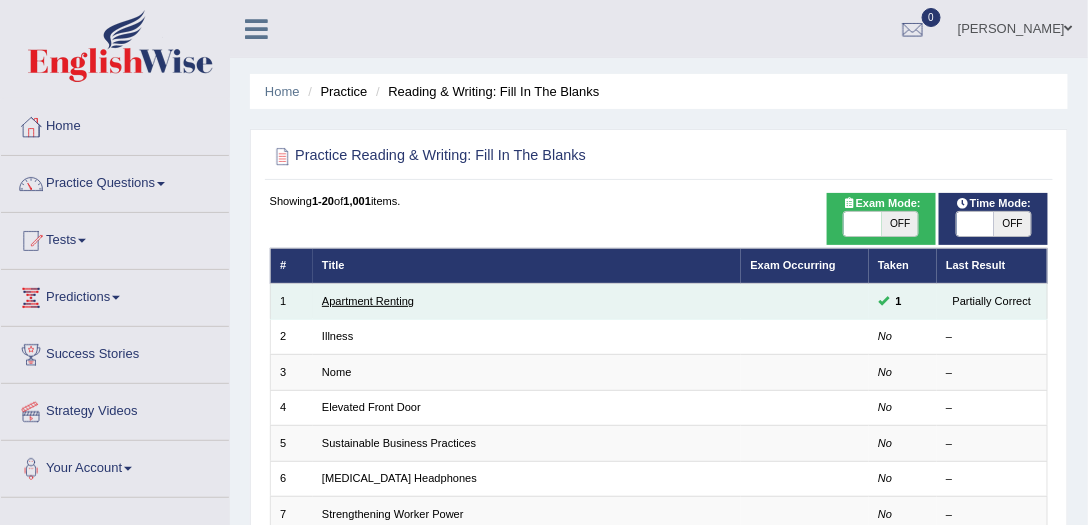 click on "Apartment Renting" at bounding box center [368, 301] 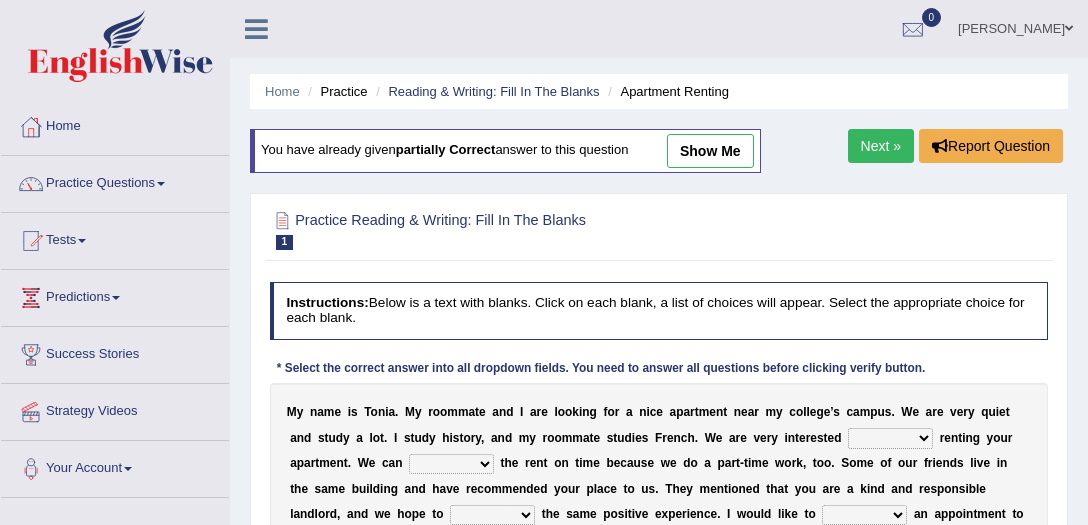 scroll, scrollTop: 0, scrollLeft: 0, axis: both 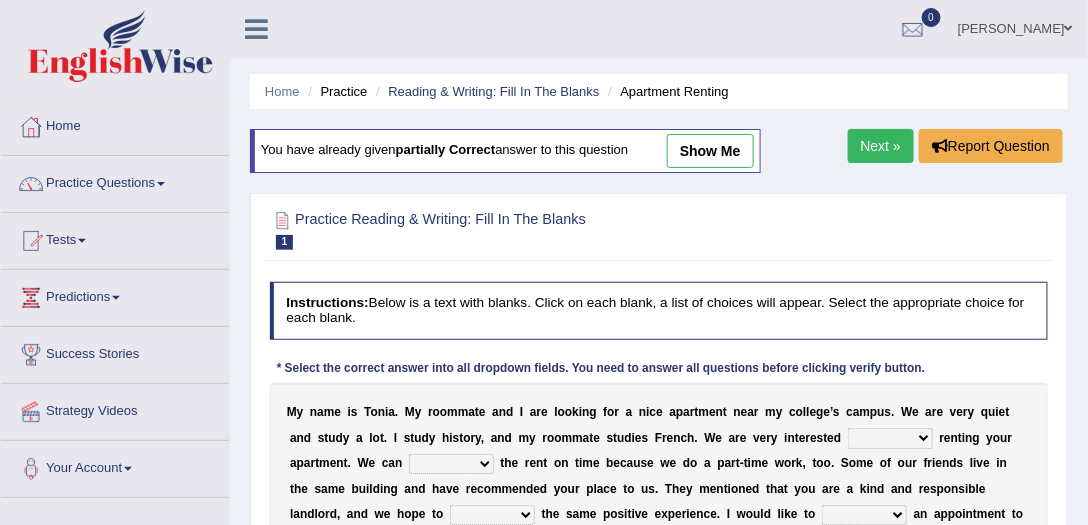 click on "show me" at bounding box center (710, 151) 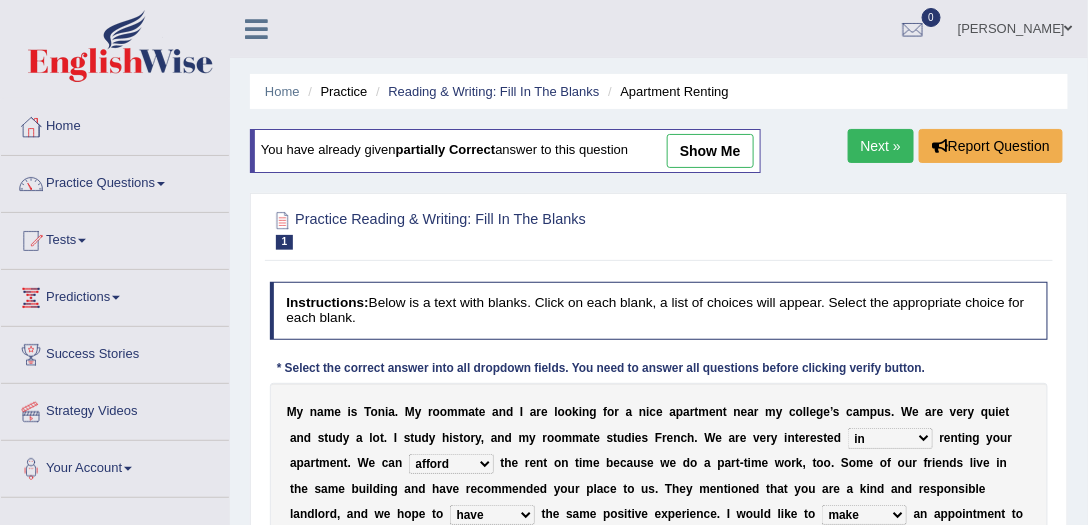 select on "forward" 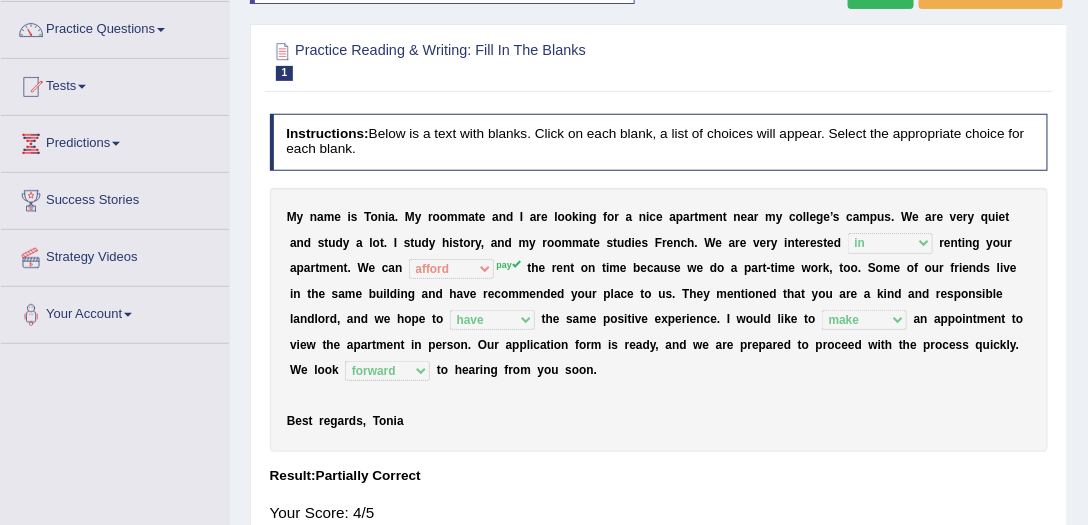 scroll, scrollTop: 228, scrollLeft: 0, axis: vertical 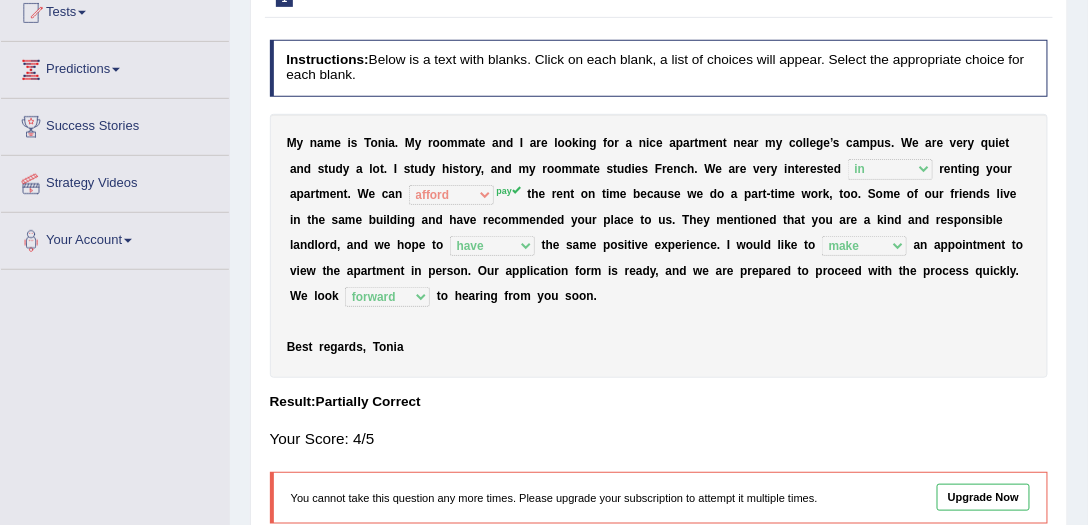 drag, startPoint x: 361, startPoint y: 195, endPoint x: 498, endPoint y: 193, distance: 137.0146 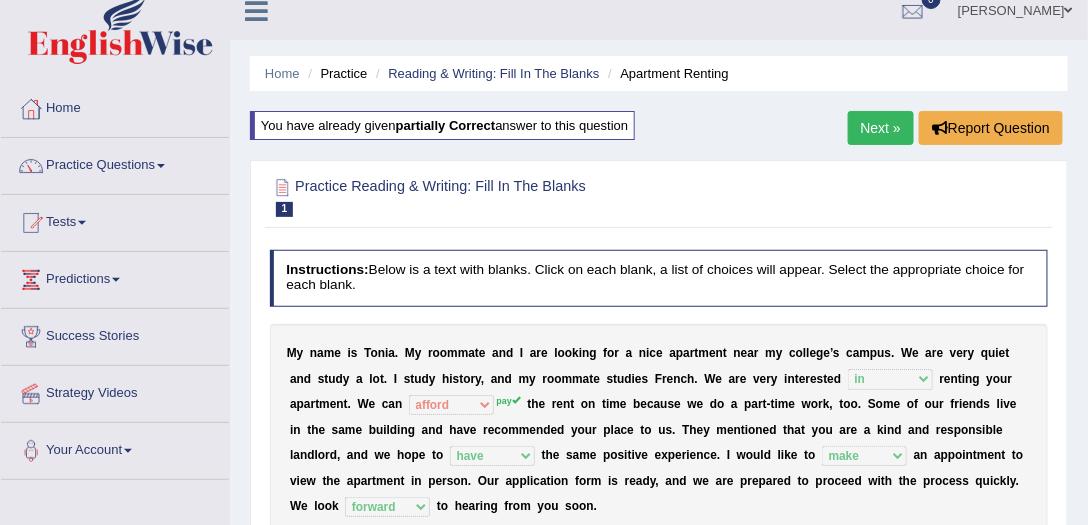 scroll, scrollTop: 0, scrollLeft: 0, axis: both 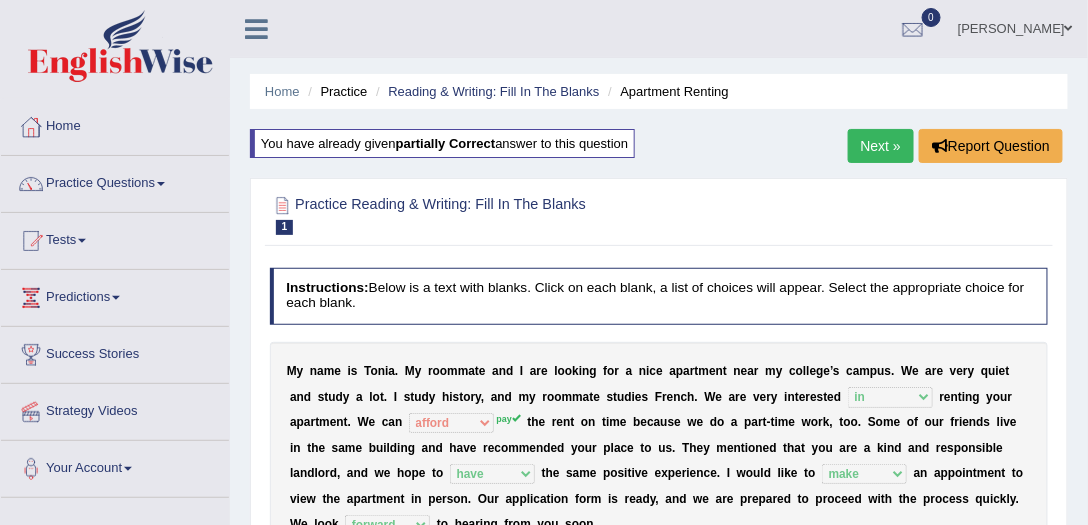 click on "Next »" at bounding box center (881, 146) 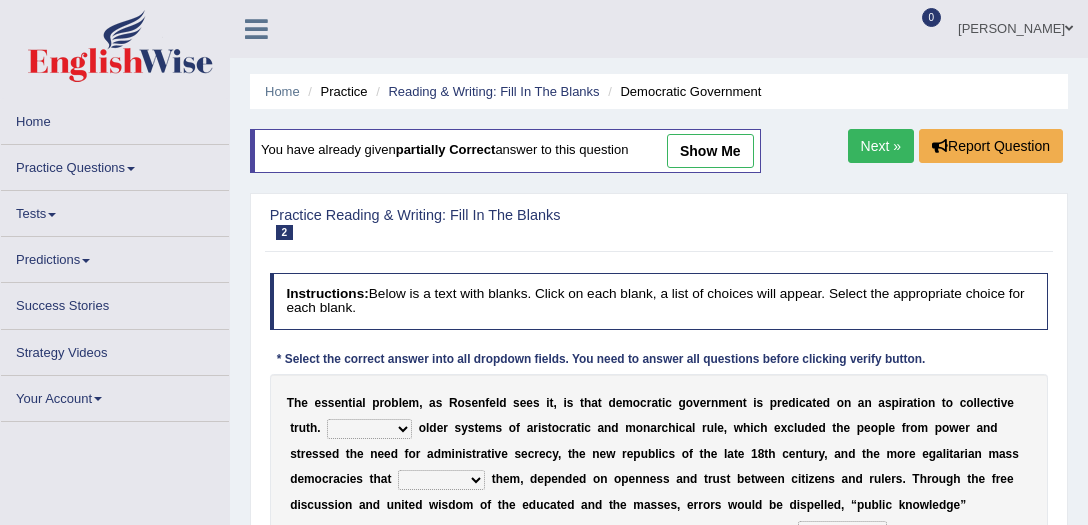 scroll, scrollTop: 0, scrollLeft: 0, axis: both 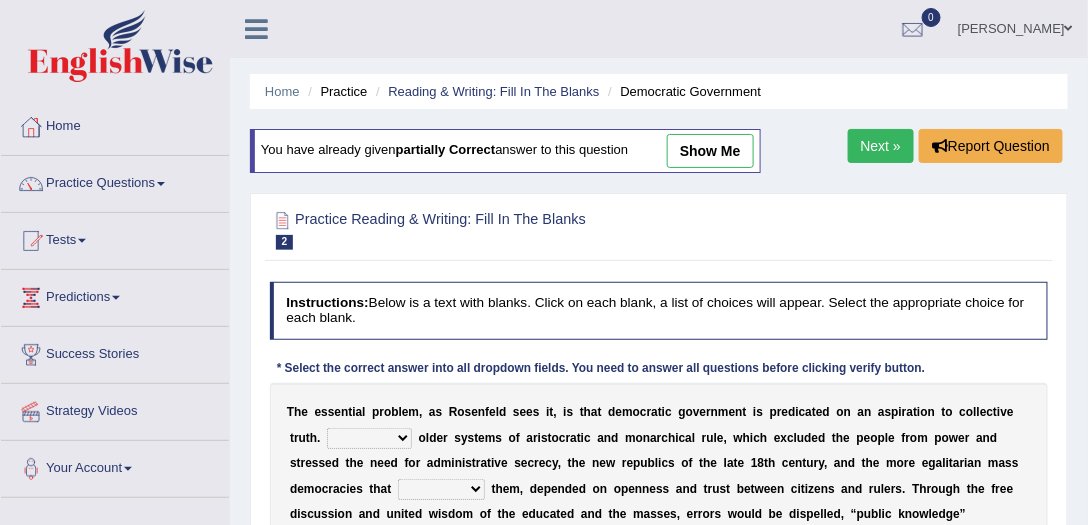 click on "show me" at bounding box center (710, 151) 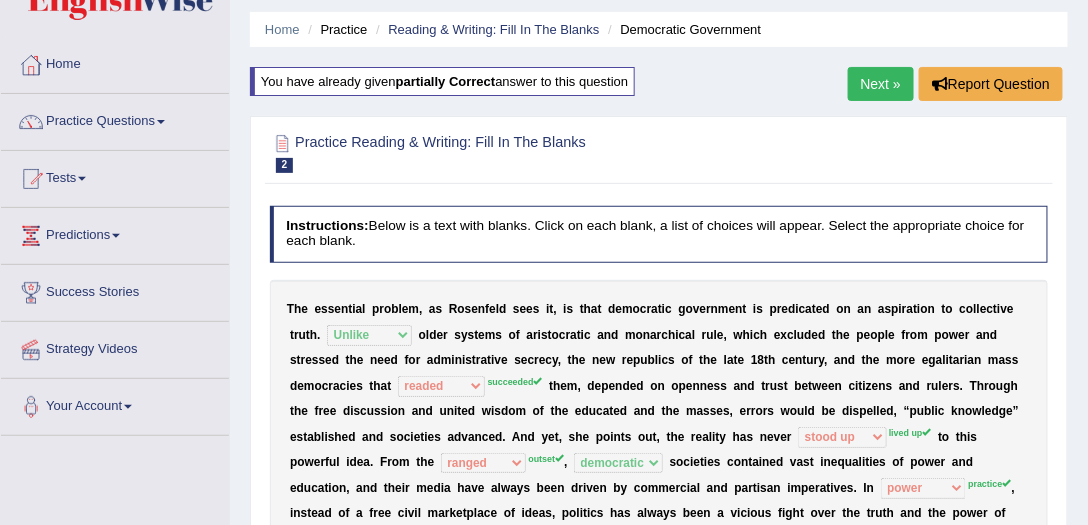 scroll, scrollTop: 0, scrollLeft: 0, axis: both 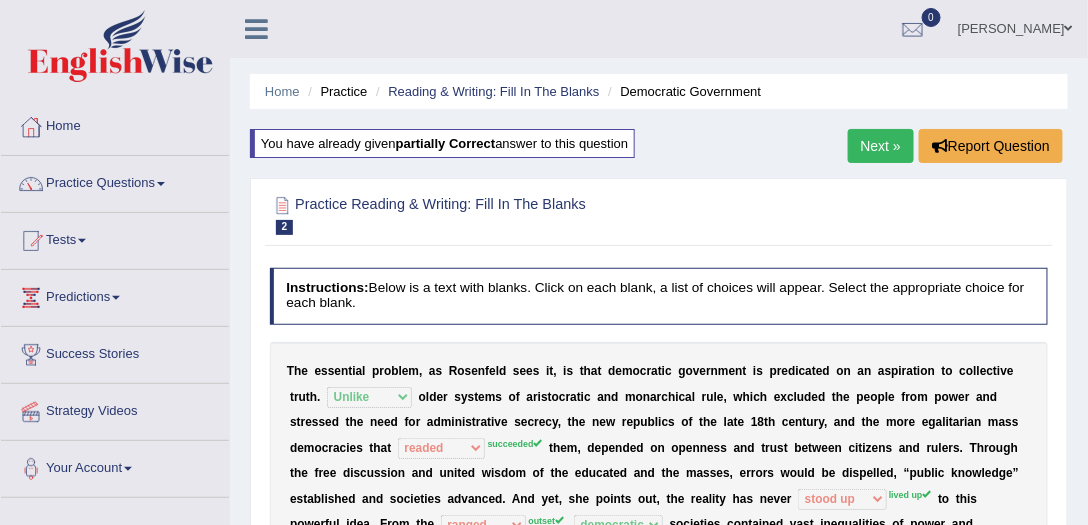click on "Next »" at bounding box center [881, 146] 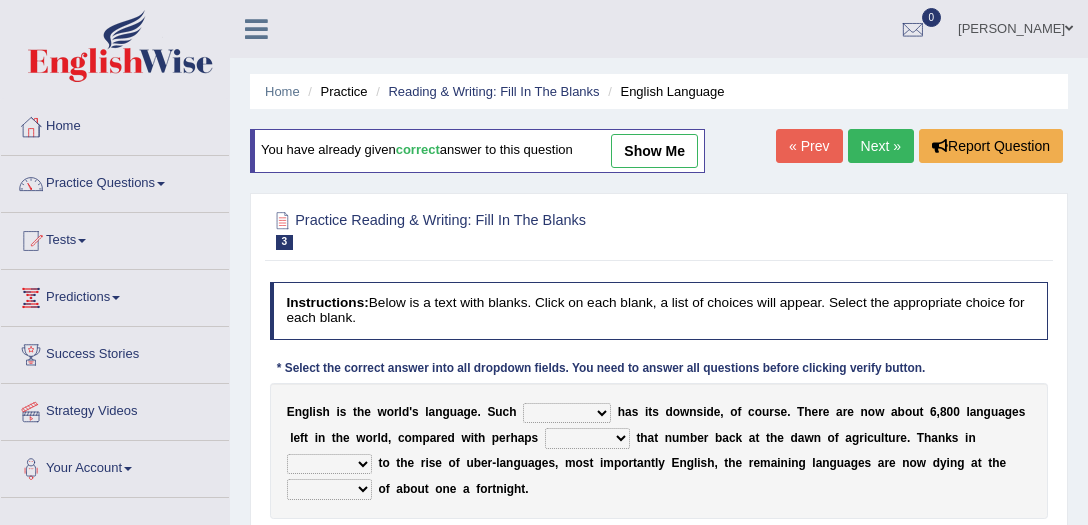 scroll, scrollTop: 0, scrollLeft: 0, axis: both 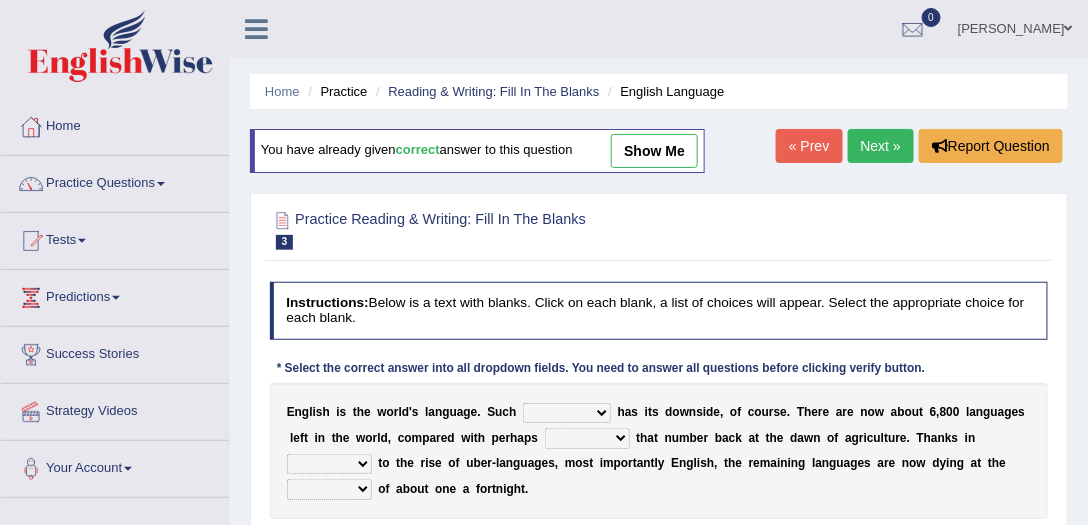 click on "show me" at bounding box center [654, 151] 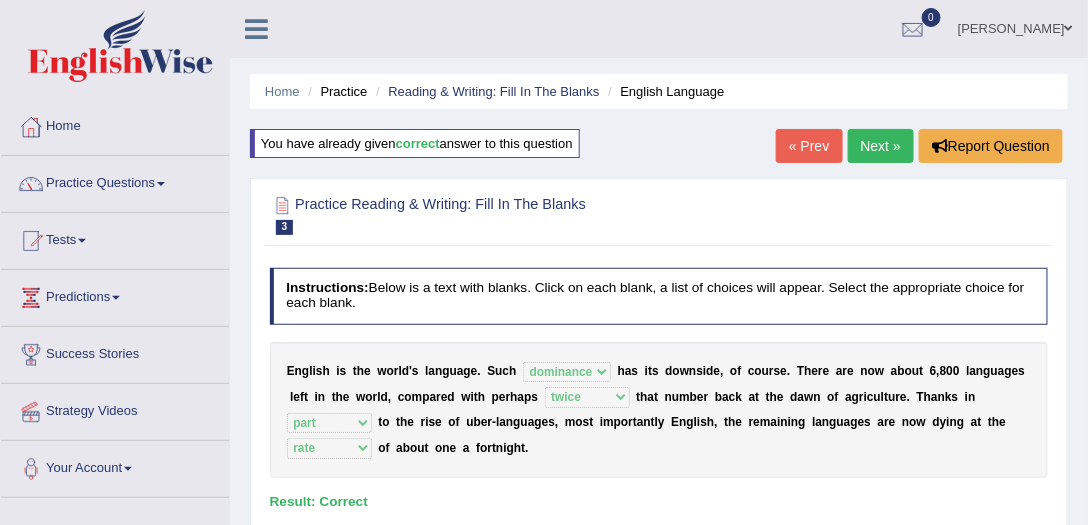 click on "Next »" at bounding box center (881, 146) 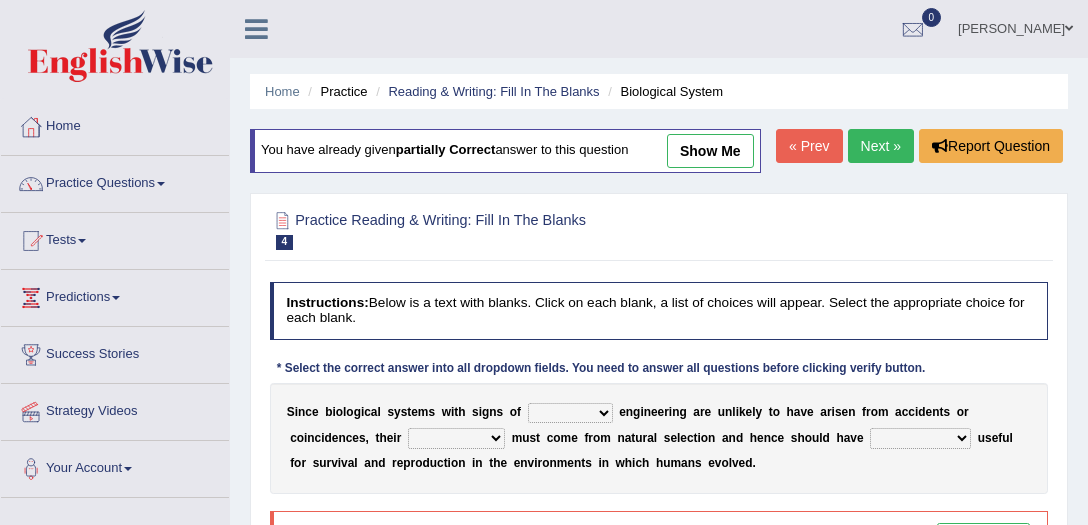 scroll, scrollTop: 0, scrollLeft: 0, axis: both 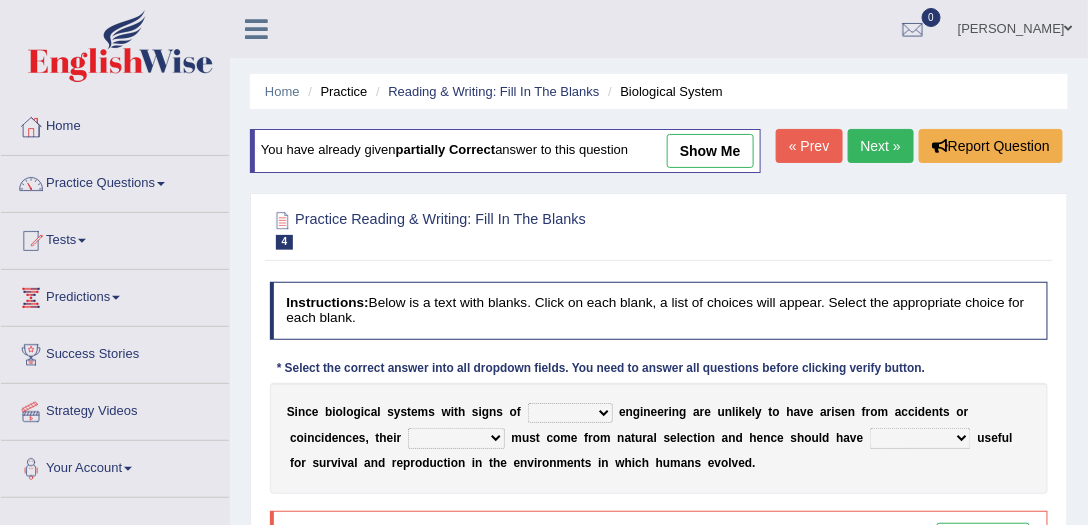 click on "show me" at bounding box center (710, 151) 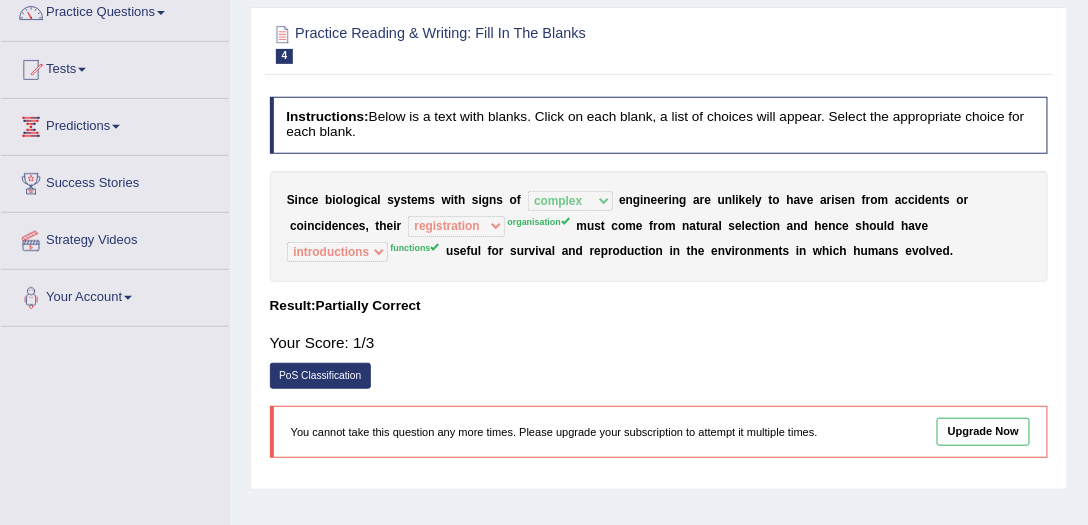 scroll, scrollTop: 114, scrollLeft: 0, axis: vertical 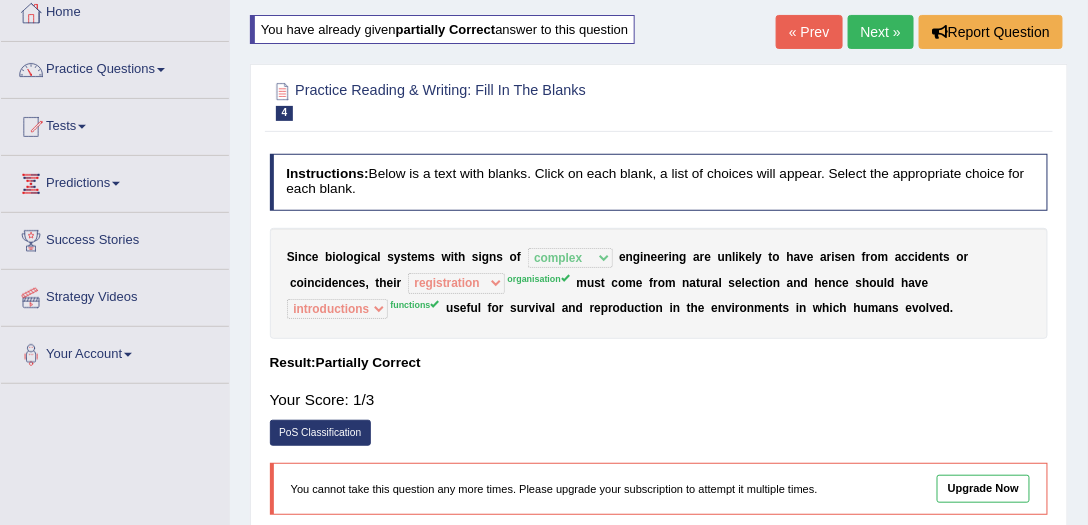 click on "Next »" at bounding box center [881, 32] 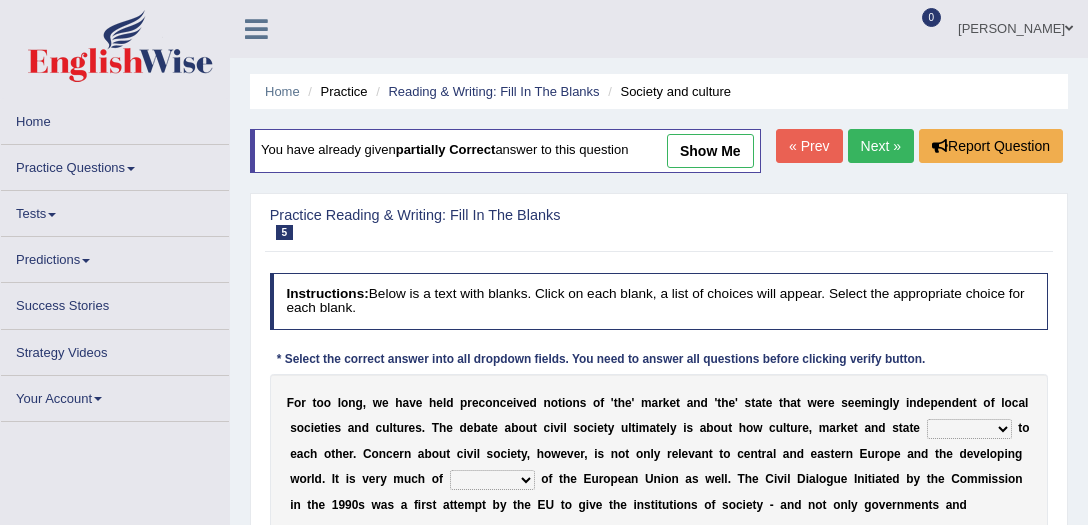 scroll, scrollTop: 0, scrollLeft: 0, axis: both 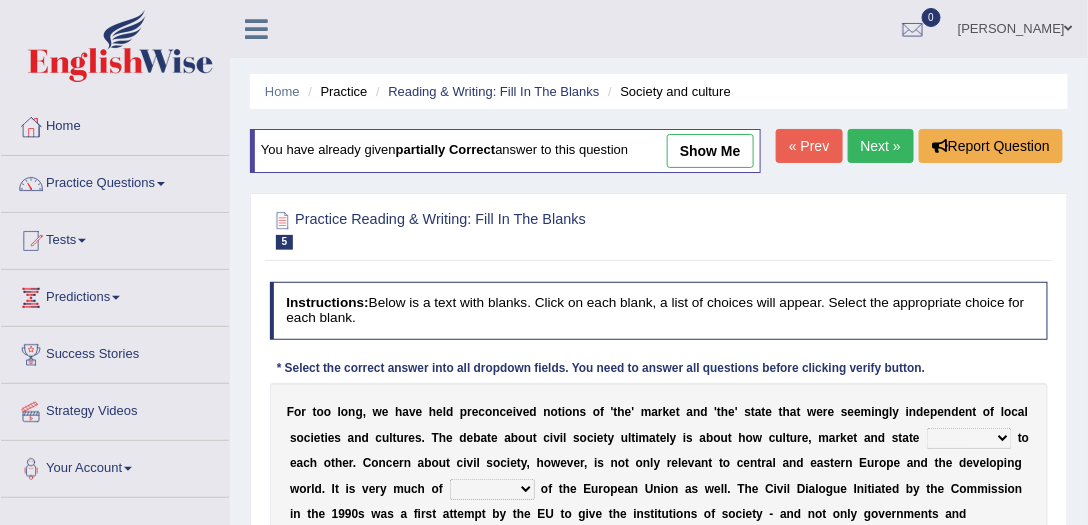 click on "show me" at bounding box center [710, 151] 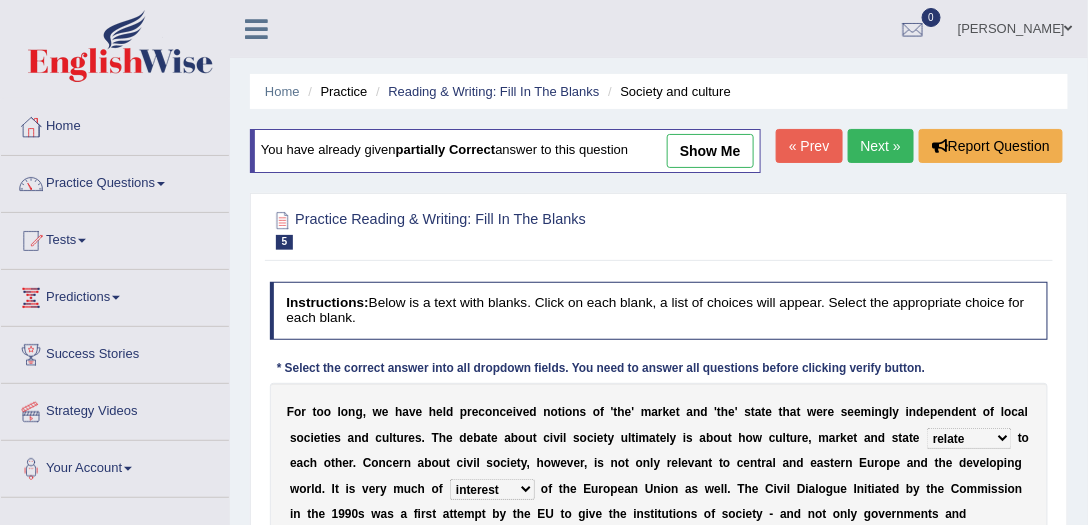 select on "tolerance" 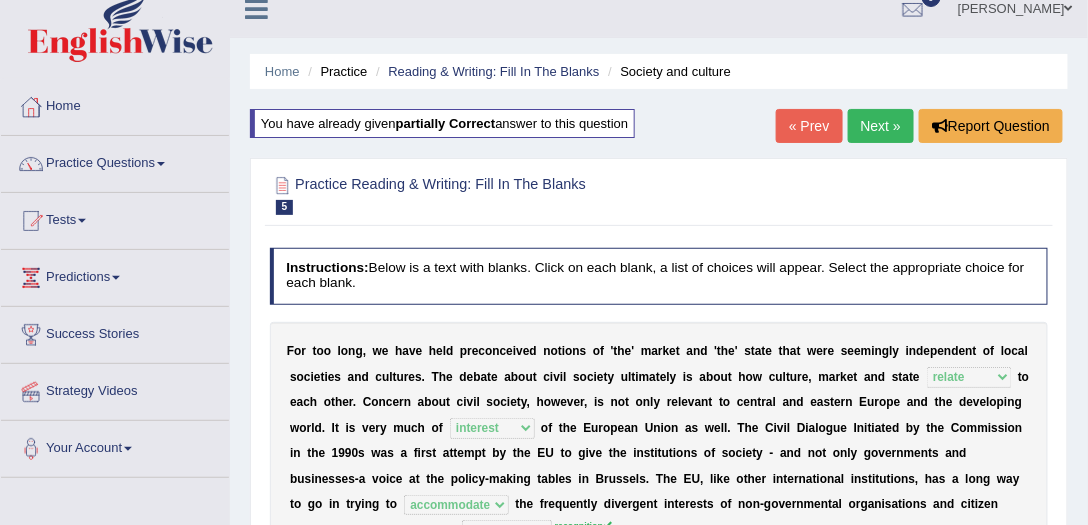 scroll, scrollTop: 0, scrollLeft: 0, axis: both 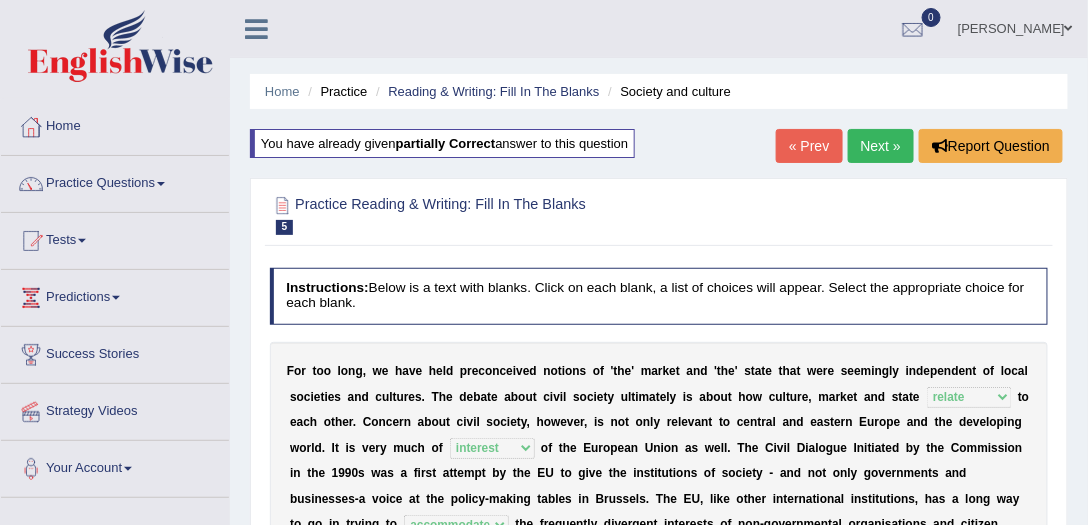 click on "Next »" at bounding box center (881, 146) 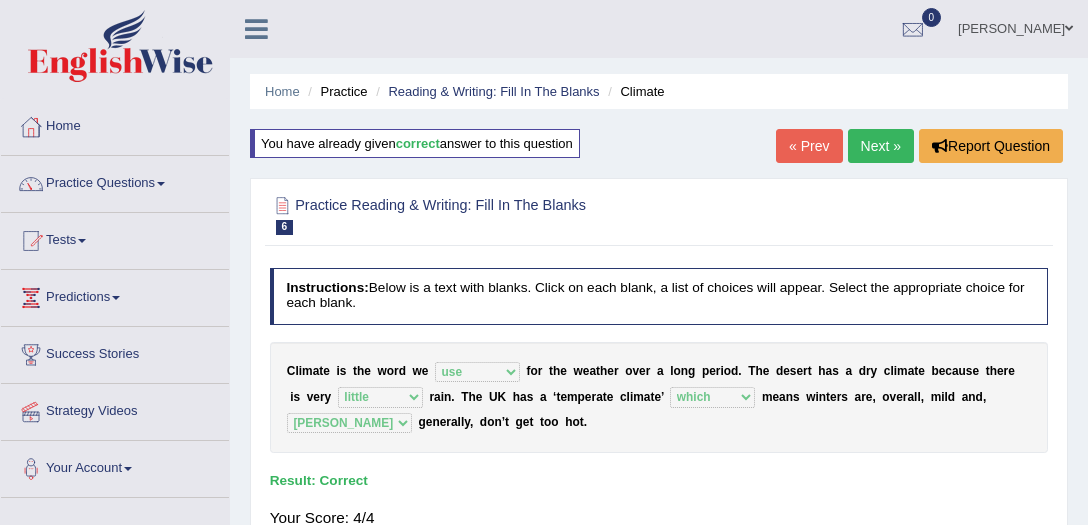 select on "use" 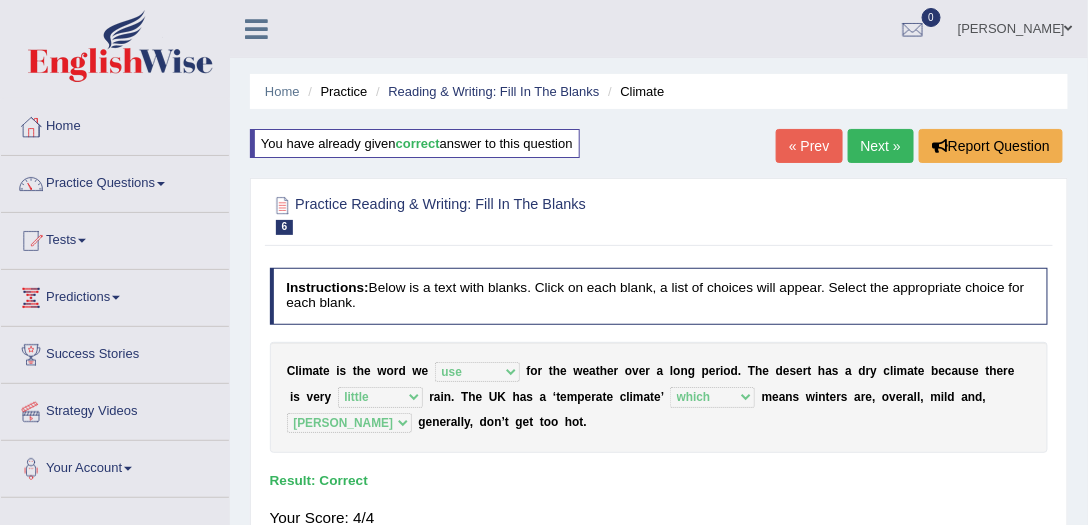 scroll, scrollTop: 0, scrollLeft: 0, axis: both 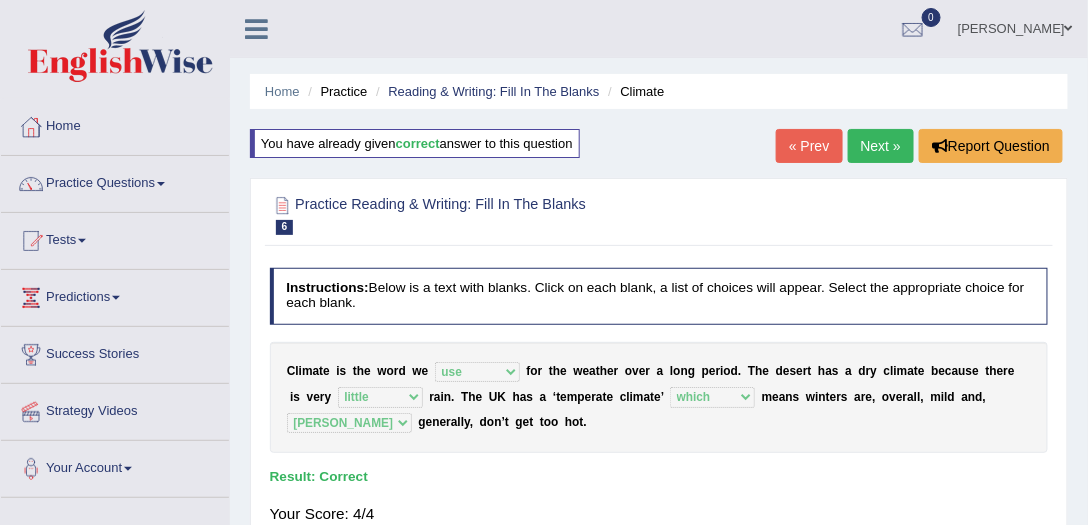 click on "Next »" at bounding box center (881, 146) 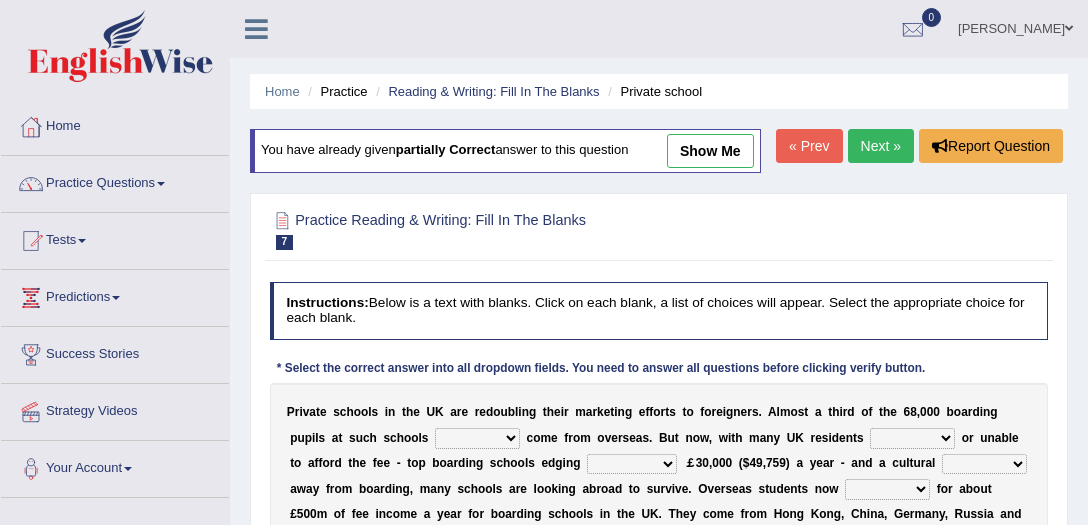 scroll, scrollTop: 0, scrollLeft: 0, axis: both 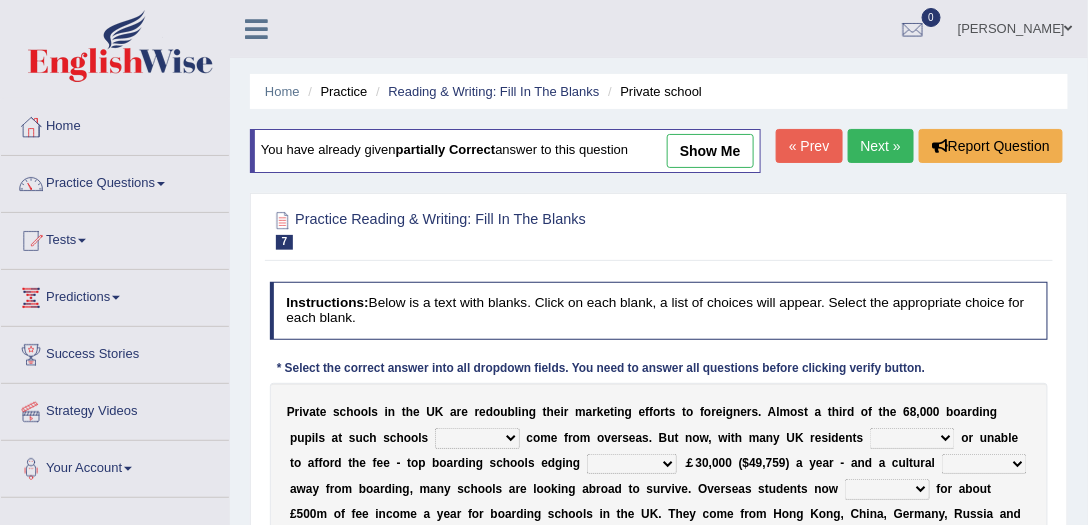 click on "show me" at bounding box center [710, 151] 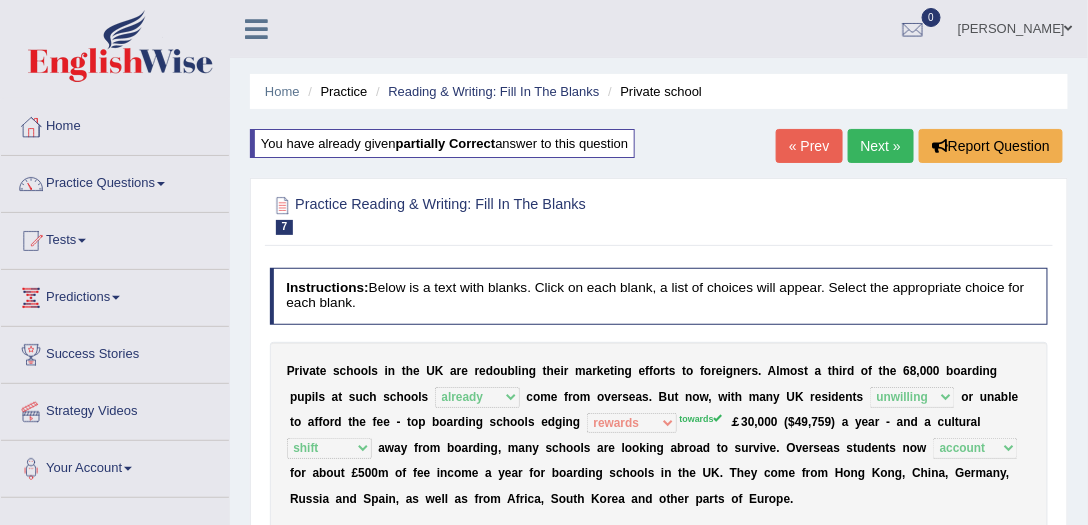 click on "Next »" at bounding box center (881, 146) 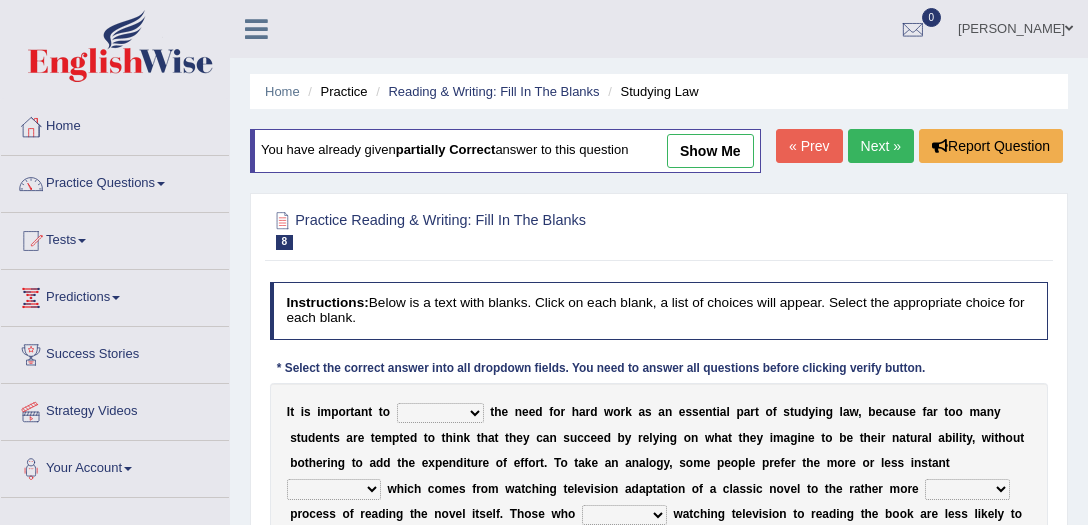 scroll, scrollTop: 0, scrollLeft: 0, axis: both 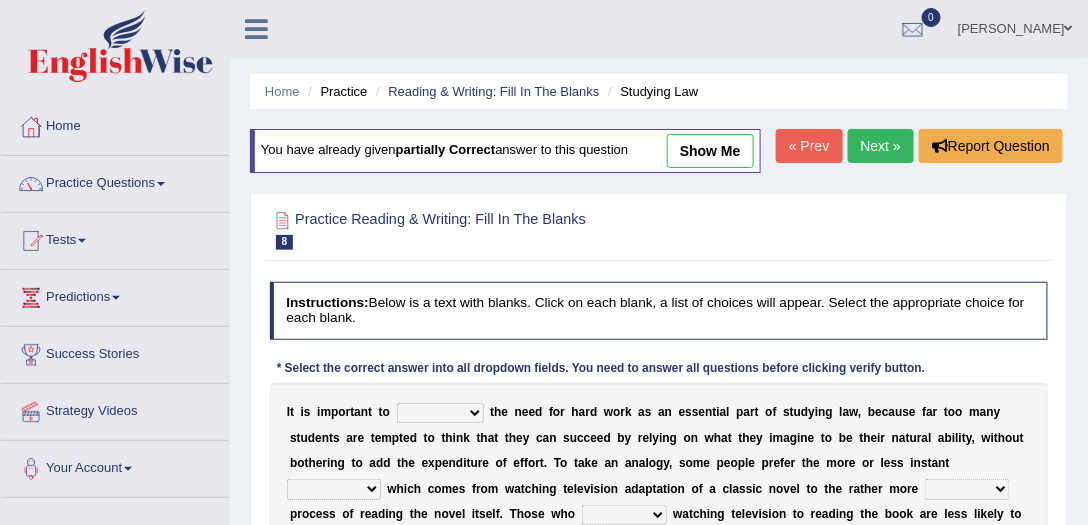 click on "show me" at bounding box center (710, 151) 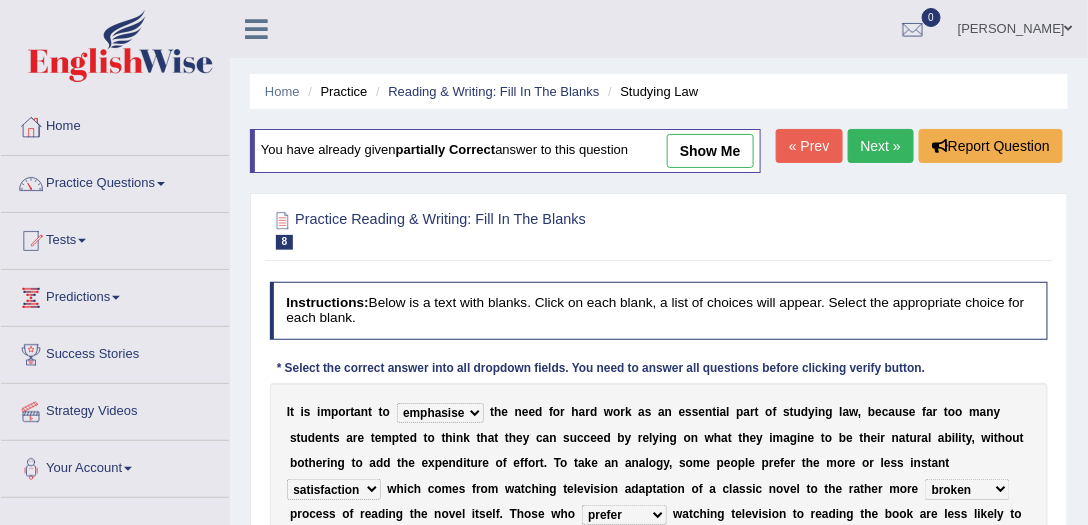select on "judgement" 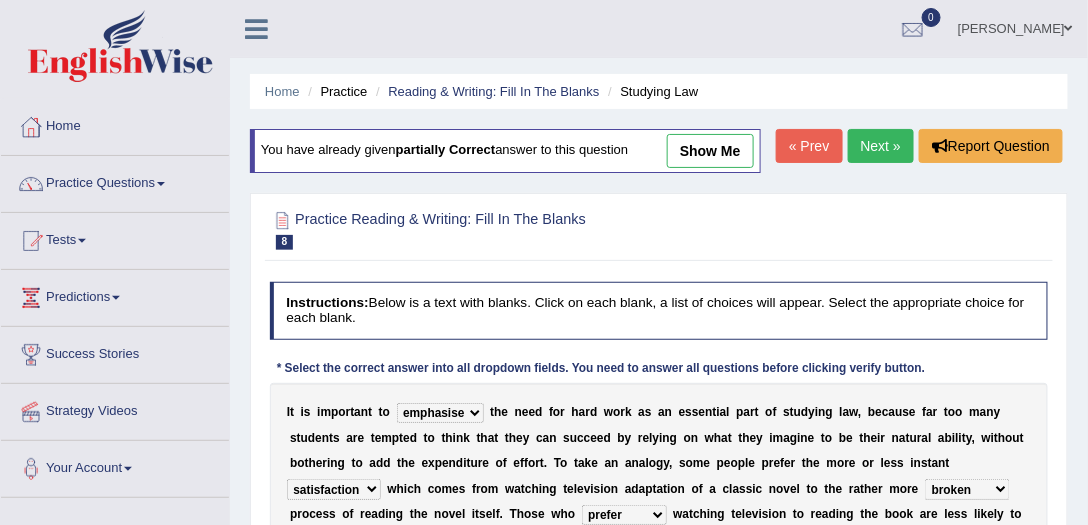 scroll, scrollTop: 0, scrollLeft: 0, axis: both 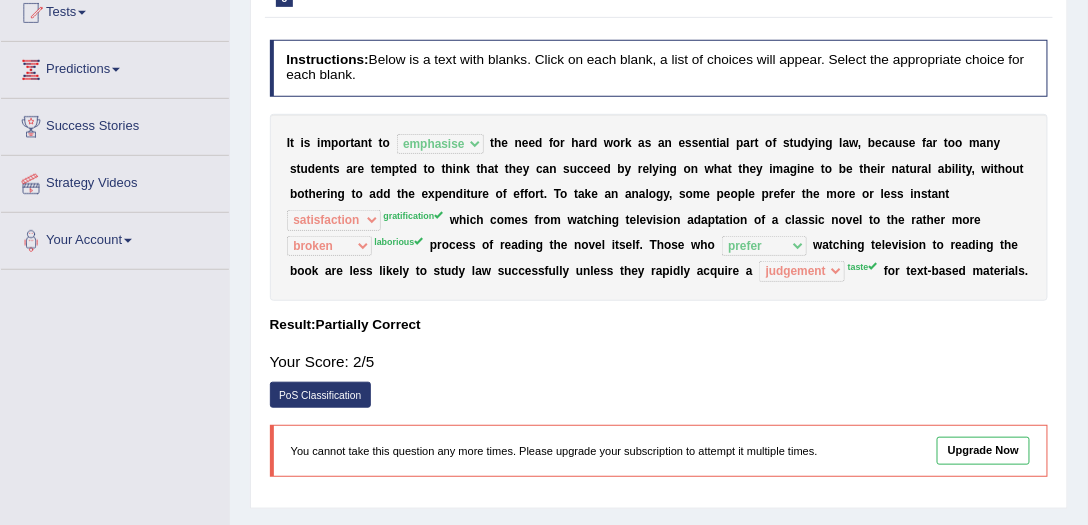 click on "I t    i s    i m p o r t a n t    t o    emphasise criticise adjust replicate    t h e    n e e d    f o r    h a r d    w o r k    a s    a n    e s s e n t i a l    p a r t    o f    s t u d y i n g    l a w ,    b e c a u s e    f a r    t o o    m a n y    s t u d e n t s    a r e    t e m p t e d    t o    t h i n k    t h a t    t h e y    c a n    s u c c e e d    b y    r e l y i n g    o n    w h a t    t h e y    i m a g i n e    t o    b e    t h e i r    n a t u r a l    a b i l i t y ,    w i t h o u t    b o t h e r i n g    t o    a d d    t h e    e x p e n d i t u r e    o f    e f f o r t .    T o    t a k e    a n    a n a l o g y ,    s o m e    p e o p l e    p r e f e r    t h e    m o r e    o r    l e s s    i n s t a n t    satisfaction reaction gratification adjusted gratification    w h i c h    c o m e s    f r o m    w a t c h i n g    t e l e v i s i o n    a d a p t a t i o n    o f    a    c l a s s i c" at bounding box center (659, 207) 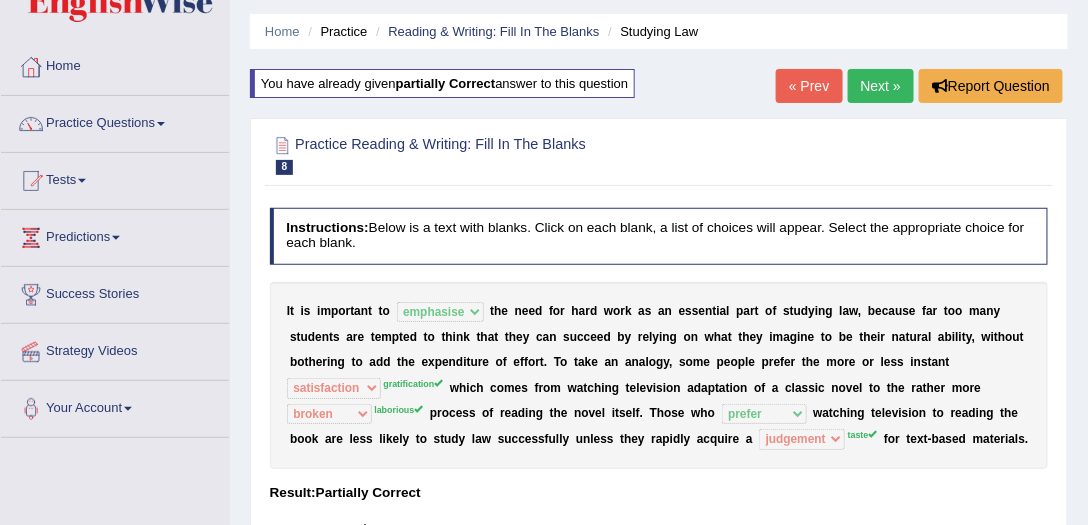 scroll, scrollTop: 0, scrollLeft: 0, axis: both 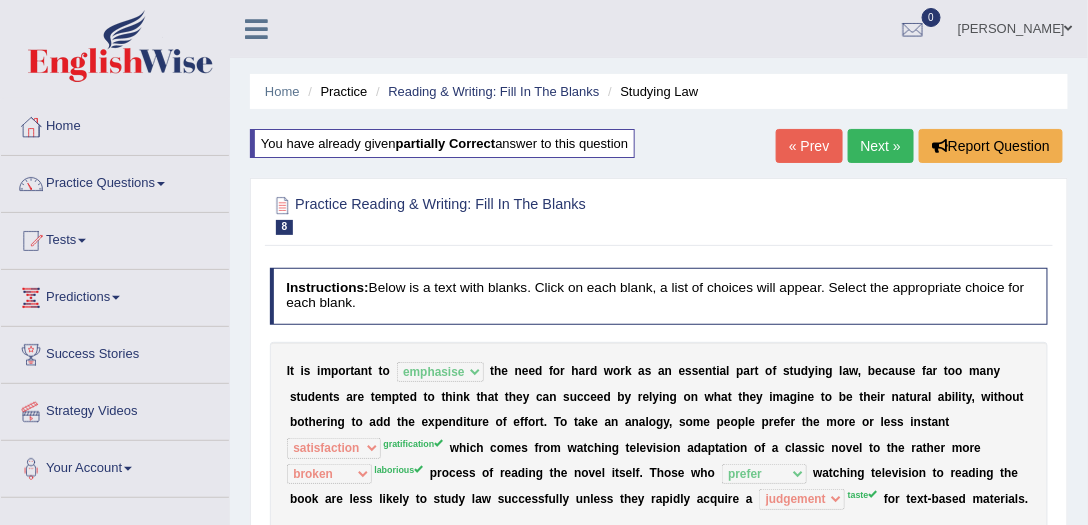 click on "Next »" at bounding box center [881, 146] 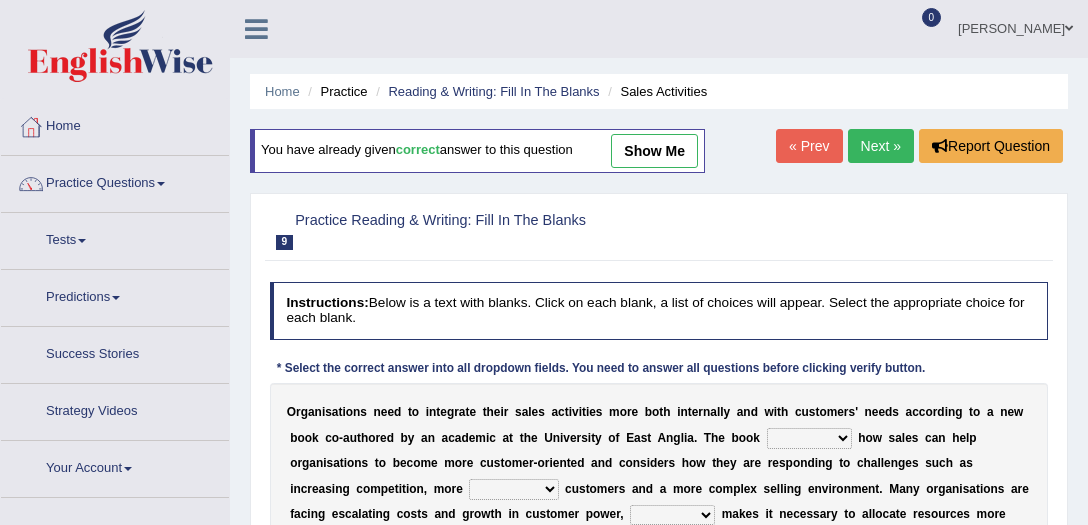 scroll, scrollTop: 0, scrollLeft: 0, axis: both 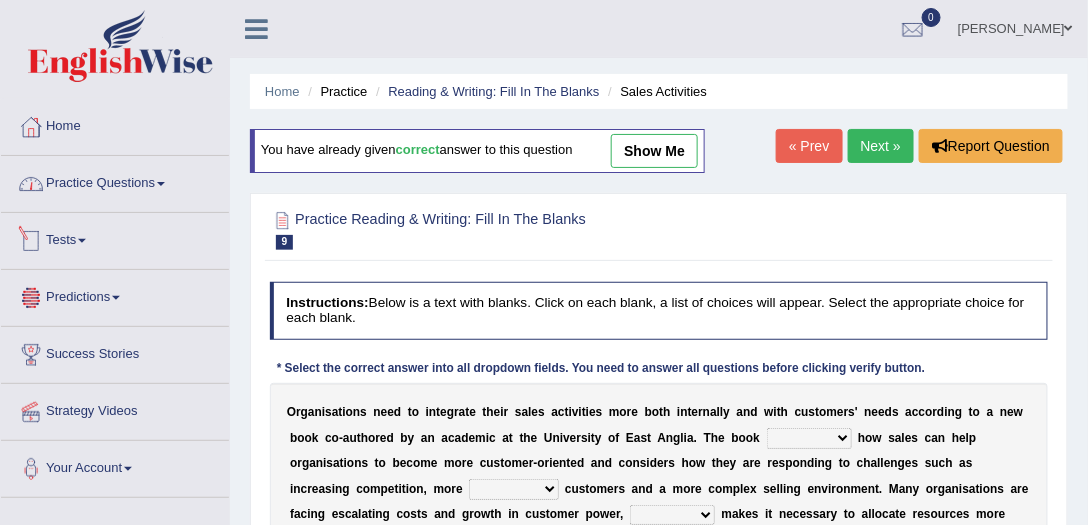 click on "Practice Questions" at bounding box center [115, 181] 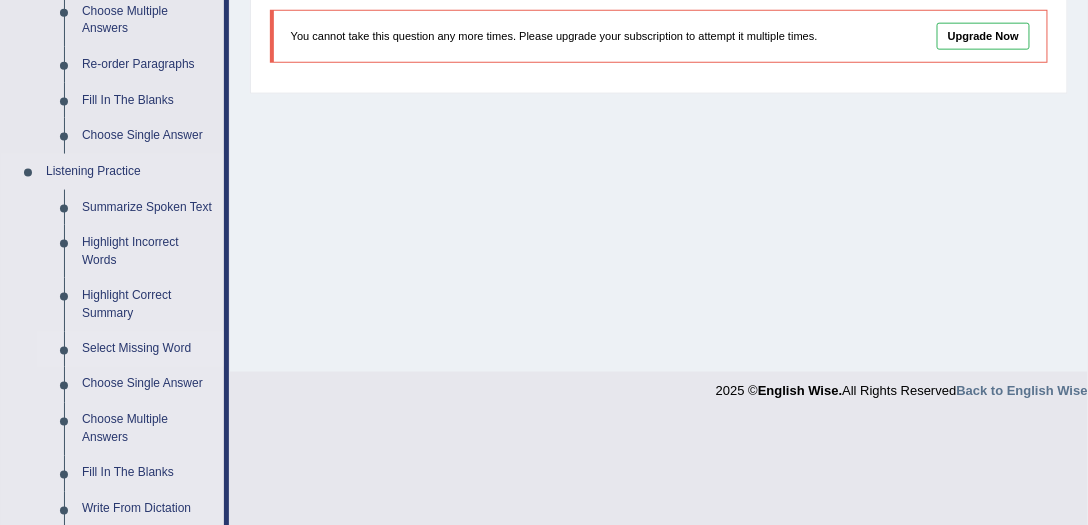 scroll, scrollTop: 685, scrollLeft: 0, axis: vertical 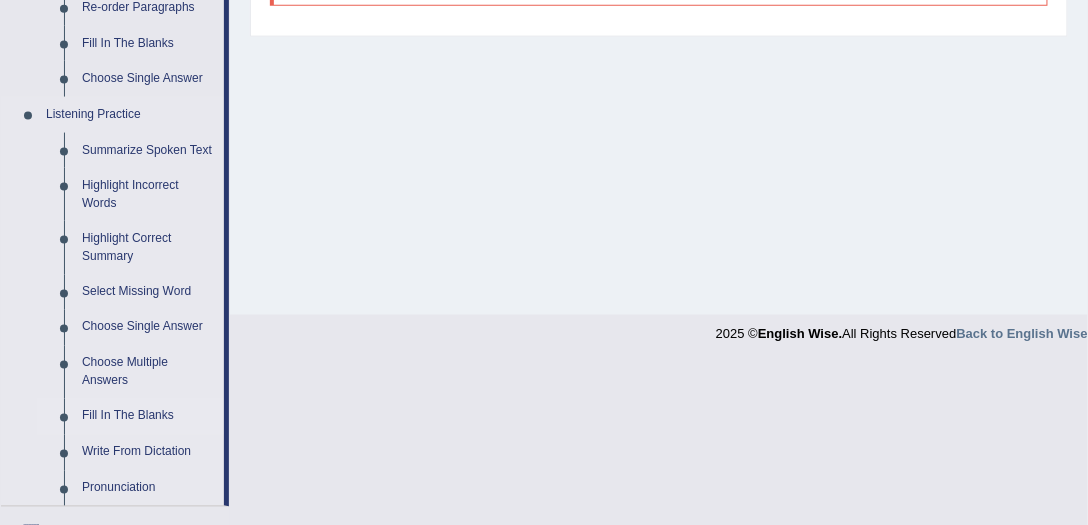 click on "Fill In The Blanks" at bounding box center [148, 417] 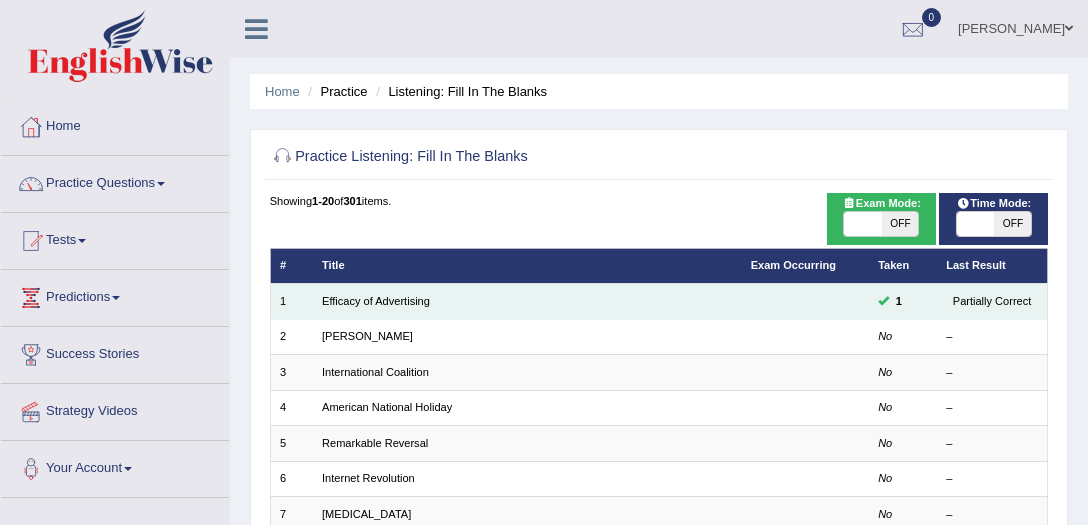 scroll, scrollTop: 0, scrollLeft: 0, axis: both 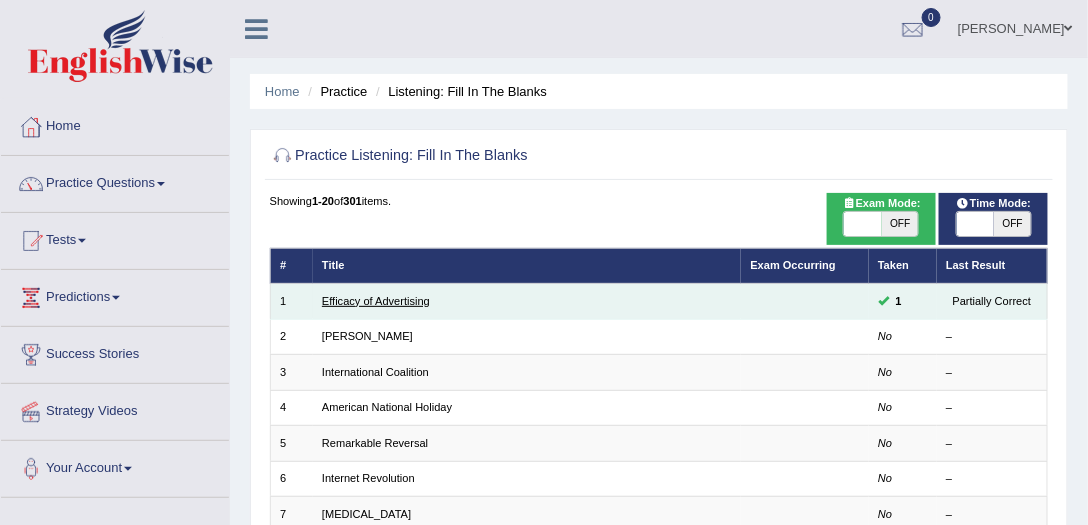 click on "Efficacy of Advertising" at bounding box center [376, 301] 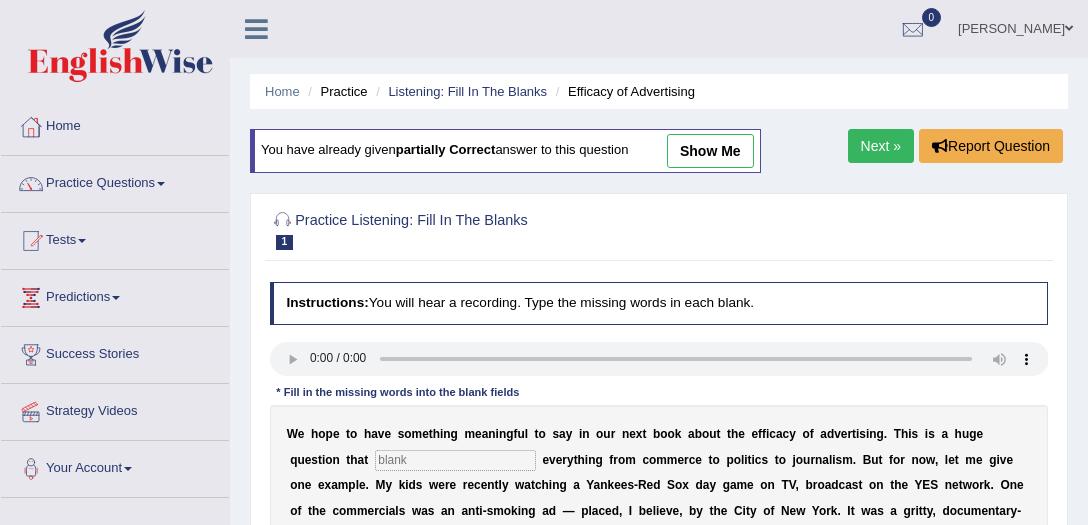 scroll, scrollTop: 0, scrollLeft: 0, axis: both 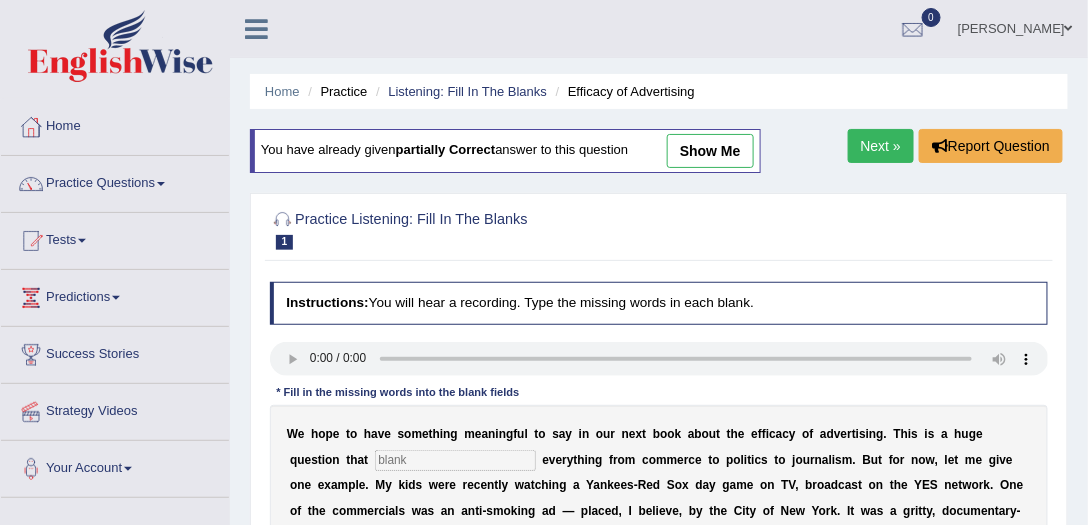 click on "show me" at bounding box center (710, 151) 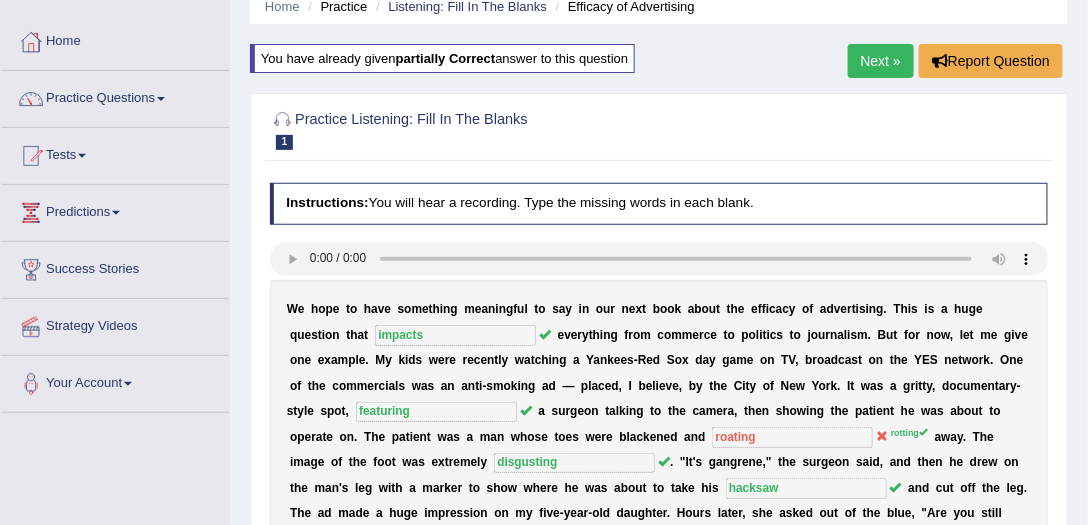 scroll, scrollTop: 0, scrollLeft: 0, axis: both 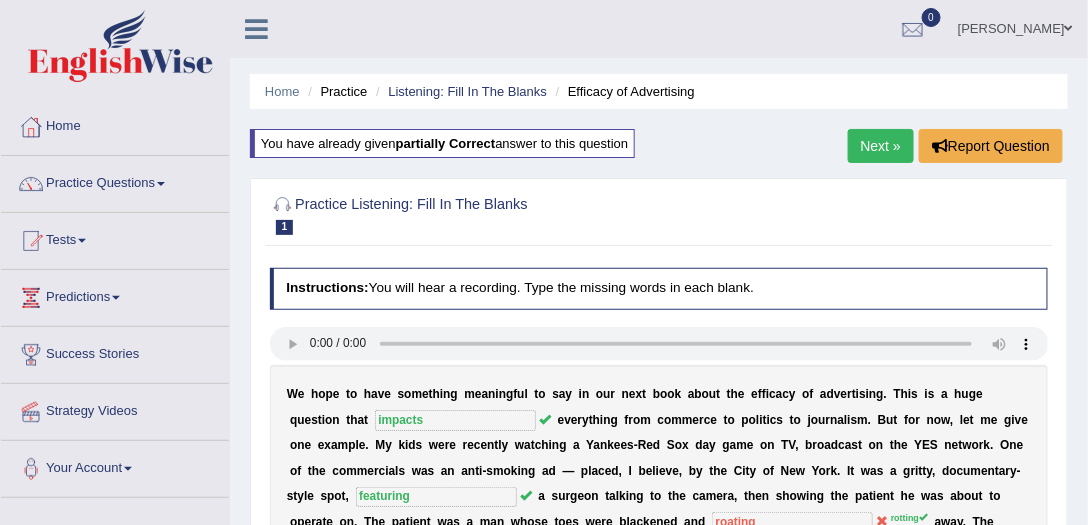 click on "Next »" at bounding box center [881, 146] 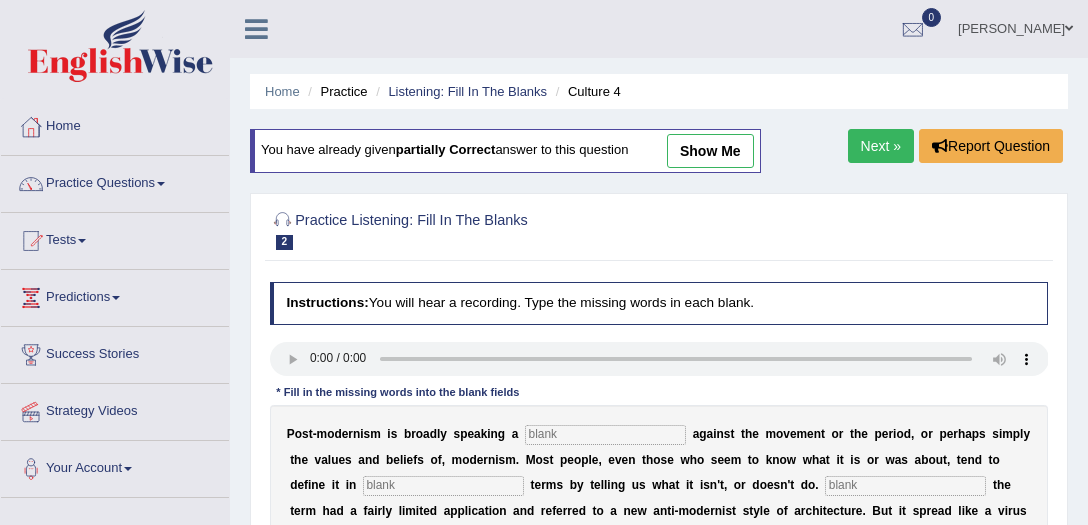 scroll, scrollTop: 0, scrollLeft: 0, axis: both 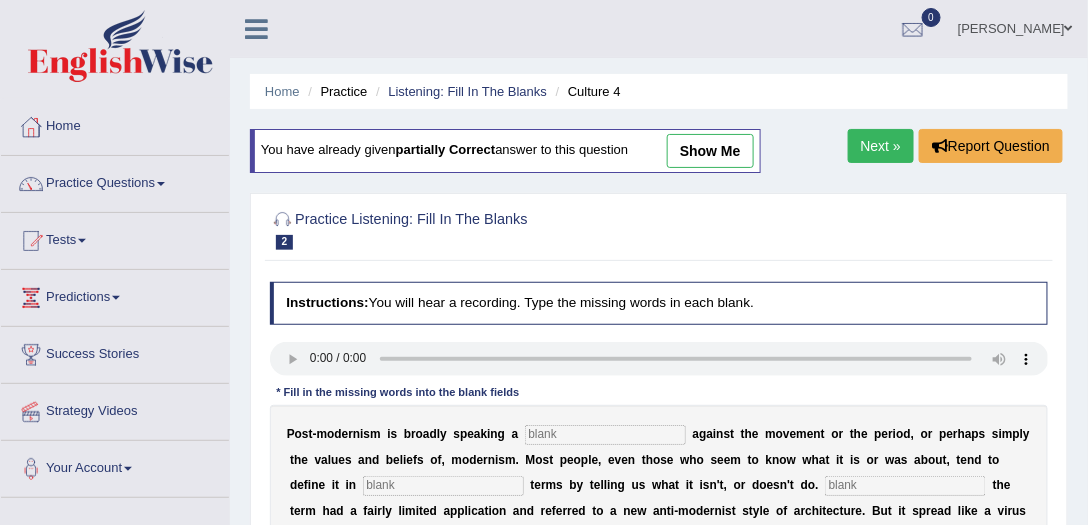 click on "You have already given  partially correct  answer to this question
show me" at bounding box center [505, 151] 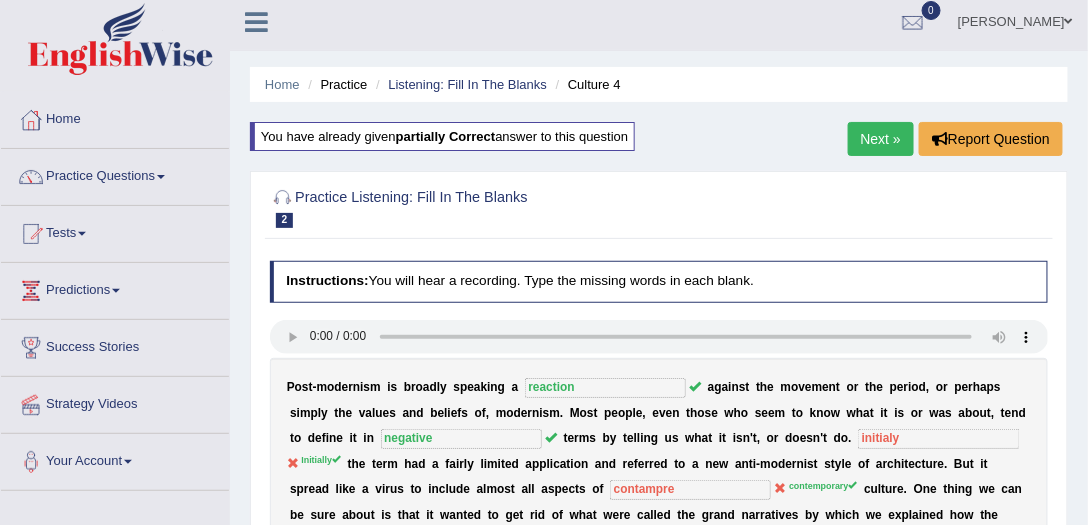 scroll, scrollTop: 0, scrollLeft: 0, axis: both 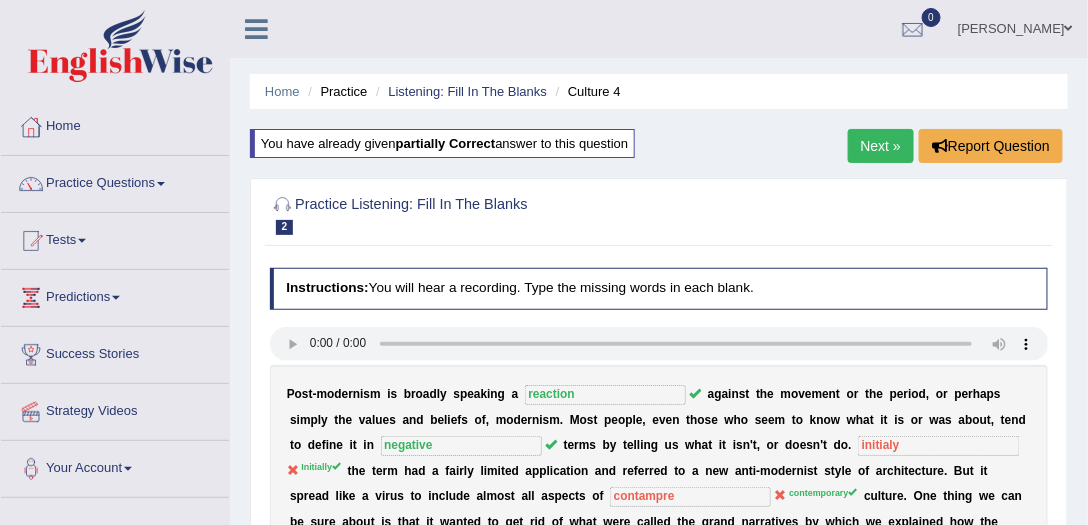 click on "Next »" at bounding box center [881, 146] 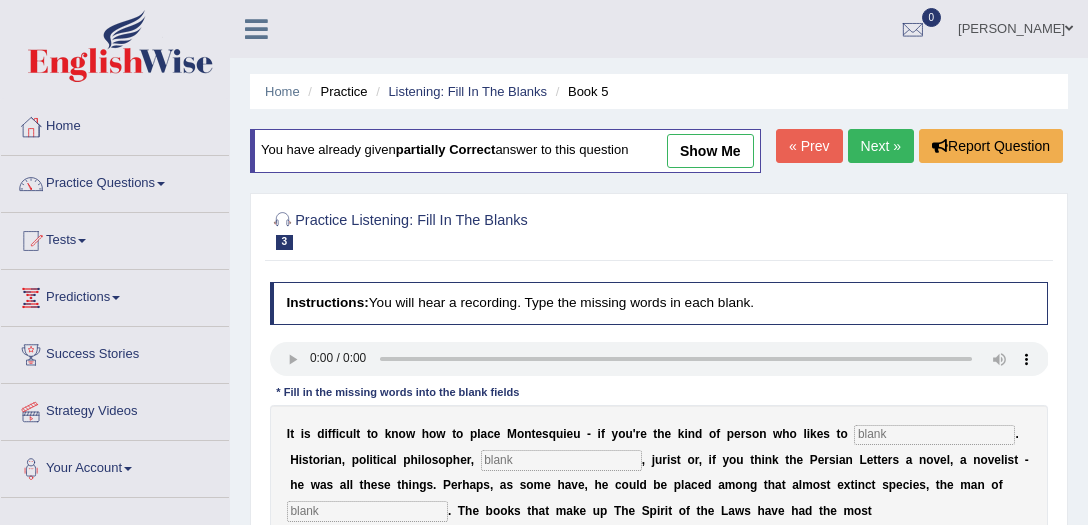 scroll, scrollTop: 0, scrollLeft: 0, axis: both 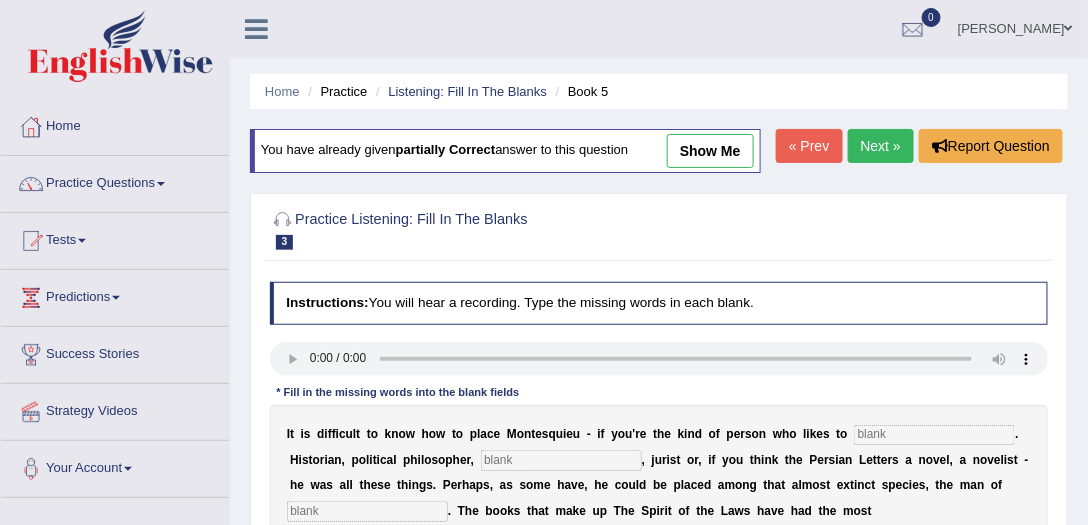 click on "show me" at bounding box center [710, 151] 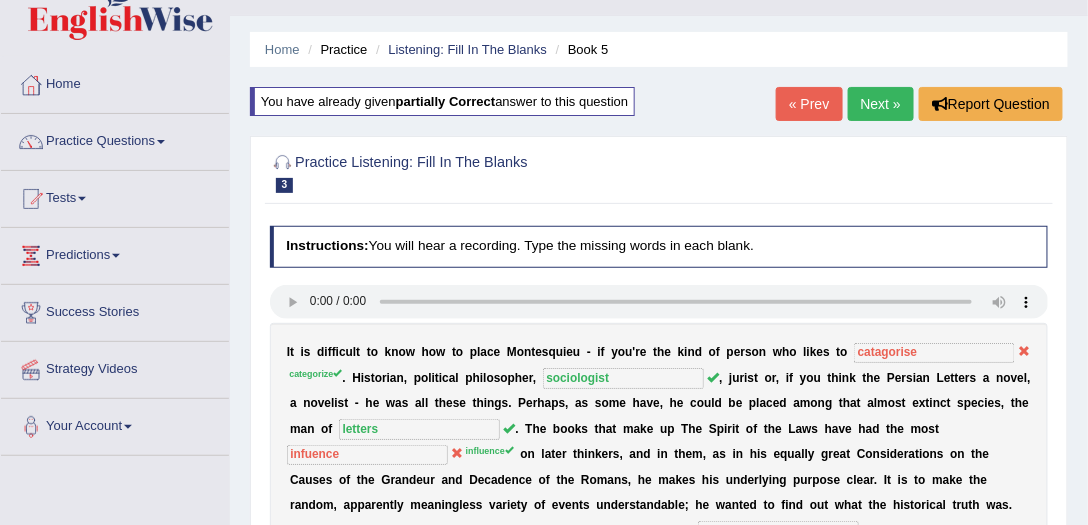 scroll, scrollTop: 0, scrollLeft: 0, axis: both 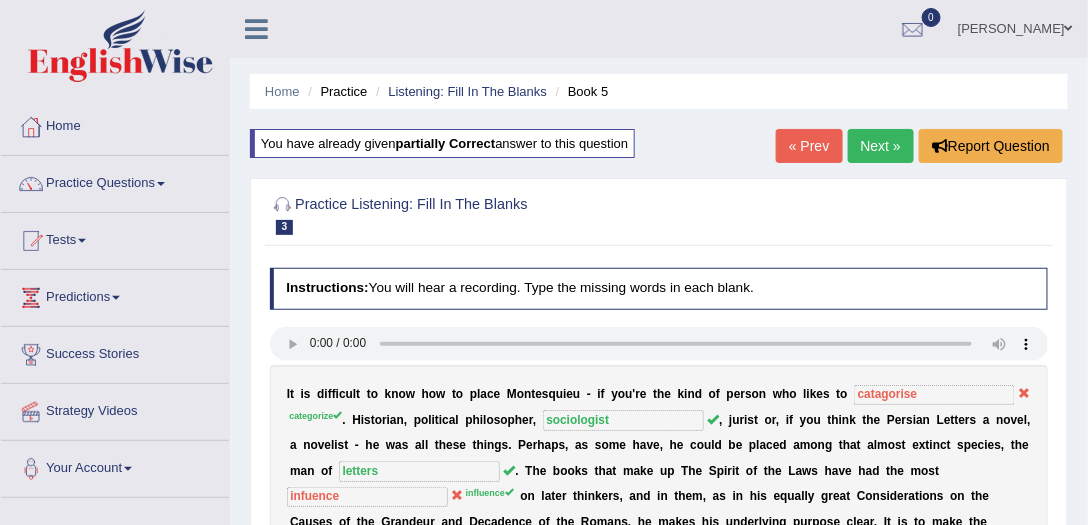 click on "Next »" at bounding box center (881, 146) 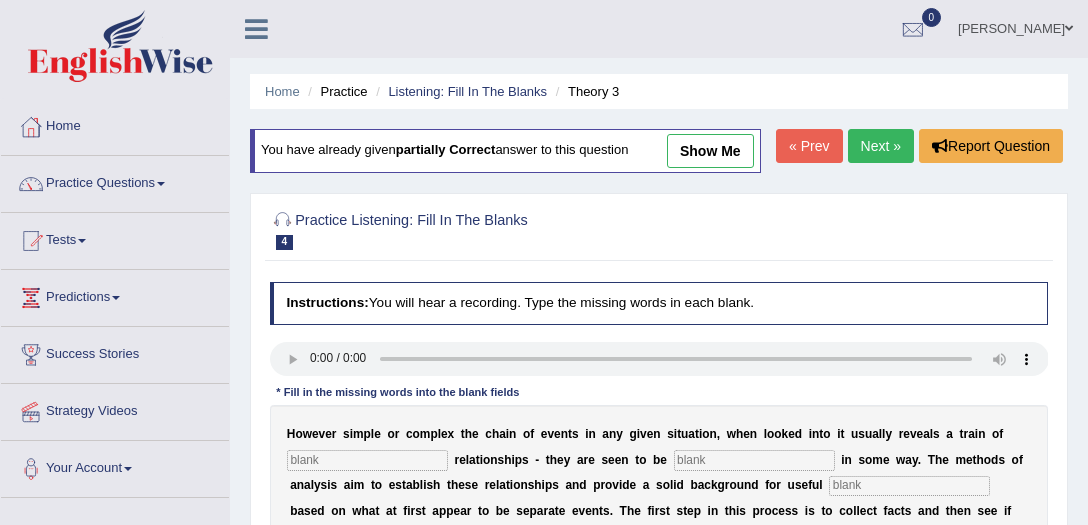 scroll, scrollTop: 0, scrollLeft: 0, axis: both 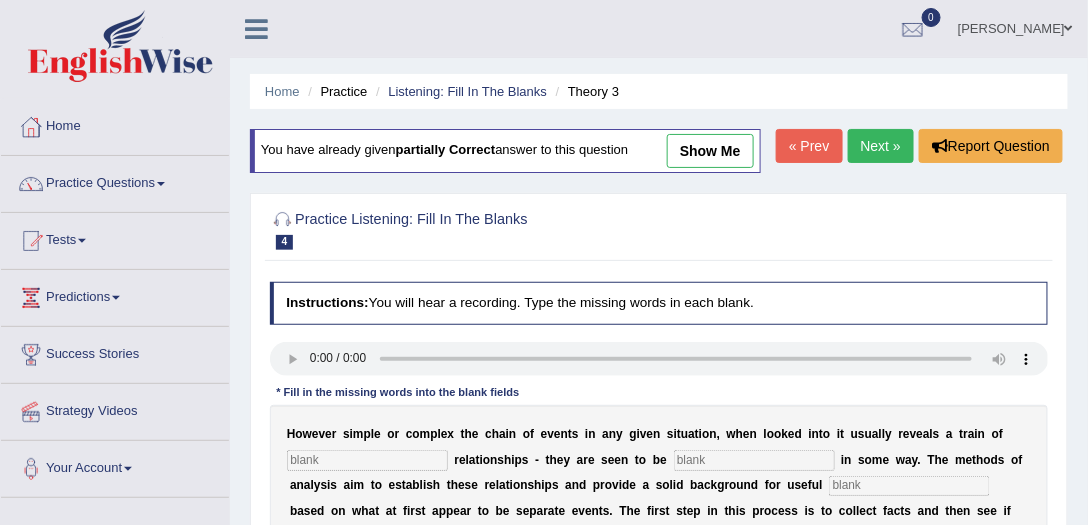 click on "show me" at bounding box center [710, 151] 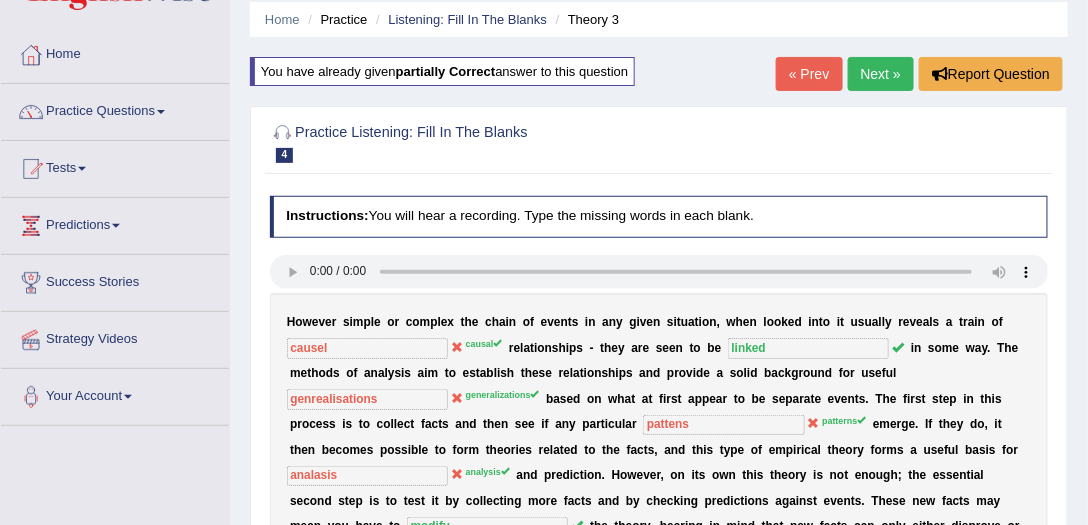 scroll, scrollTop: 0, scrollLeft: 0, axis: both 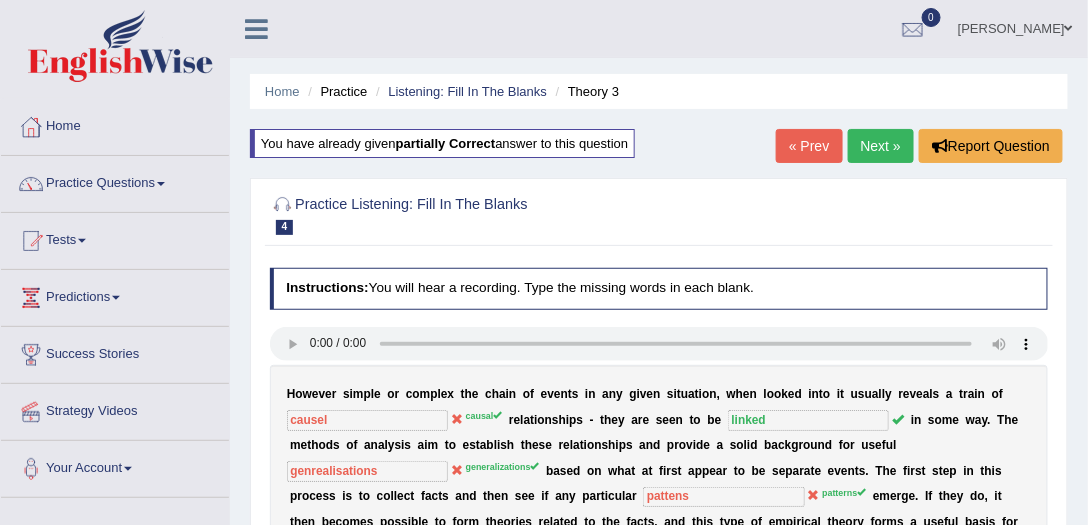 click on "Next »" at bounding box center [881, 146] 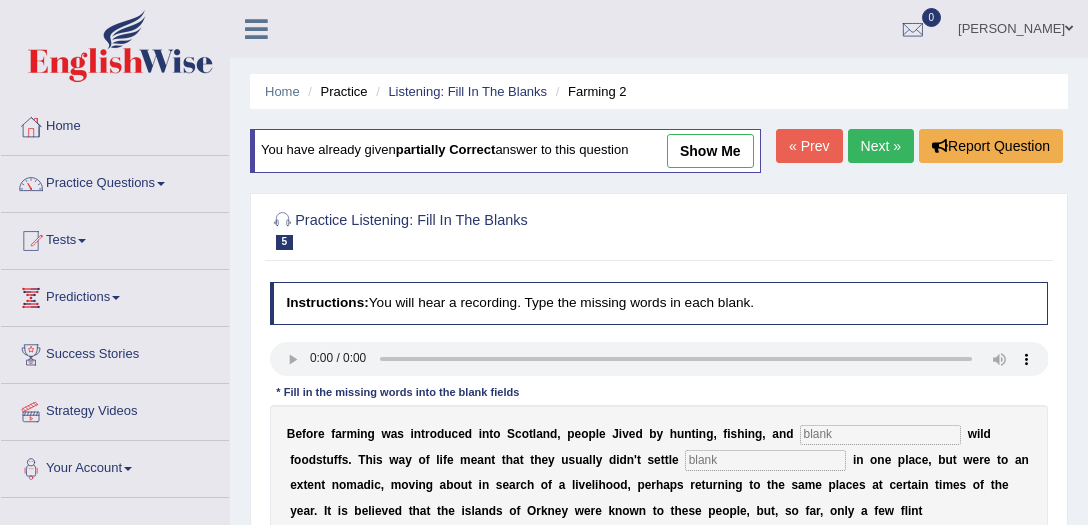 scroll, scrollTop: 0, scrollLeft: 0, axis: both 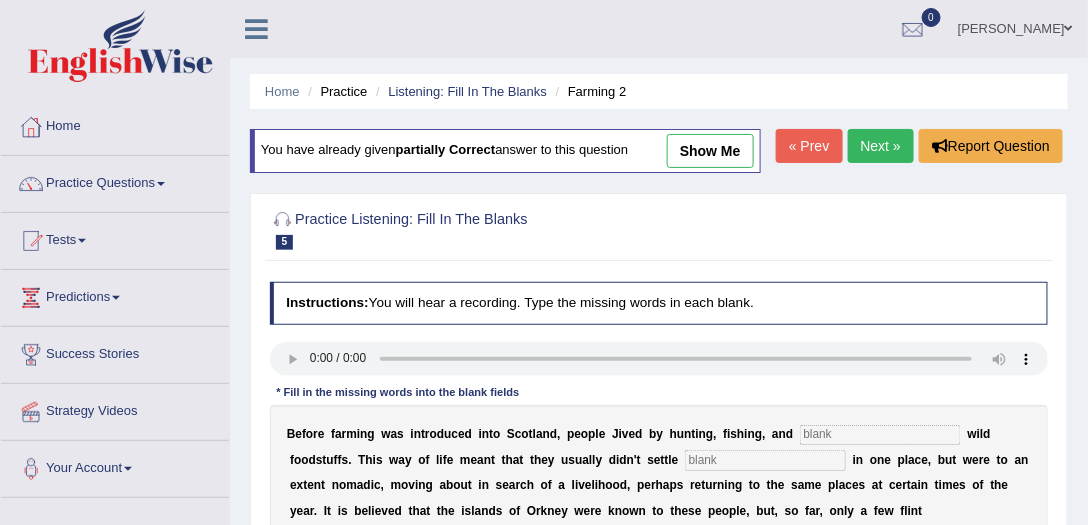 click on "You have already given  partially correct  answer to this question
show me" at bounding box center [505, 151] 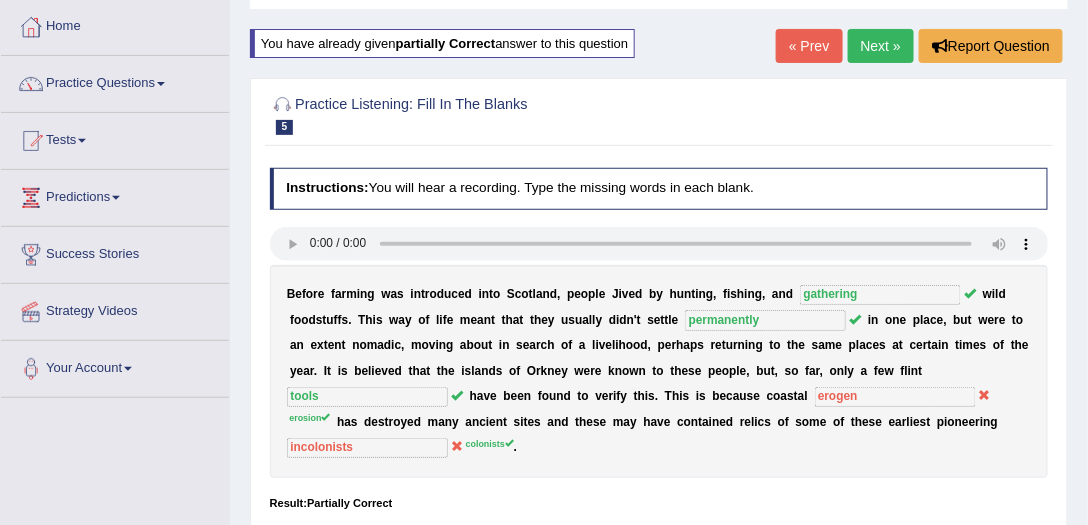 scroll, scrollTop: 0, scrollLeft: 0, axis: both 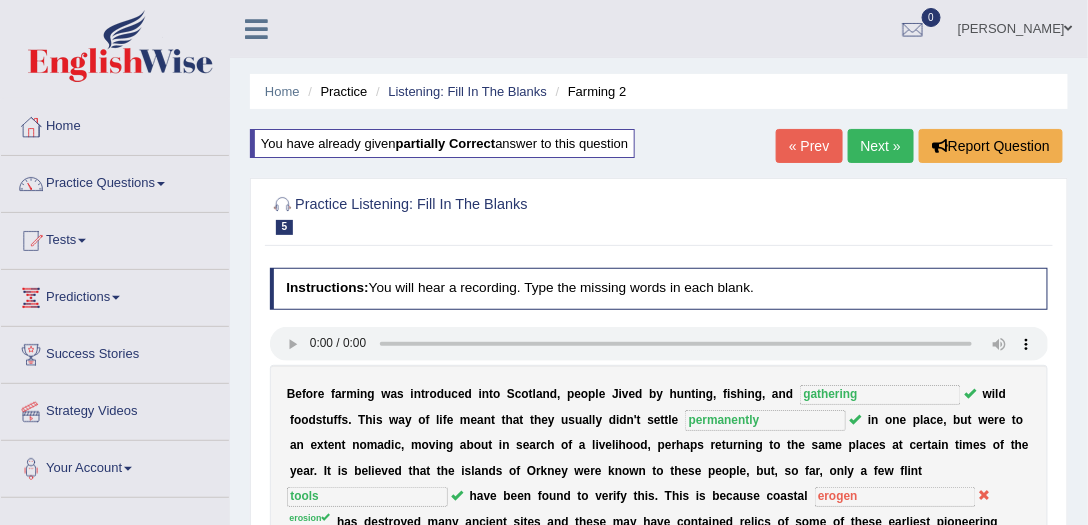 click on "Next »" at bounding box center (881, 146) 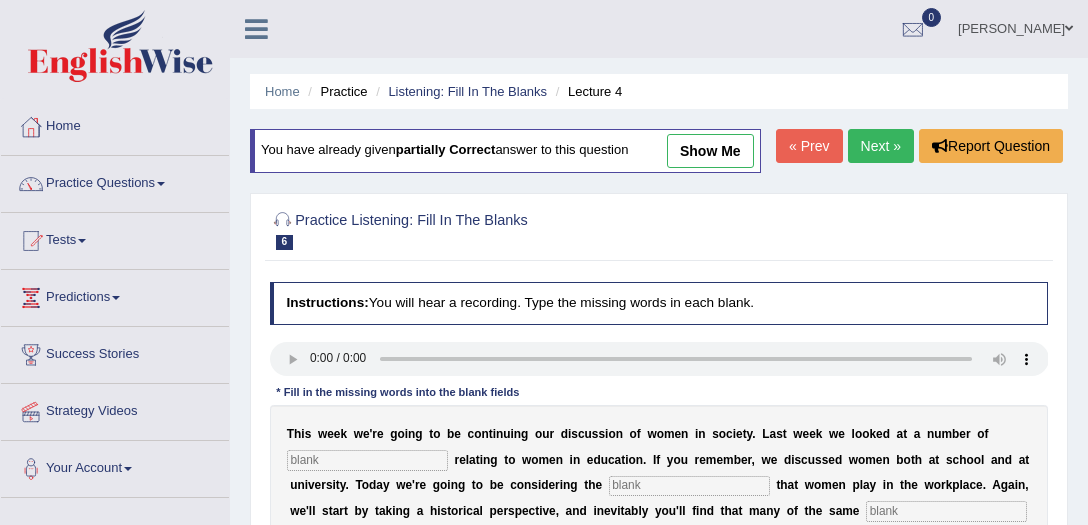 scroll, scrollTop: 0, scrollLeft: 0, axis: both 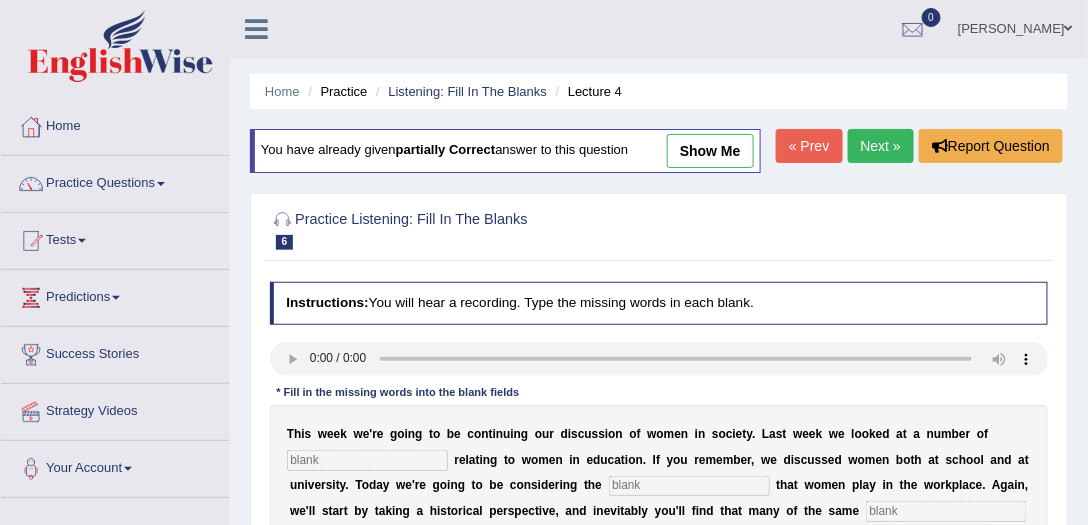 click on "show me" at bounding box center [710, 151] 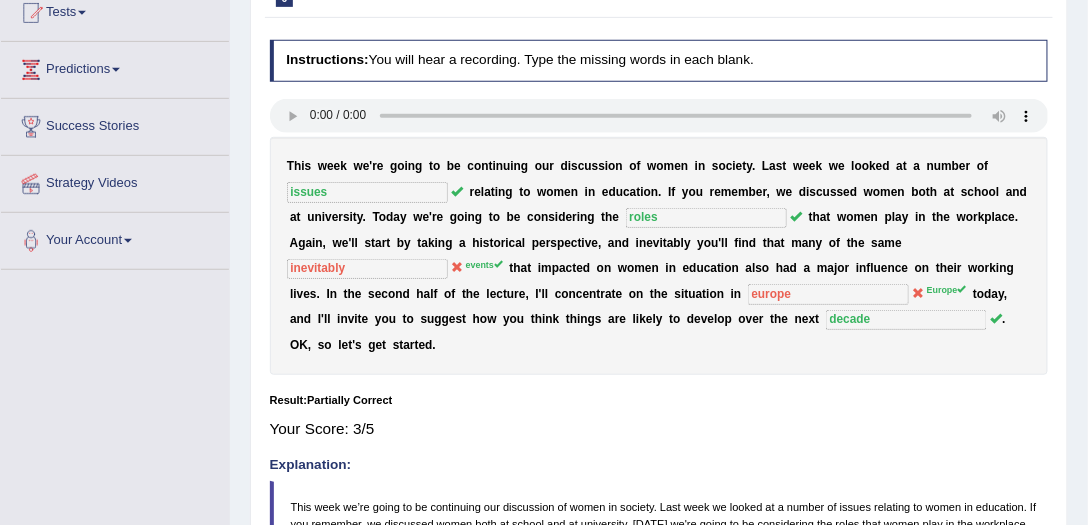 scroll, scrollTop: 0, scrollLeft: 0, axis: both 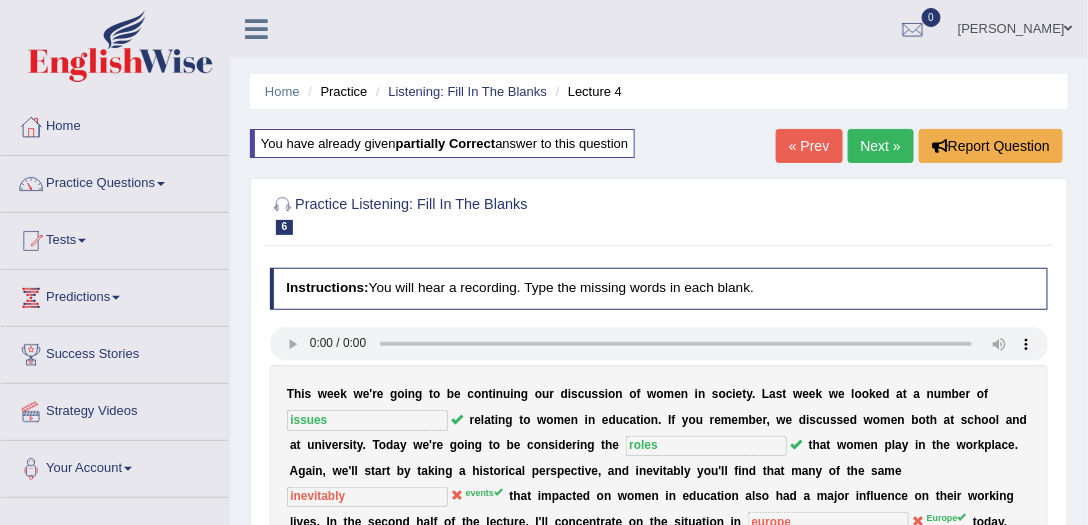 click on "Next »" at bounding box center [881, 146] 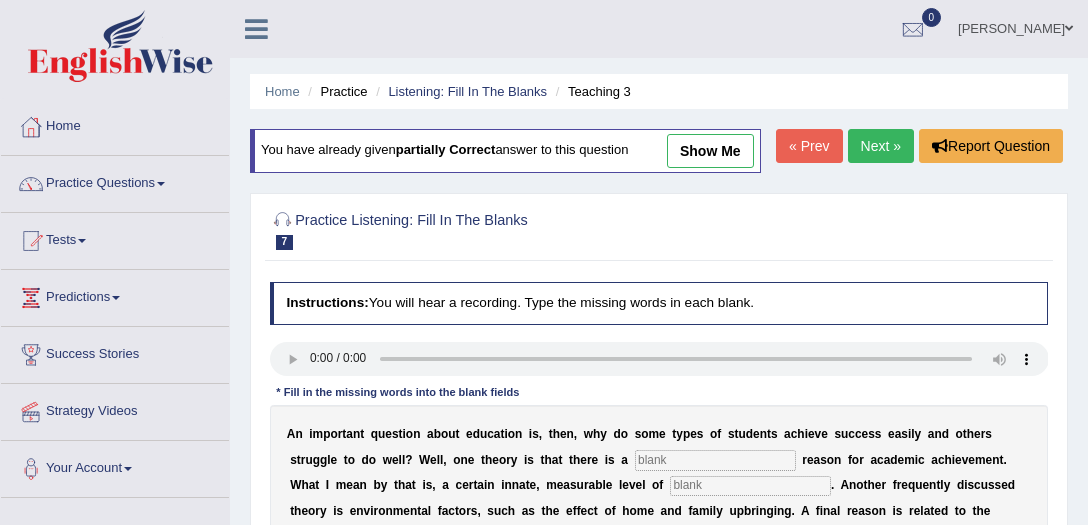 scroll, scrollTop: 0, scrollLeft: 0, axis: both 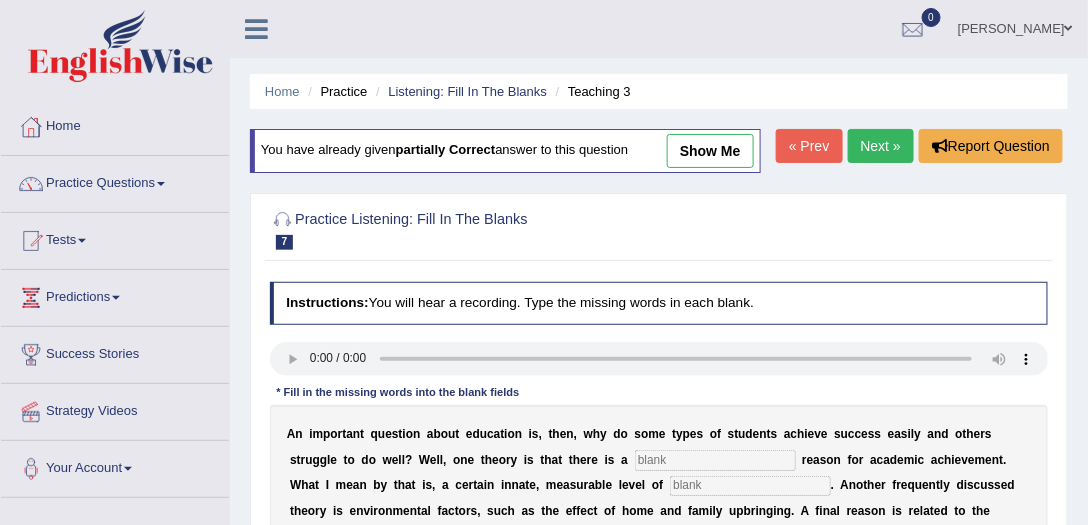 click on "You have already given  partially correct  answer to this question
show me" at bounding box center (505, 151) 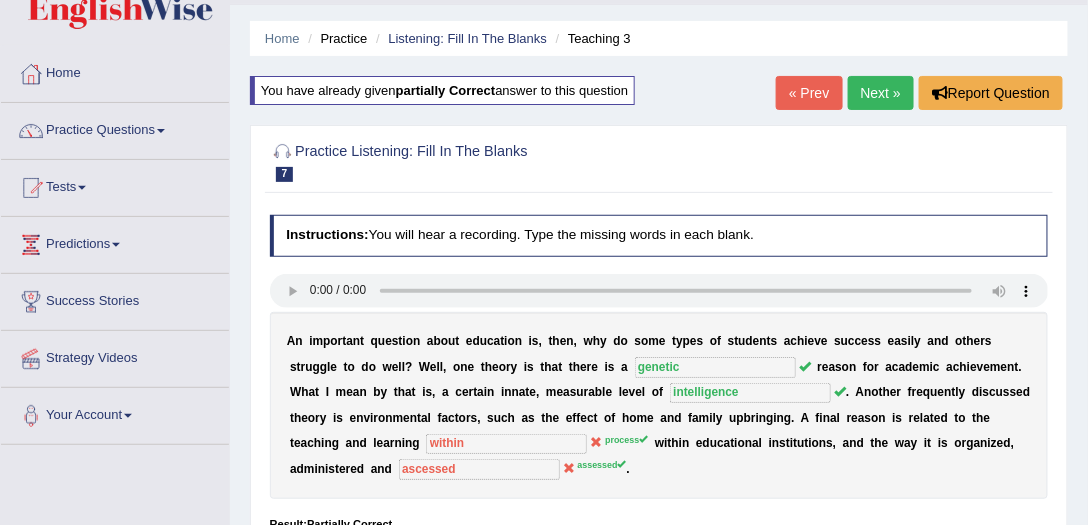 scroll, scrollTop: 0, scrollLeft: 0, axis: both 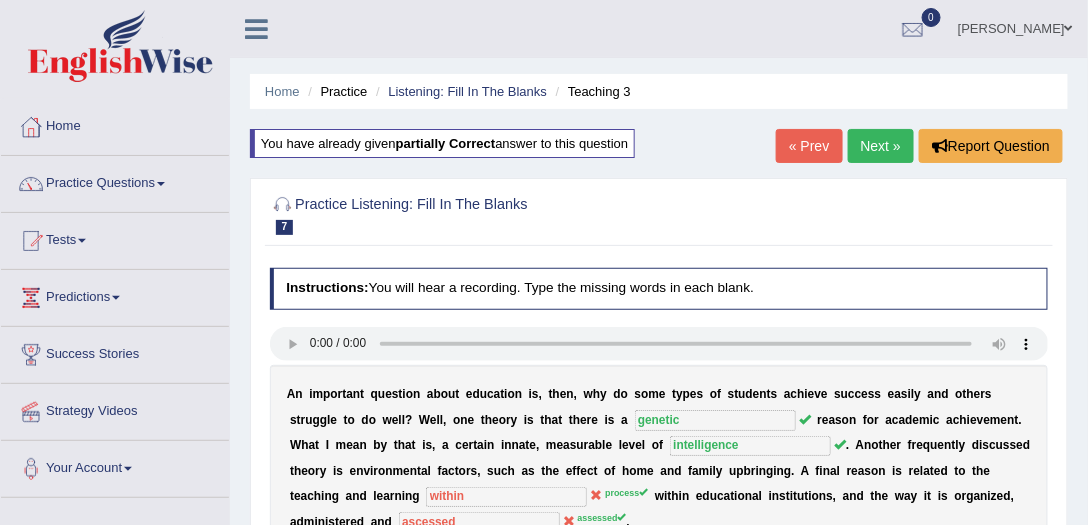 click on "Next »" at bounding box center (881, 146) 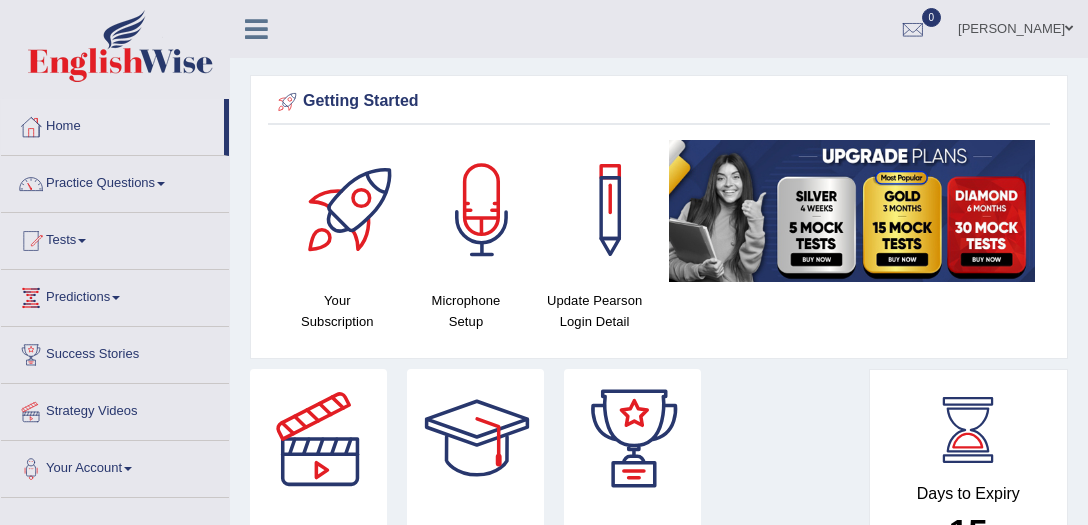 click on "Practice Questions" at bounding box center [115, 181] 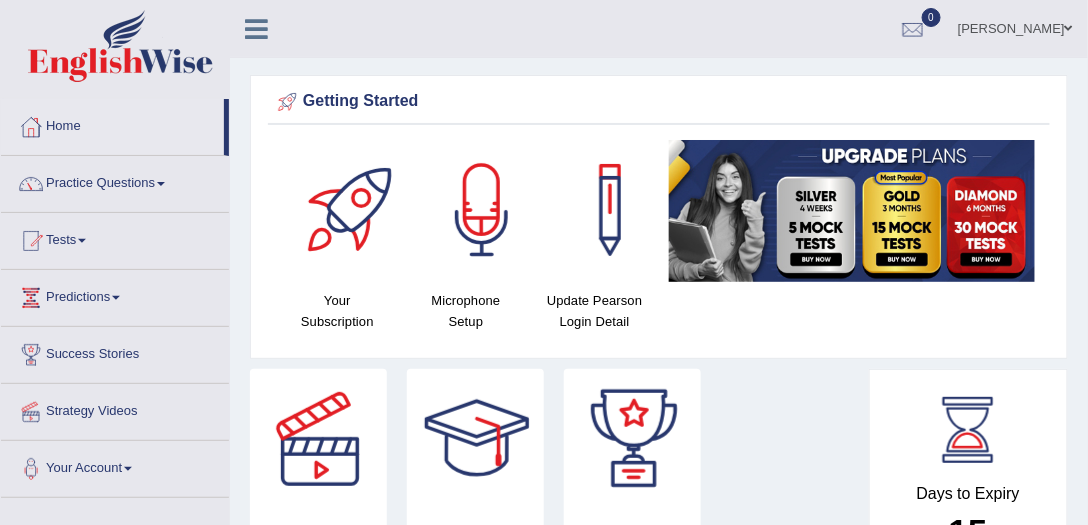 scroll, scrollTop: 0, scrollLeft: 0, axis: both 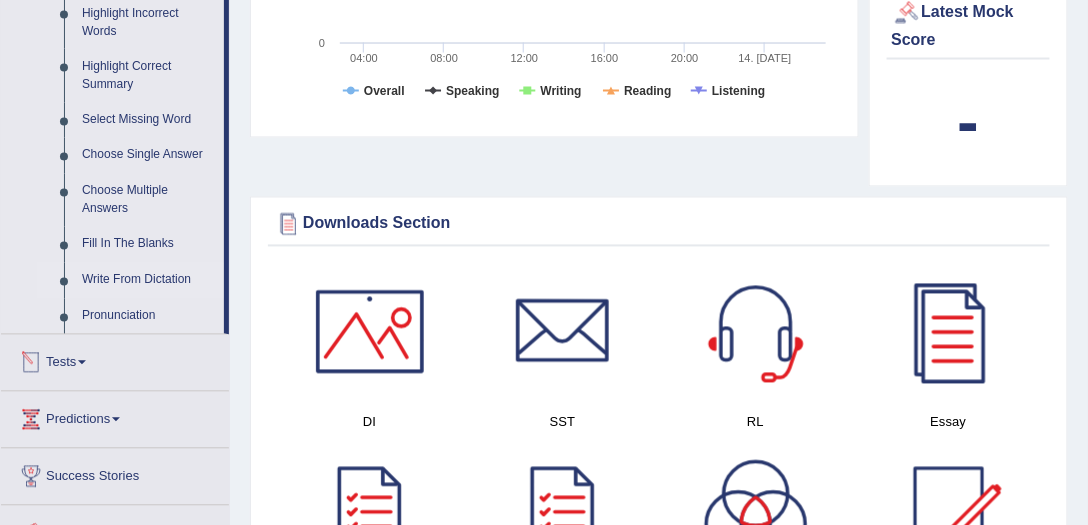 click on "Write From Dictation" at bounding box center (148, 281) 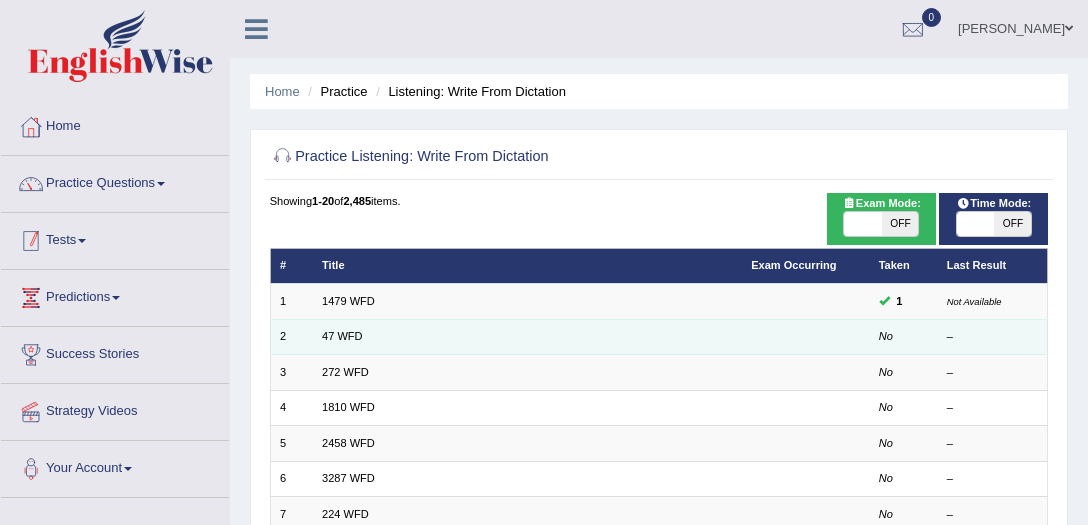 scroll, scrollTop: 0, scrollLeft: 0, axis: both 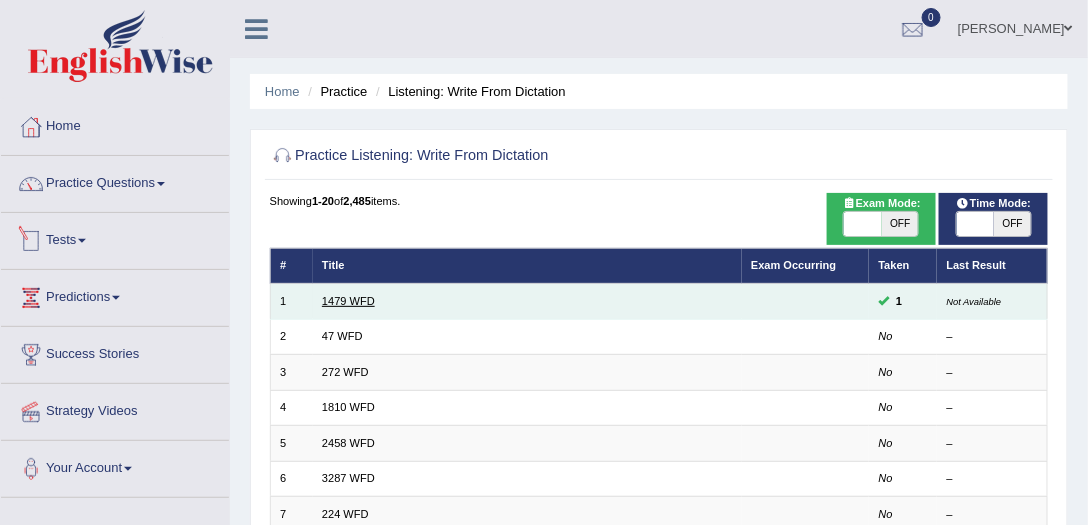 click on "1479 WFD" at bounding box center (348, 301) 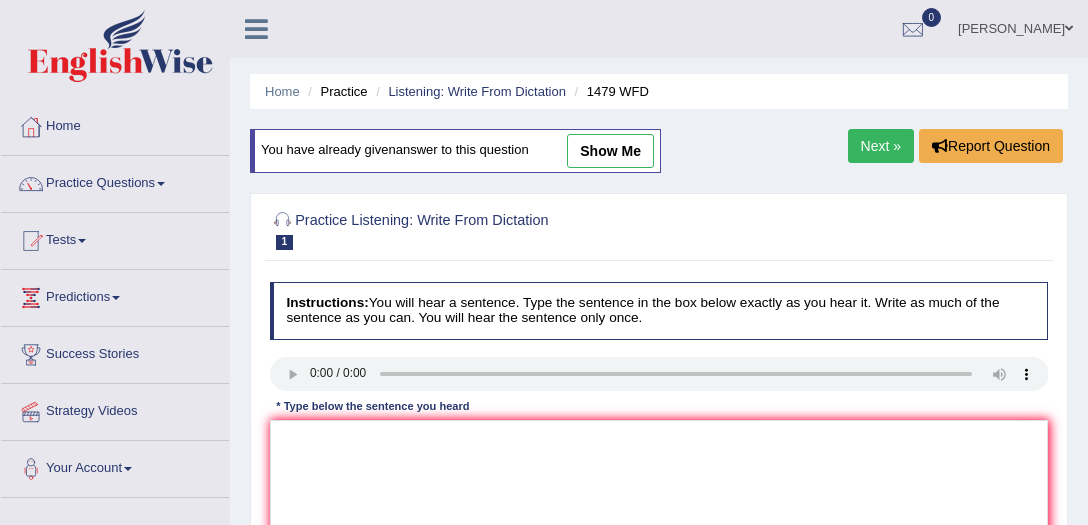 scroll, scrollTop: 0, scrollLeft: 0, axis: both 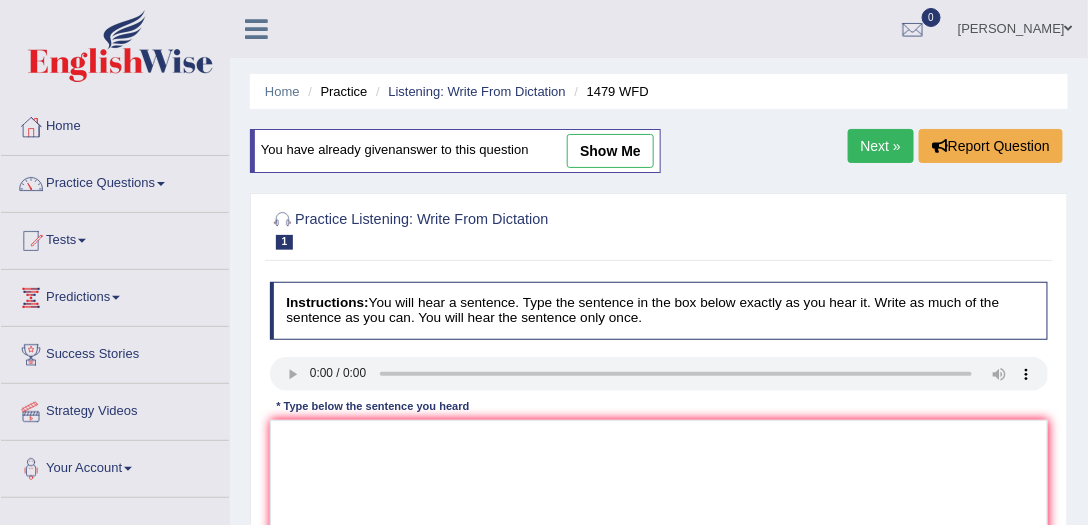 click on "show me" at bounding box center (610, 151) 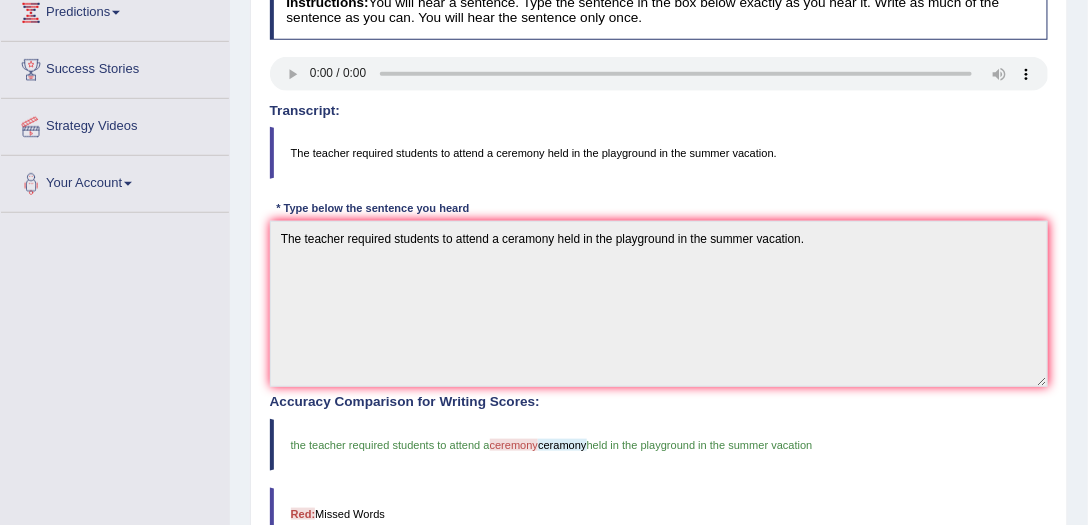 scroll, scrollTop: 57, scrollLeft: 0, axis: vertical 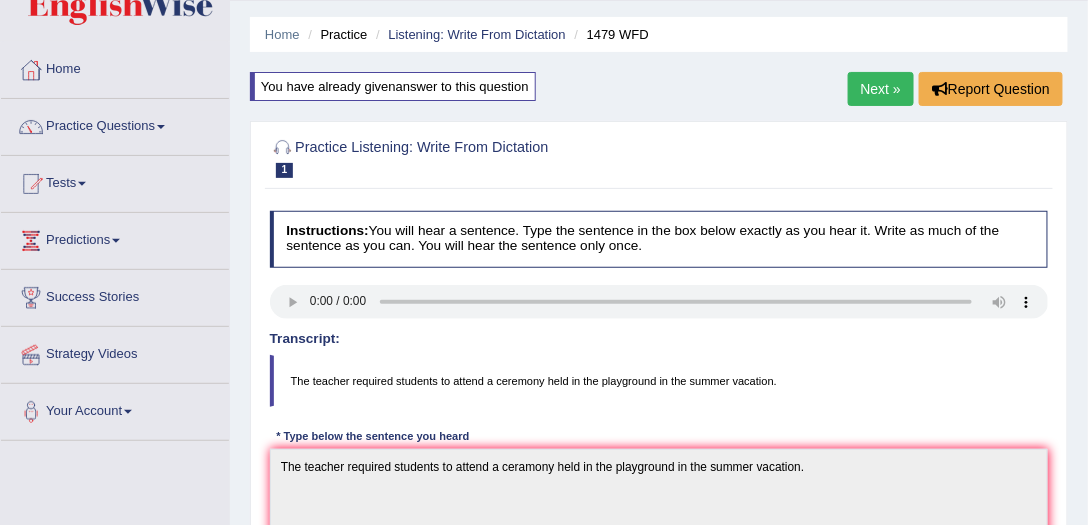 click on "Next »" at bounding box center [881, 89] 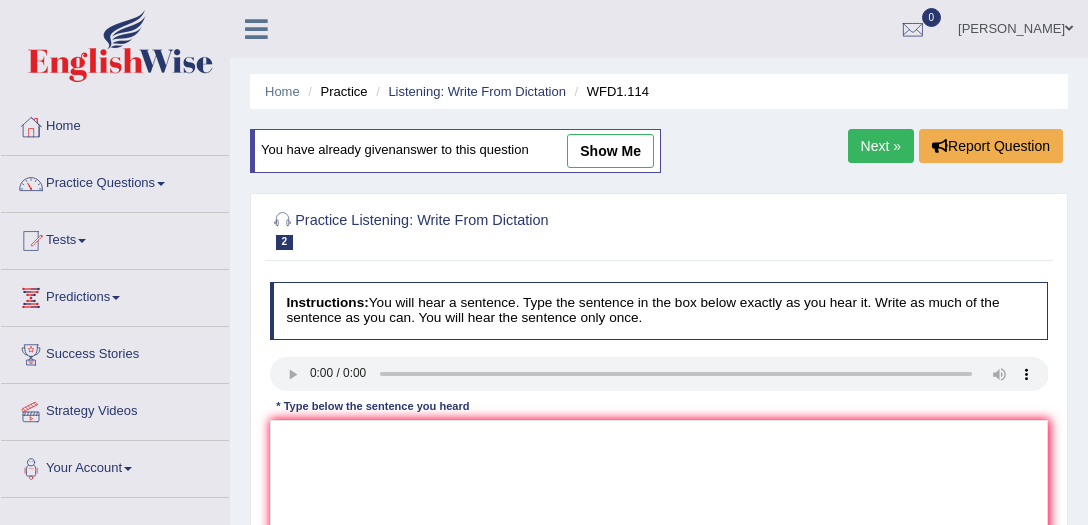 scroll, scrollTop: 0, scrollLeft: 0, axis: both 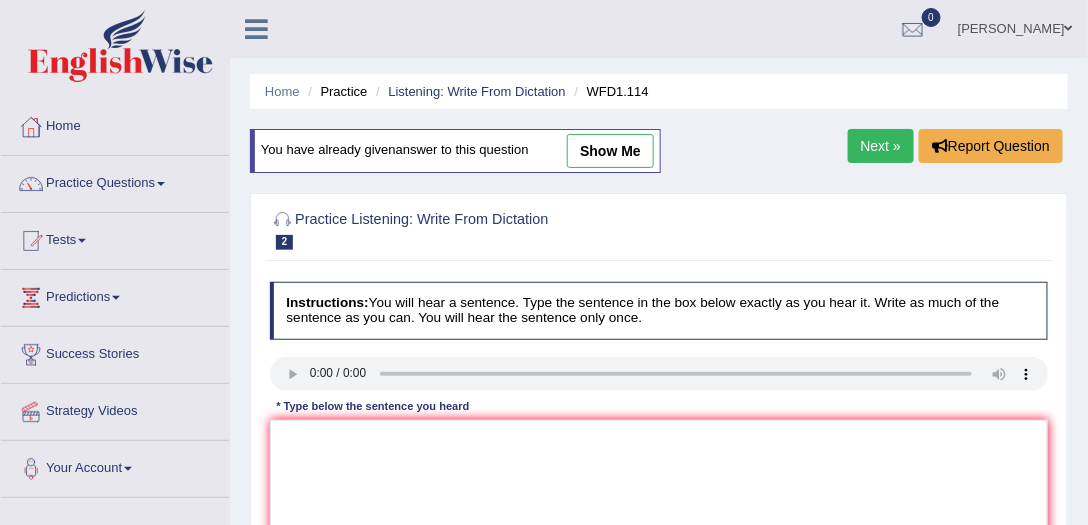 click on "show me" at bounding box center [610, 151] 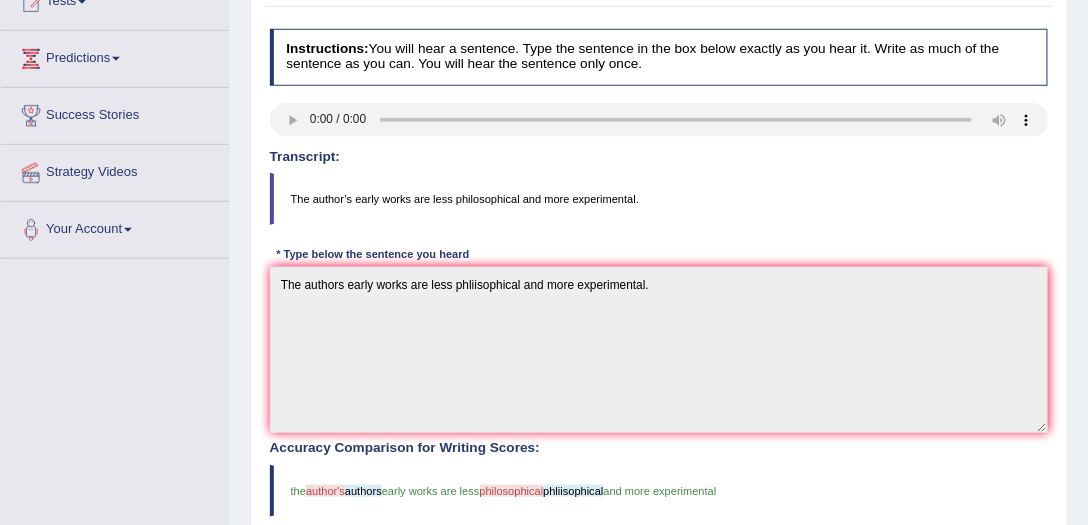 scroll, scrollTop: 0, scrollLeft: 0, axis: both 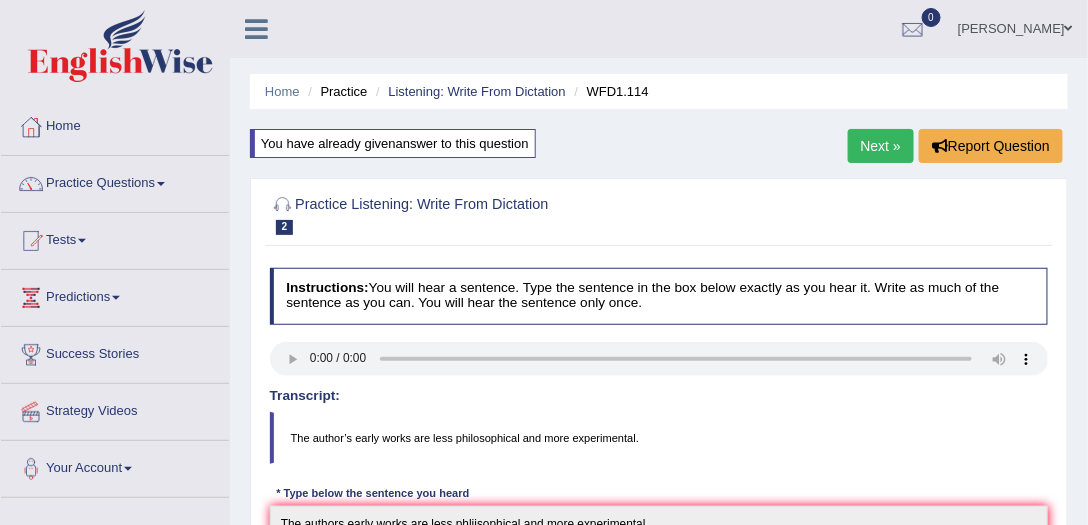 click on "Next »" at bounding box center [881, 146] 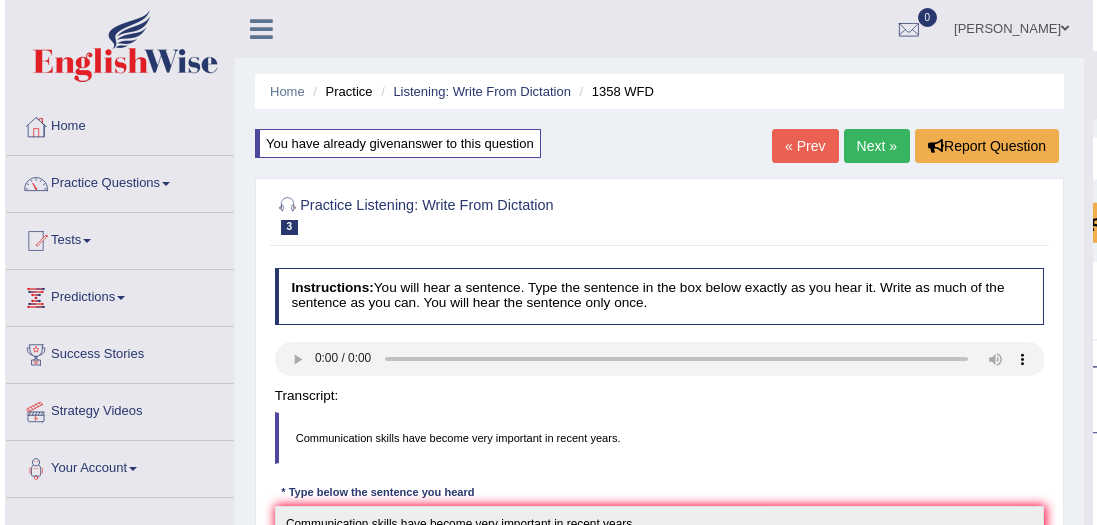 scroll, scrollTop: 0, scrollLeft: 0, axis: both 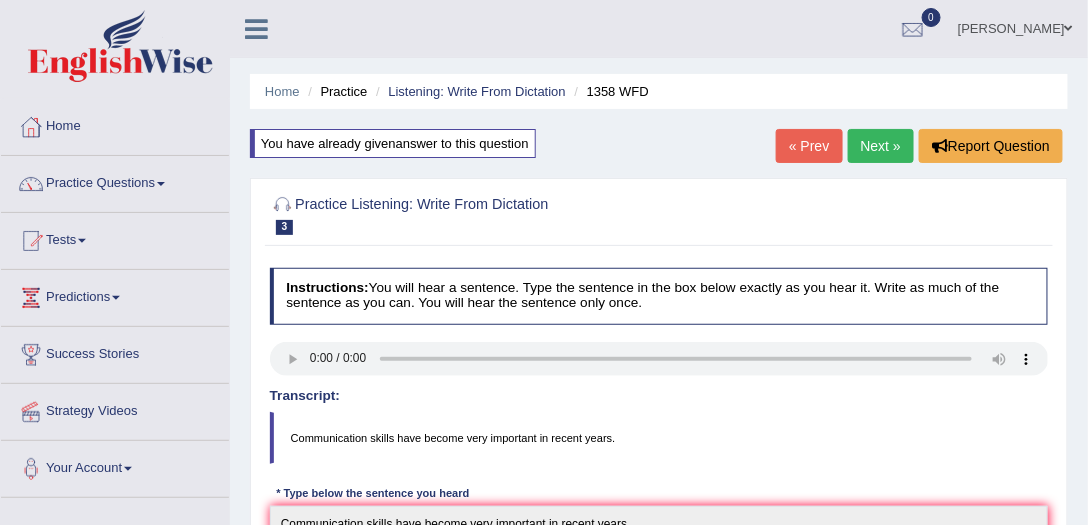 click on "Next »" at bounding box center (881, 146) 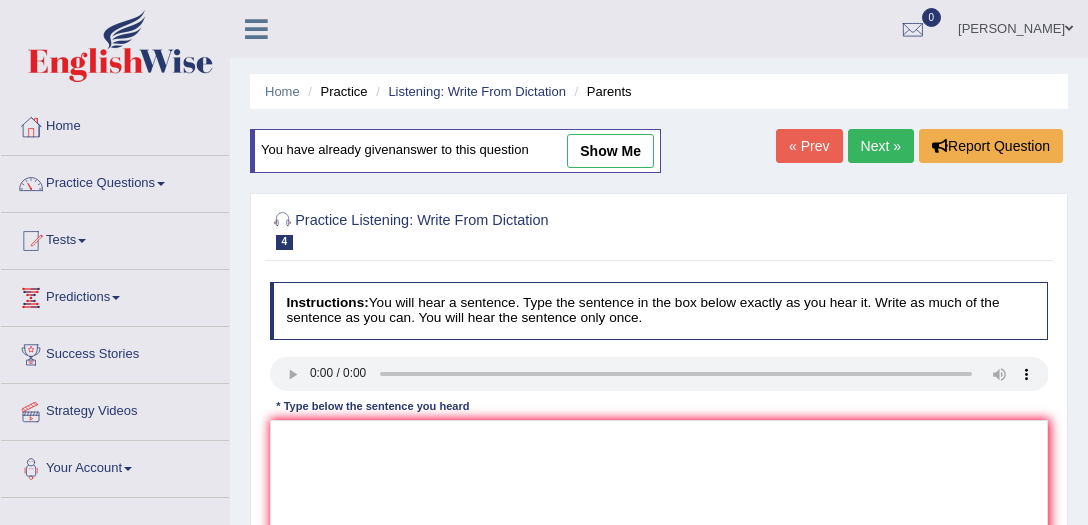 scroll, scrollTop: 0, scrollLeft: 0, axis: both 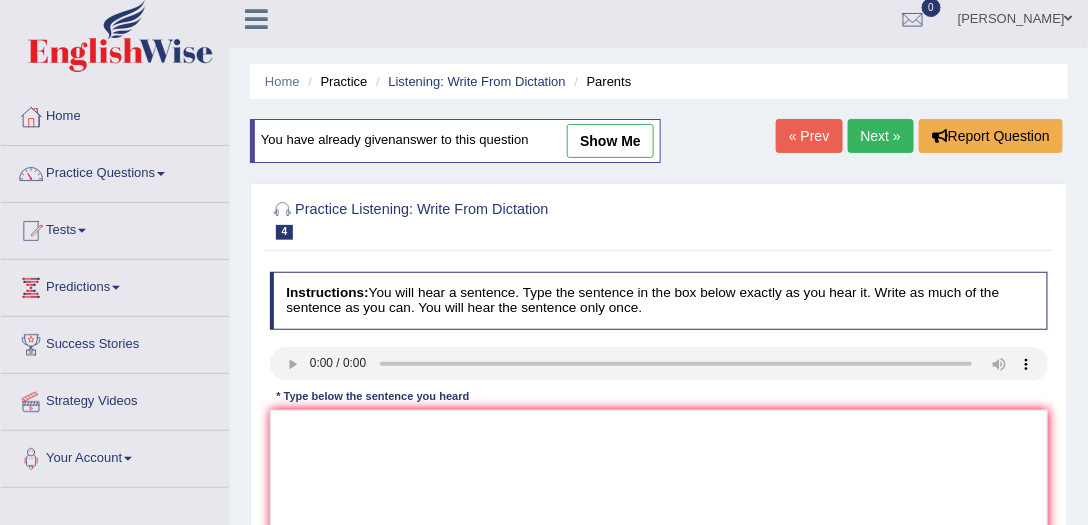 click on "You have already given   answer to this question
show me" at bounding box center (457, 151) 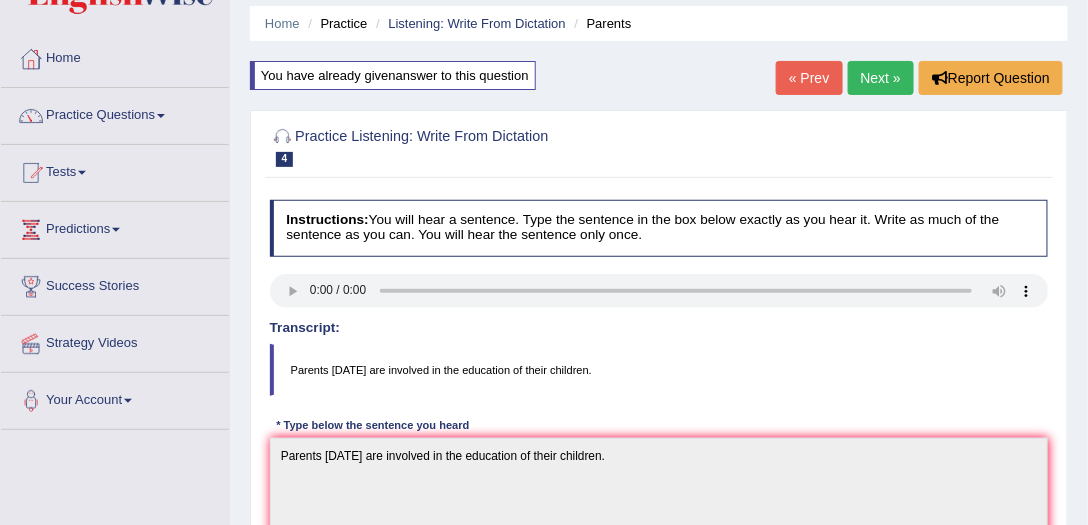 scroll, scrollTop: 0, scrollLeft: 0, axis: both 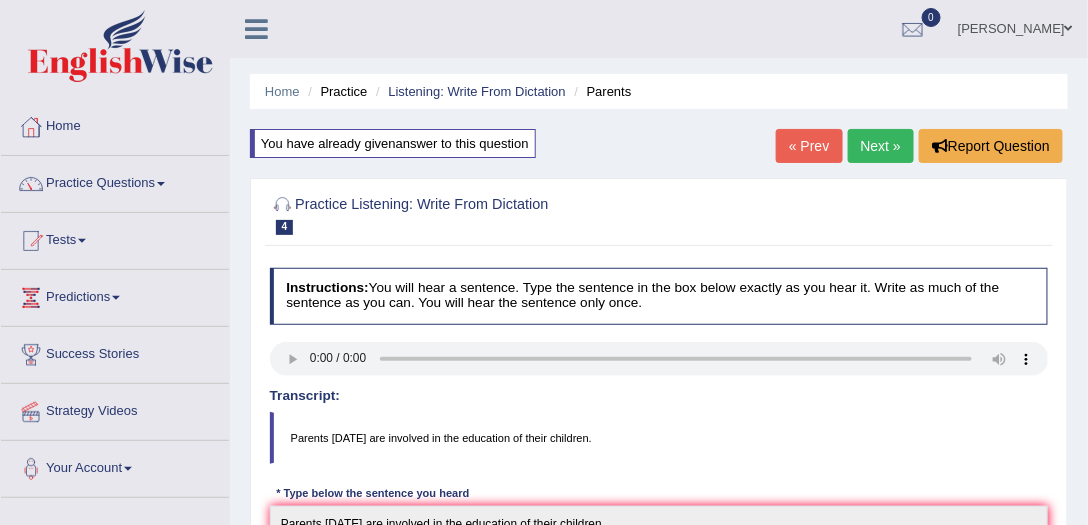 click on "Next »" at bounding box center [881, 146] 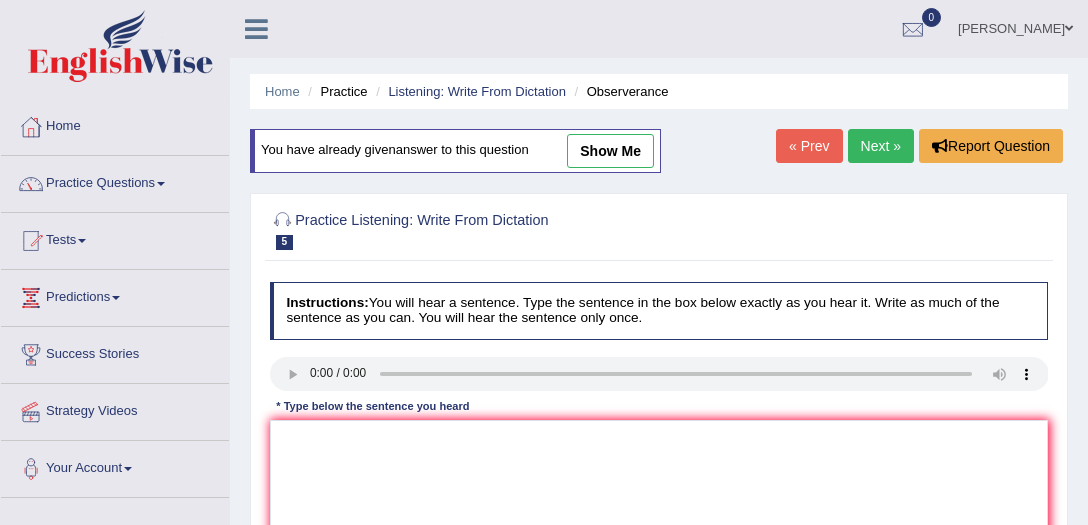 scroll, scrollTop: 0, scrollLeft: 0, axis: both 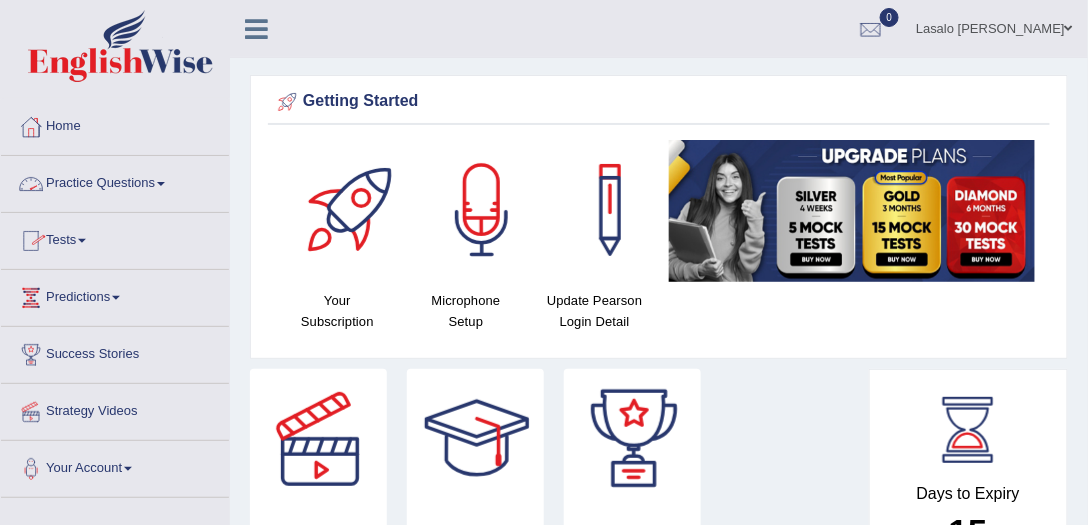 click on "Practice Questions" at bounding box center [115, 181] 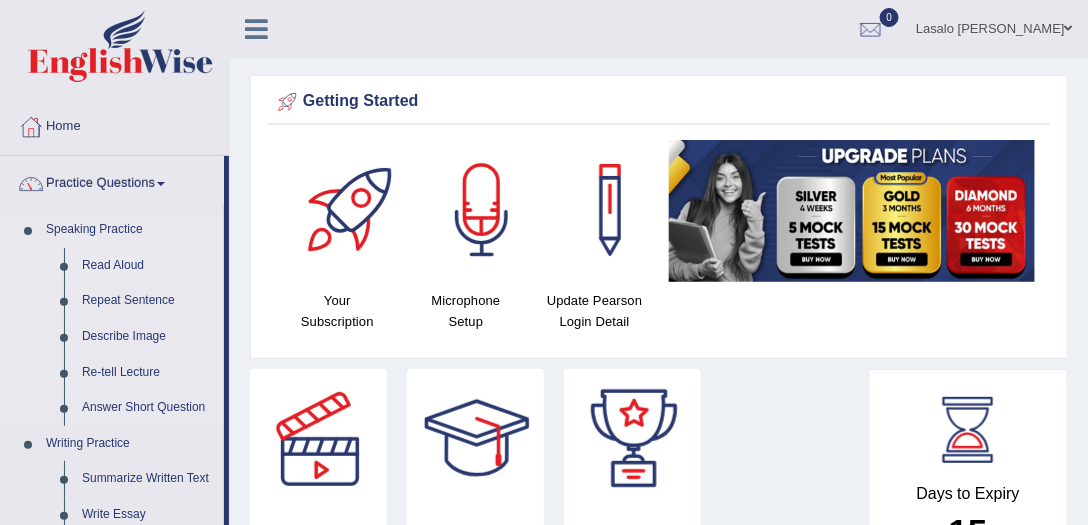 click on "Read Aloud" at bounding box center [148, 266] 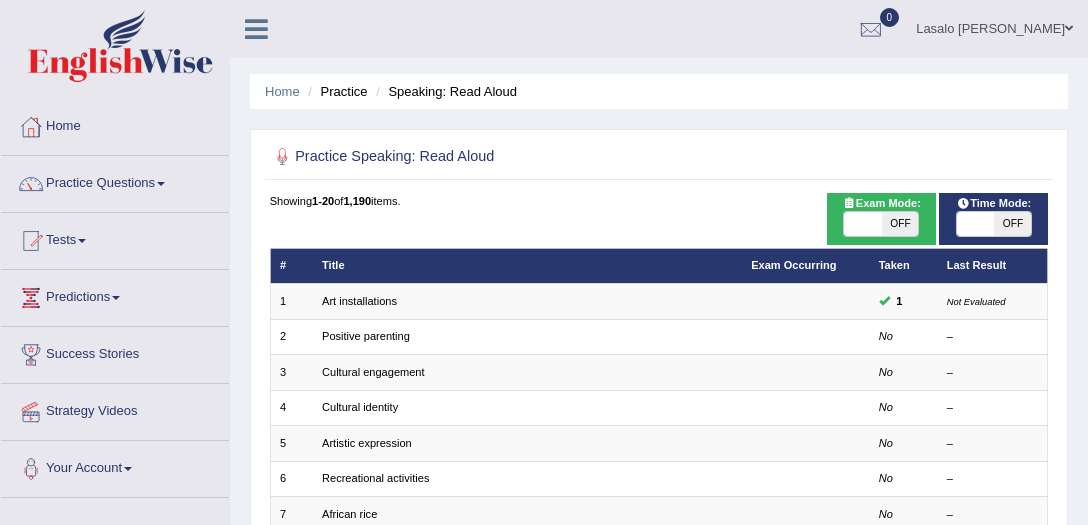 scroll, scrollTop: 0, scrollLeft: 0, axis: both 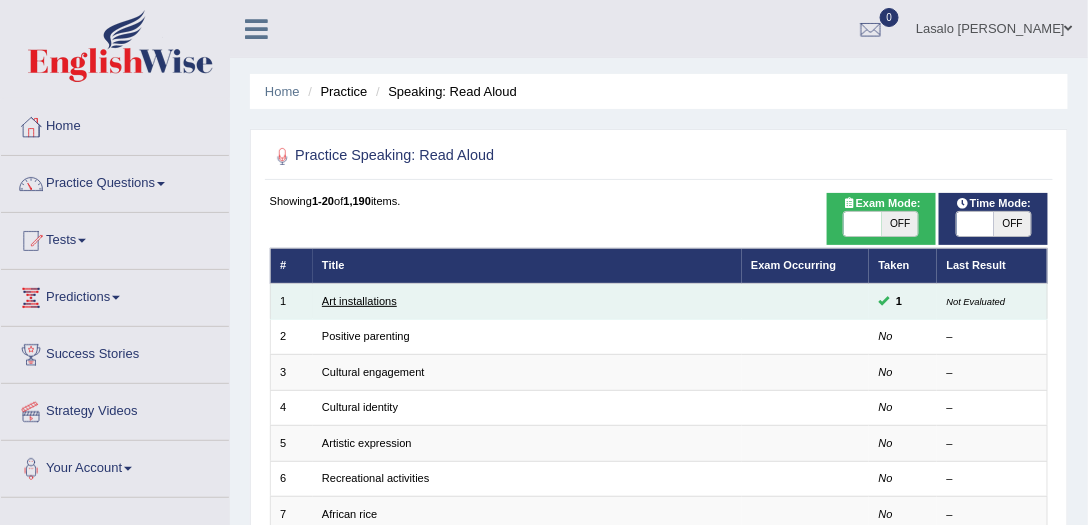 click on "Art installations" at bounding box center (359, 301) 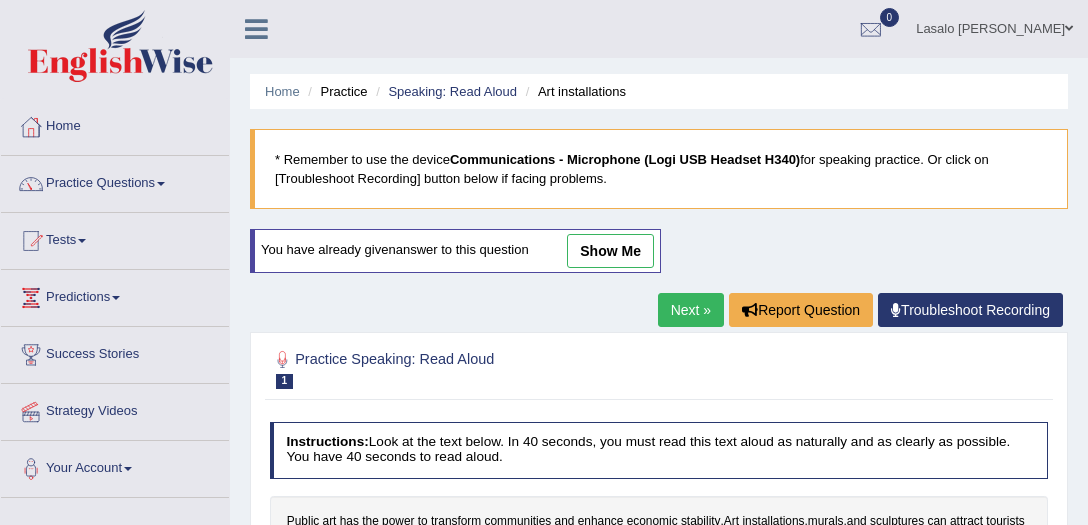 scroll, scrollTop: 0, scrollLeft: 0, axis: both 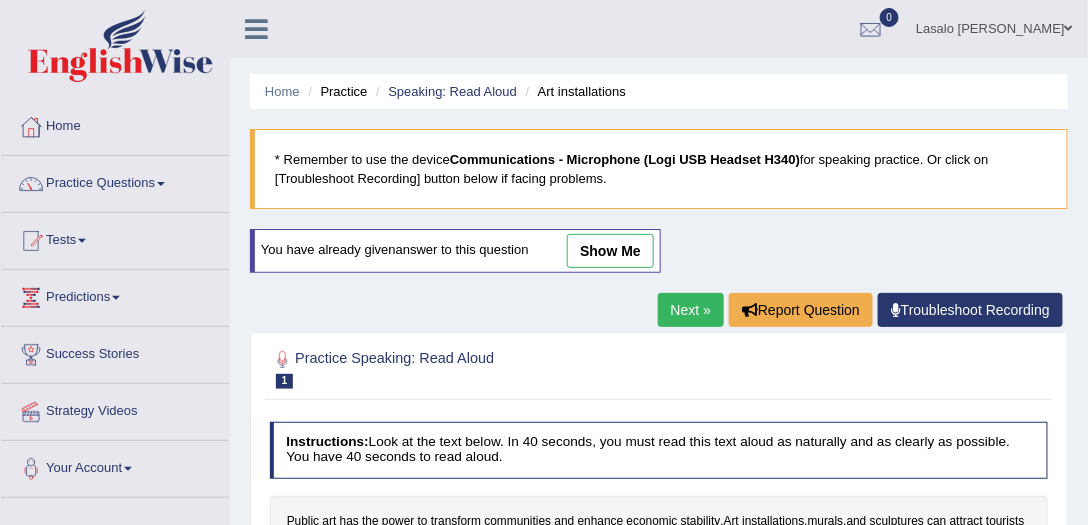 click on "show me" at bounding box center [610, 251] 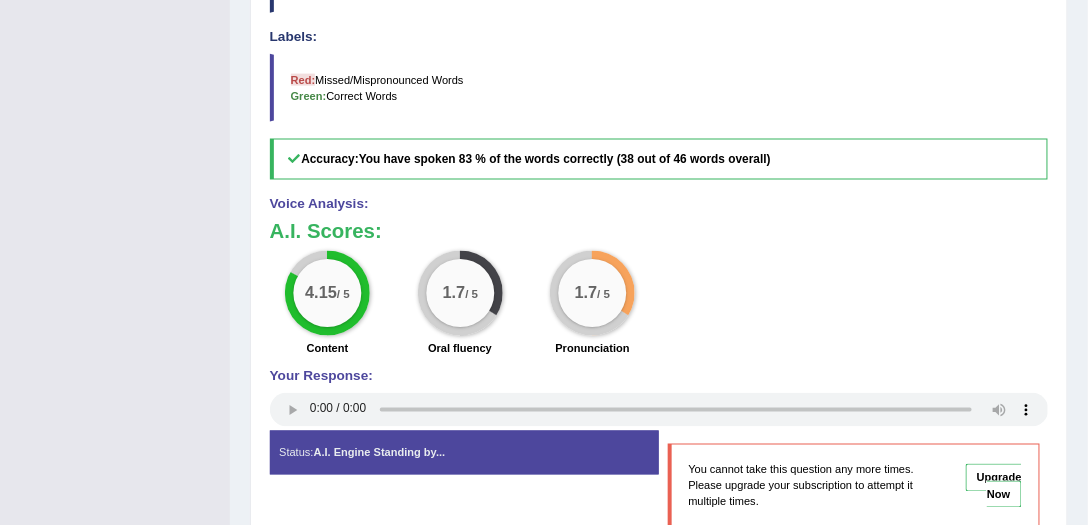 scroll, scrollTop: 685, scrollLeft: 0, axis: vertical 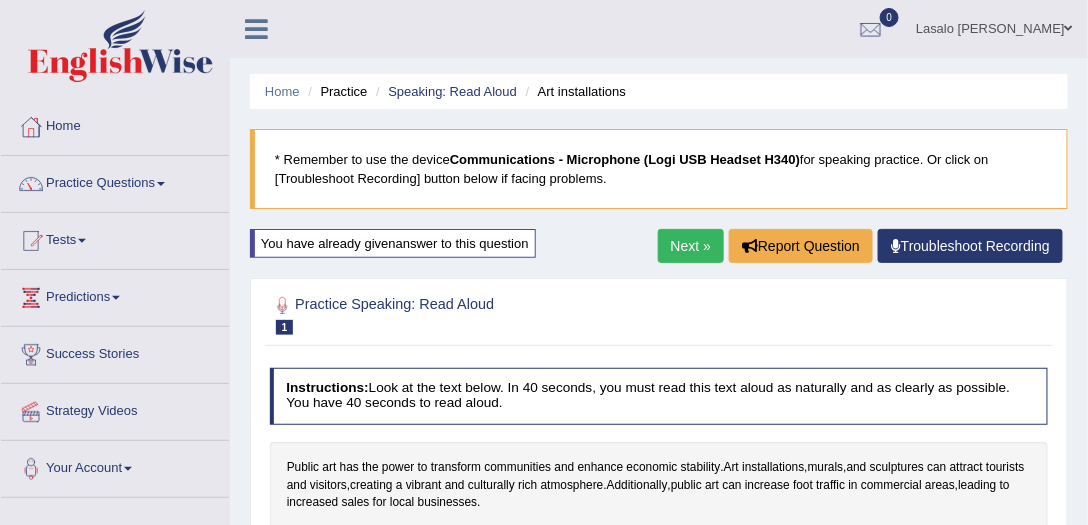 click on "Next »" at bounding box center [691, 246] 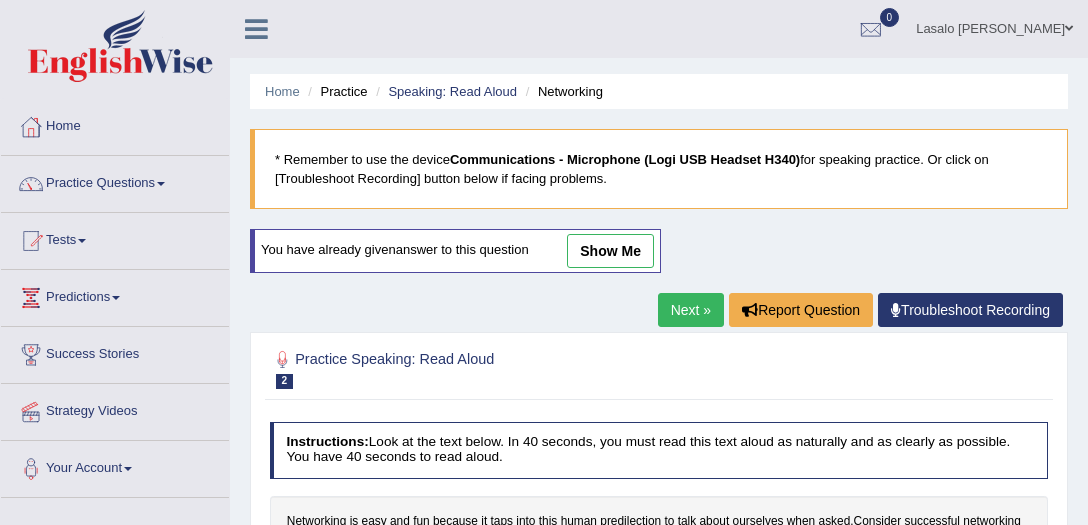 scroll, scrollTop: 0, scrollLeft: 0, axis: both 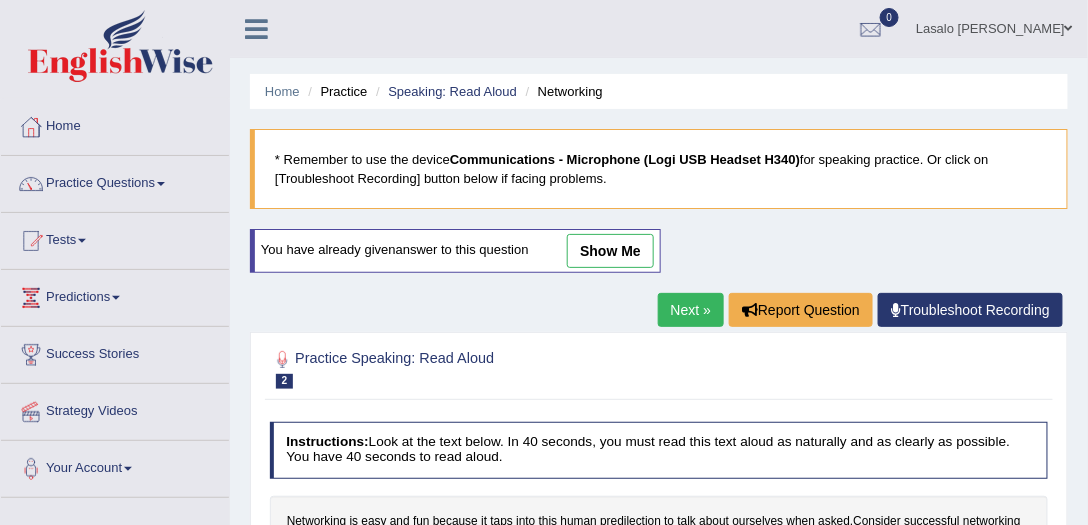 click on "show me" at bounding box center (610, 251) 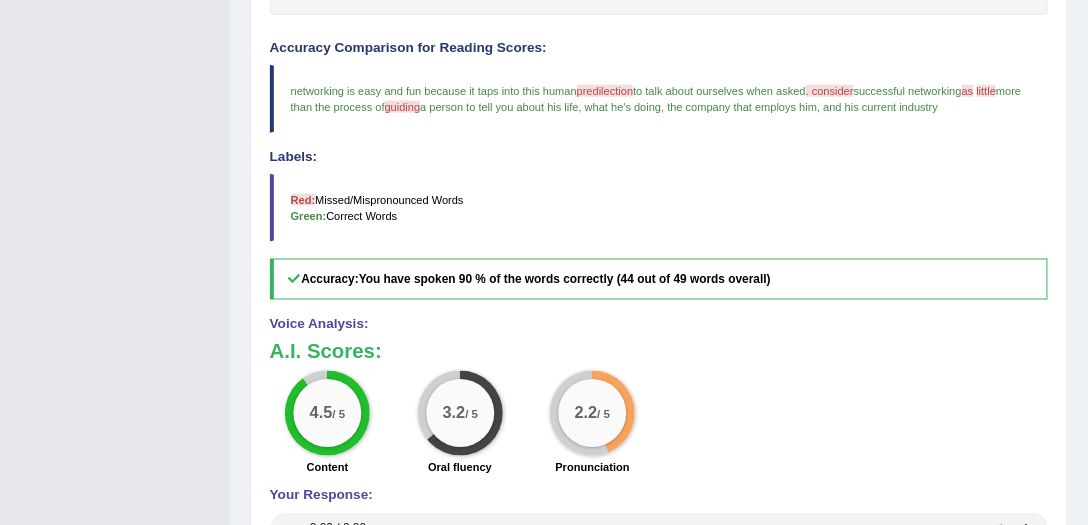 scroll, scrollTop: 685, scrollLeft: 0, axis: vertical 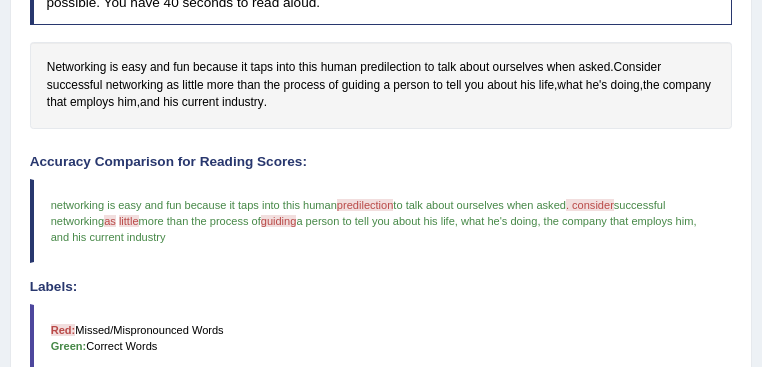 click on "Instructions:  Look at the text below. In 40 seconds, you must read this text aloud as naturally and as clearly as possible. You have 40 seconds to read aloud.
Networking   is   easy   and   fun   because   it   taps   into   this   human   predilection   to   talk   about   ourselves   when   asked .  Consider   successful   networking   as   little   more   than   the   process   of   guiding   a   person   to   tell   you   about   his   life ,  what   he's   doing ,  the   company   that   employs   him ,  and   his   current   industry . Created with Highcharts 7.1.2 Too low Too high Time Pitch meter: 0 10 20 30 40 Created with Highcharts 7.1.2 Great Too slow Too fast Time Speech pace meter: 0 10 20 30 40 Accuracy Comparison for Reading Scores: networking is easy and fun because it taps into this human  predilection pre-direction of  to talk about ourselves when asked . consider  concede the  successful networking  as asleep   little to  more than the process of  guiding hiding ,    ,    ," at bounding box center (380, 479) 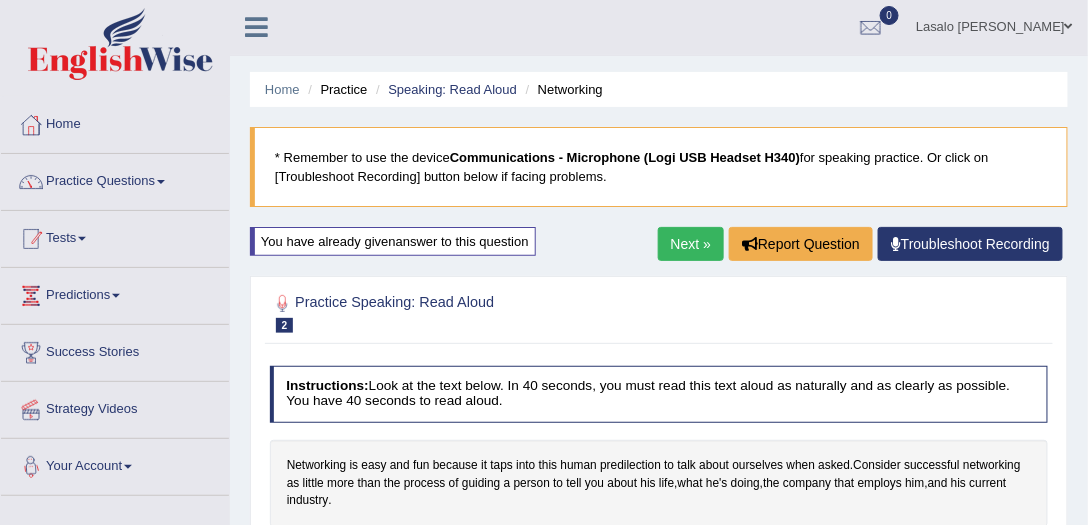 scroll, scrollTop: 0, scrollLeft: 0, axis: both 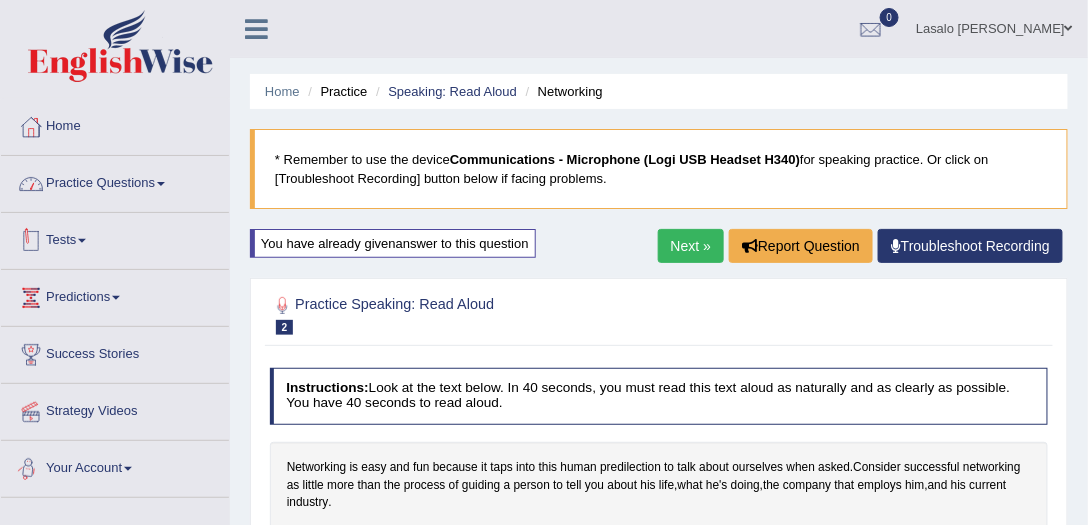 click on "Practice Questions" at bounding box center [115, 181] 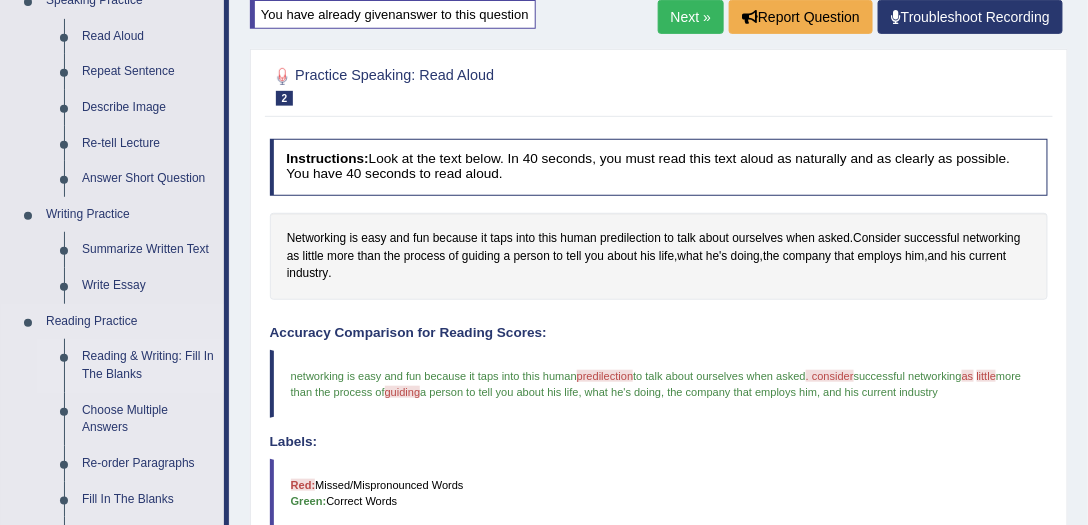 scroll, scrollTop: 286, scrollLeft: 0, axis: vertical 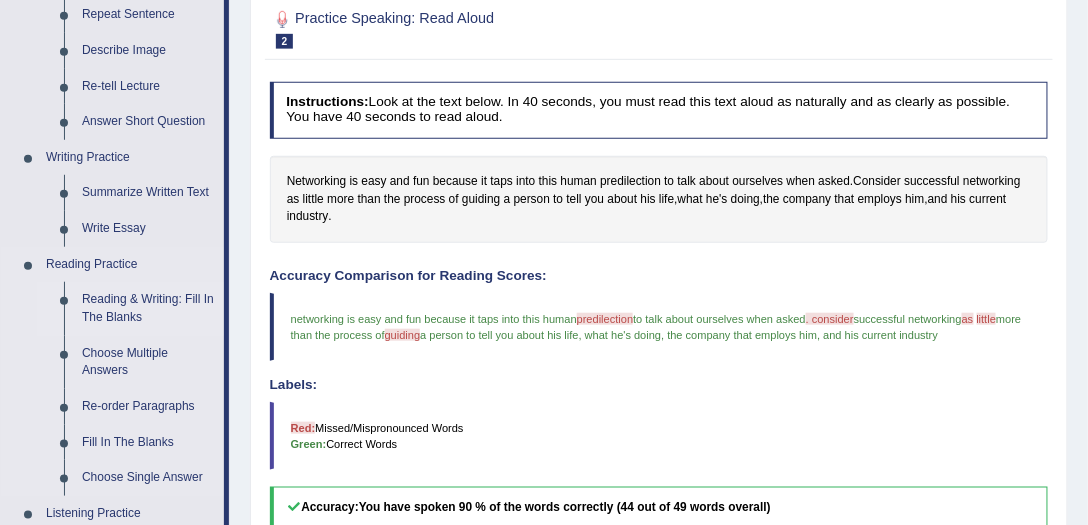 click on "Reading & Writing: Fill In The Blanks" at bounding box center (148, 308) 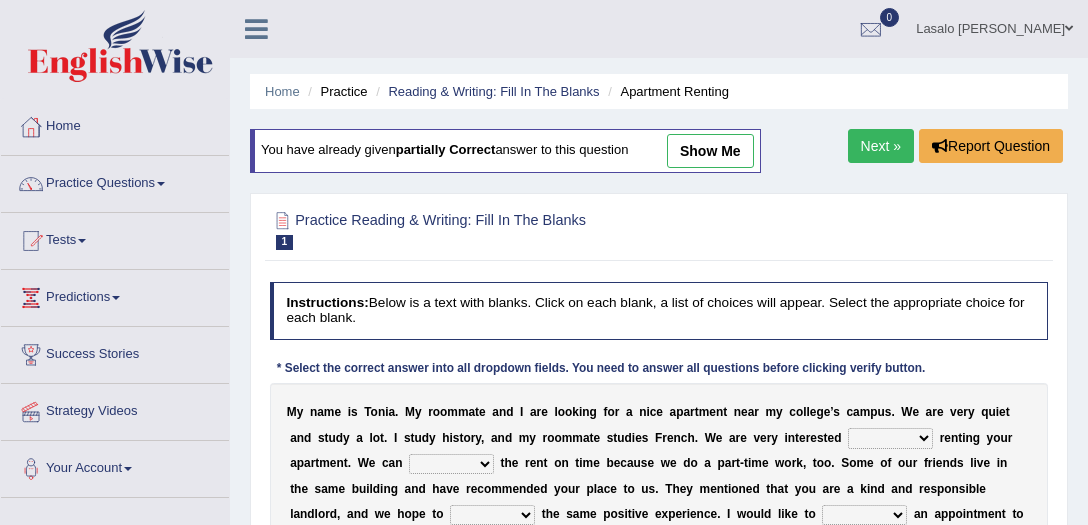 scroll, scrollTop: 0, scrollLeft: 0, axis: both 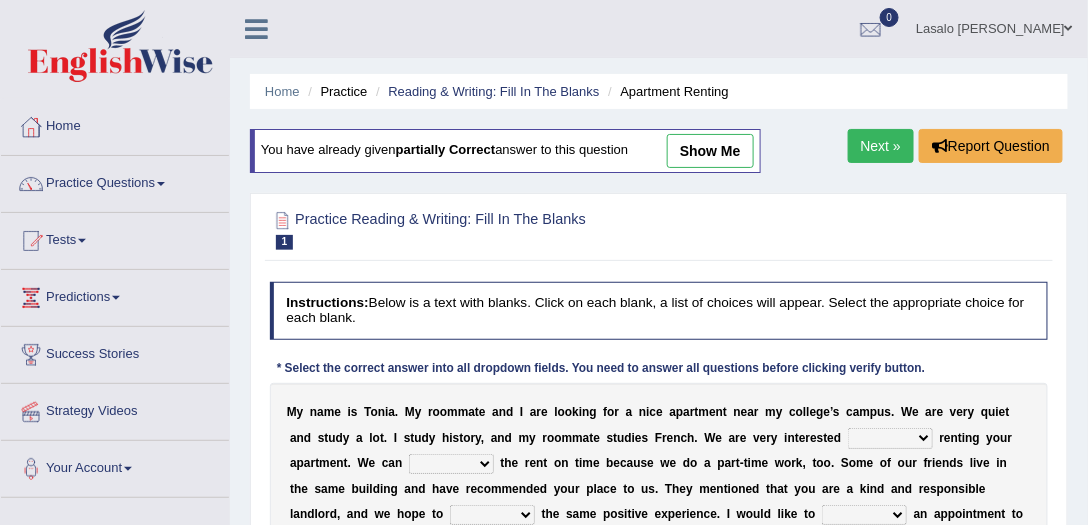 click on "show me" at bounding box center [710, 151] 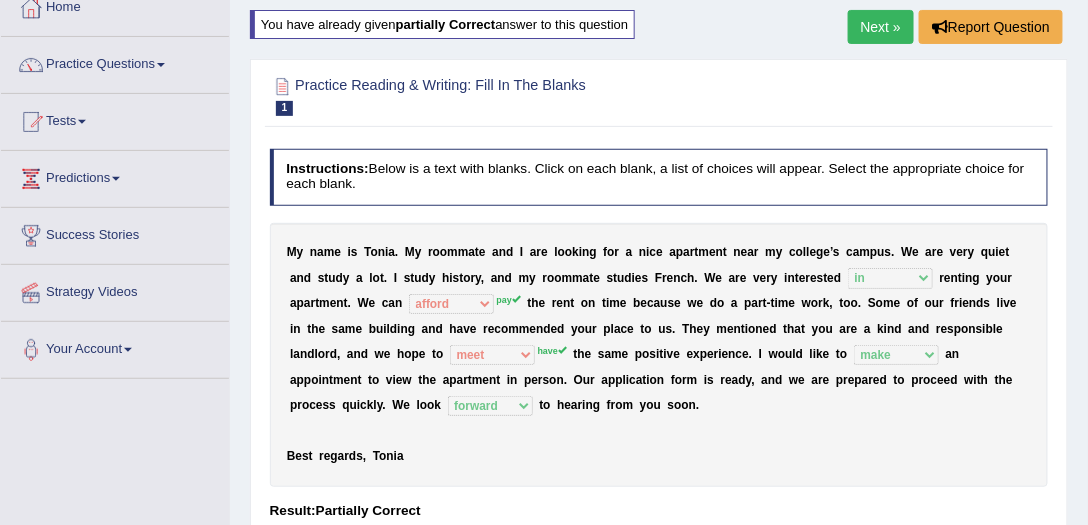 scroll, scrollTop: 0, scrollLeft: 0, axis: both 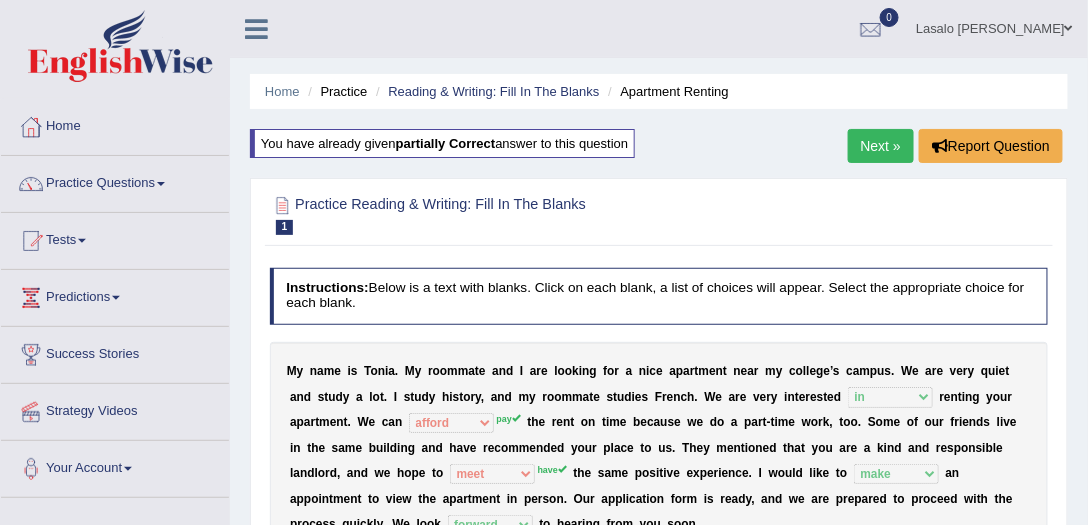 click on "Next »" at bounding box center [881, 146] 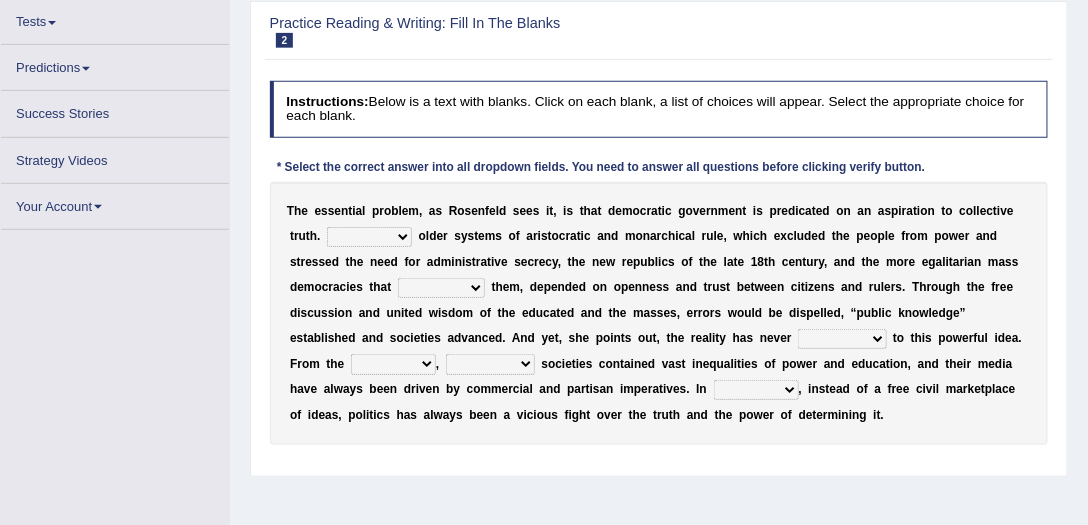 scroll, scrollTop: 0, scrollLeft: 0, axis: both 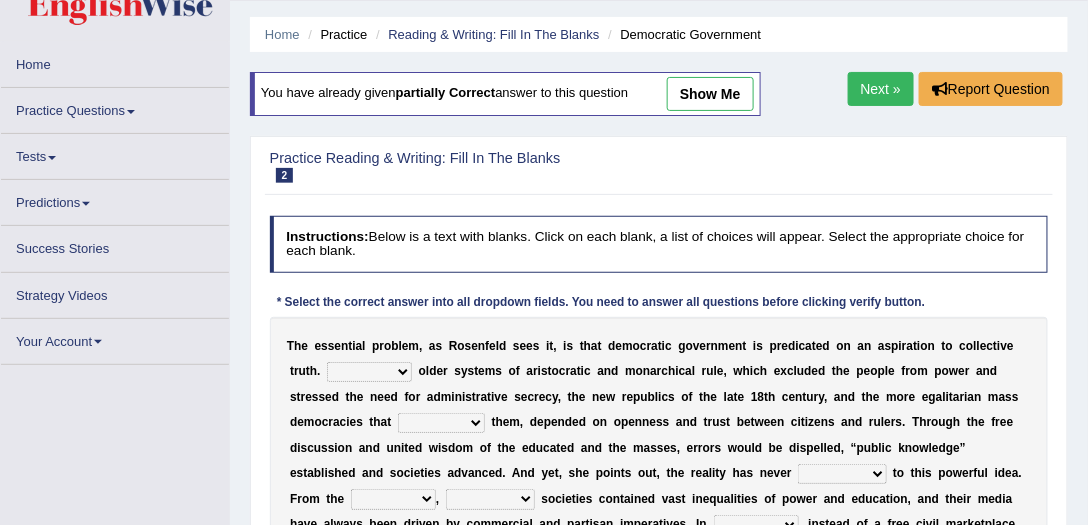 click on "show me" at bounding box center (710, 94) 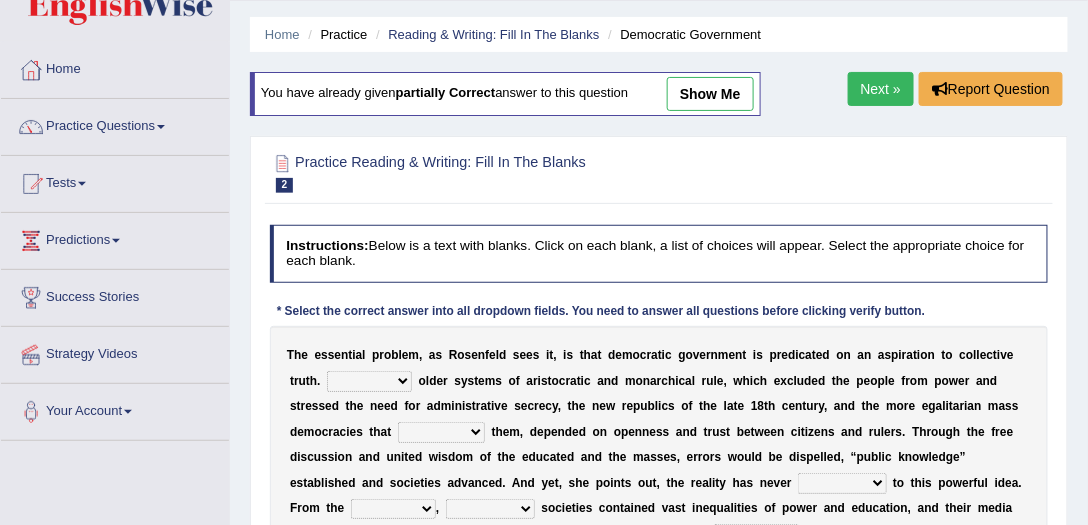 click on "You have already given  partially correct  answer to this question
show me" at bounding box center [507, 104] 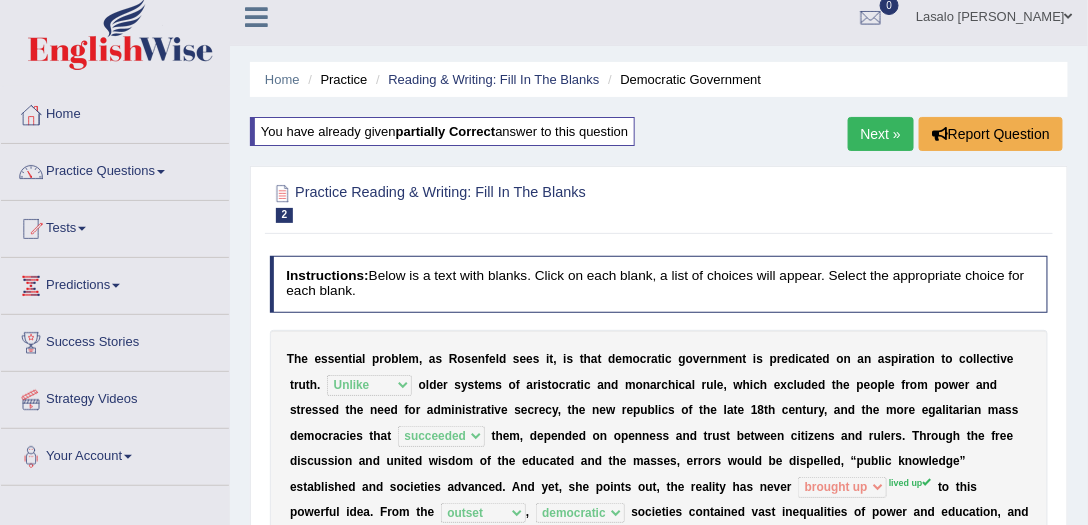 scroll, scrollTop: 0, scrollLeft: 0, axis: both 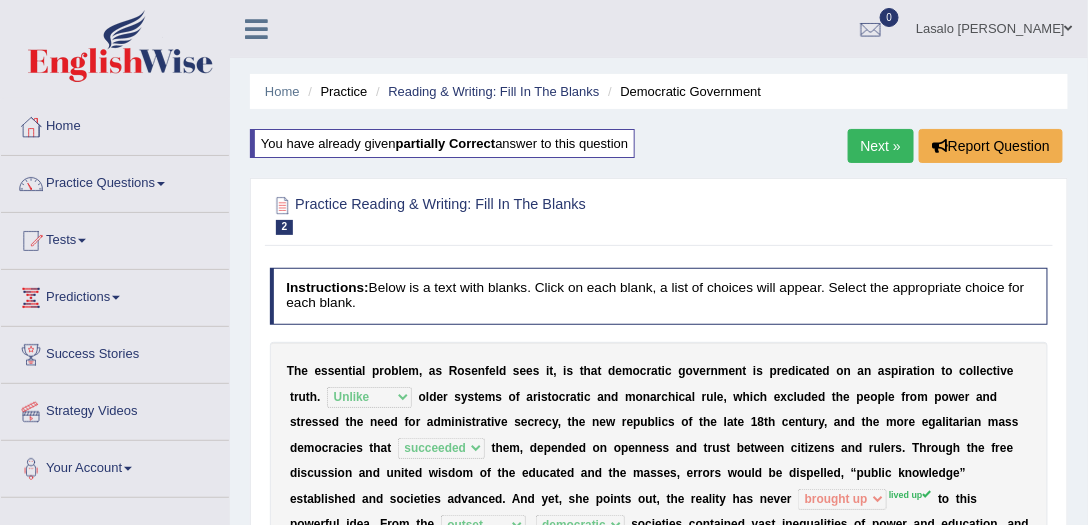 click on "Next »" at bounding box center (881, 146) 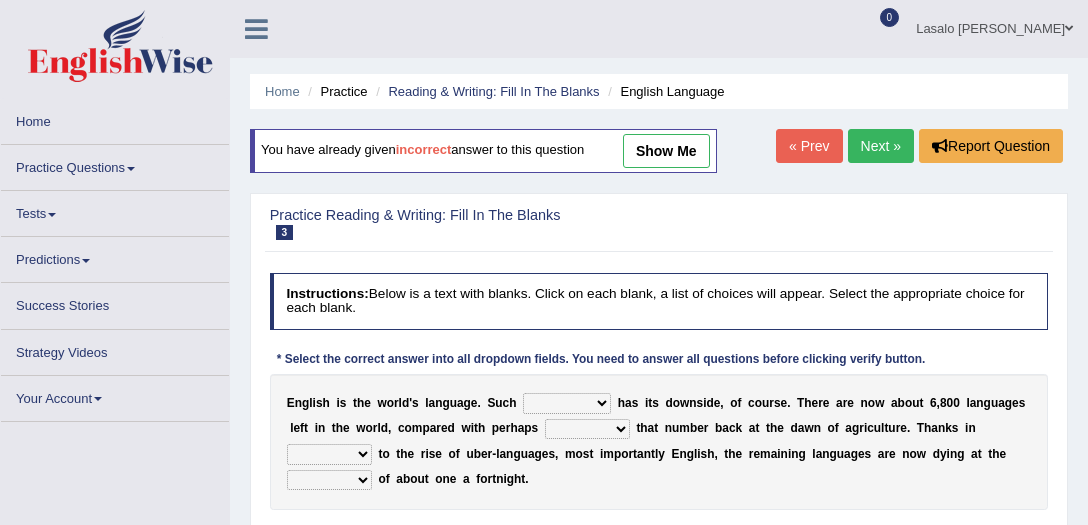scroll, scrollTop: 228, scrollLeft: 0, axis: vertical 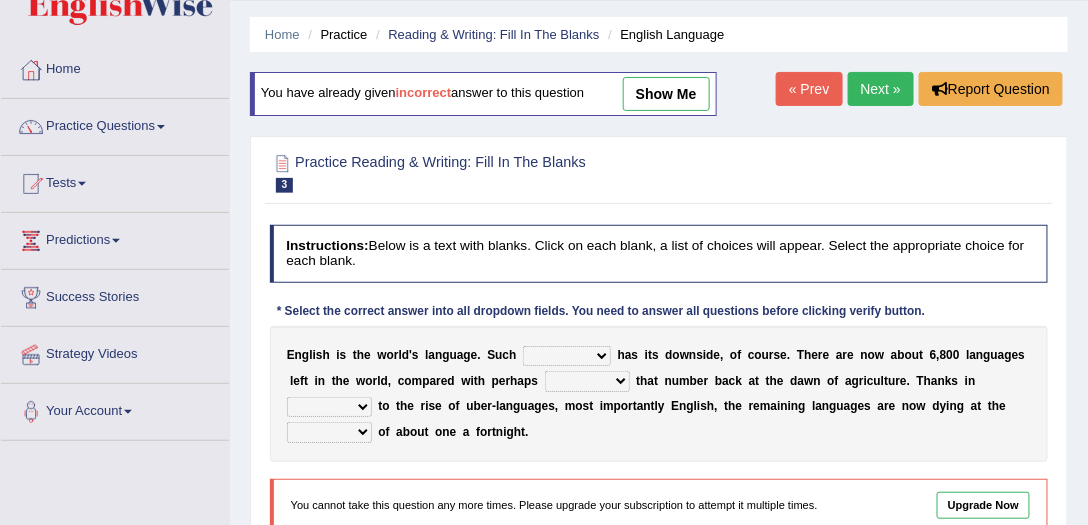 click on "show me" at bounding box center [666, 94] 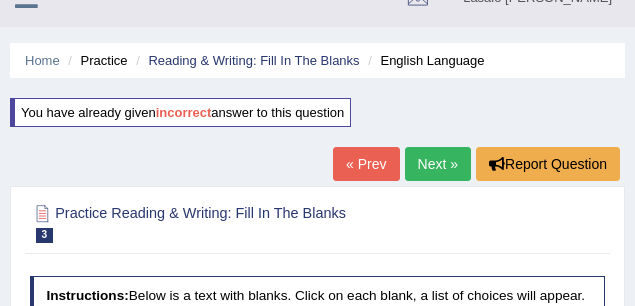 scroll, scrollTop: 0, scrollLeft: 0, axis: both 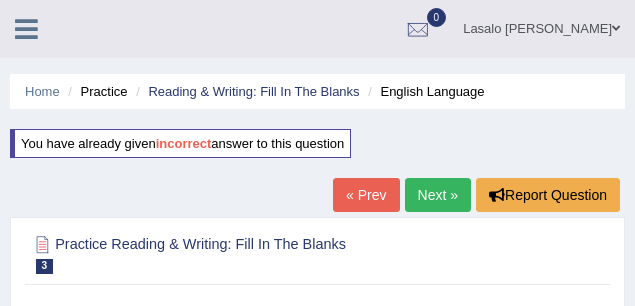 click on "Next »" at bounding box center (438, 195) 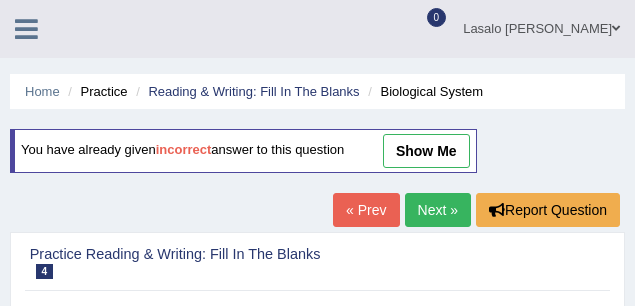 scroll, scrollTop: 0, scrollLeft: 0, axis: both 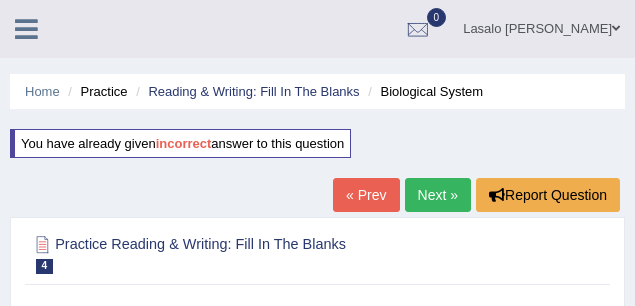 select on "extra" 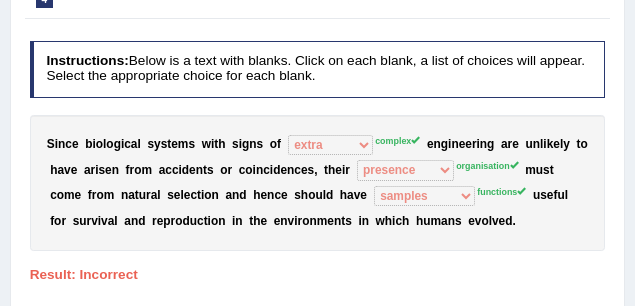 scroll, scrollTop: 133, scrollLeft: 0, axis: vertical 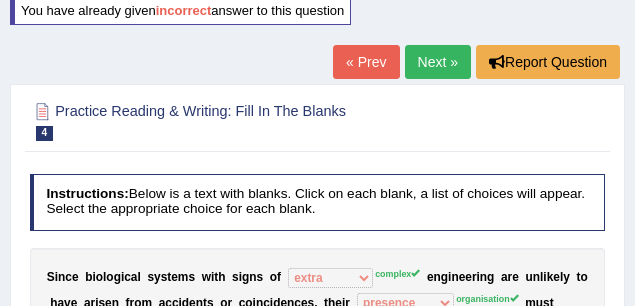 click on "Next »" at bounding box center (438, 62) 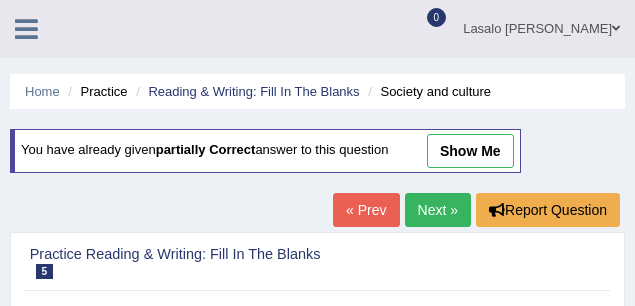 scroll, scrollTop: 0, scrollLeft: 0, axis: both 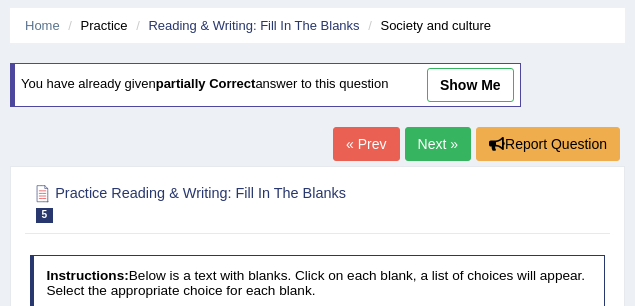 click on "show me" at bounding box center [470, 85] 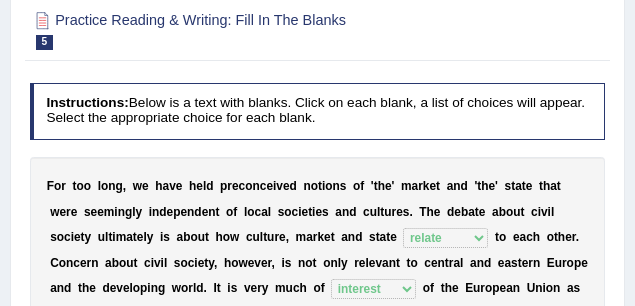 scroll, scrollTop: 133, scrollLeft: 0, axis: vertical 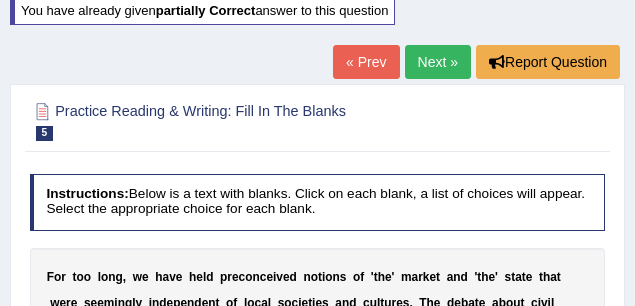 drag, startPoint x: 398, startPoint y: 49, endPoint x: 415, endPoint y: 60, distance: 20.248457 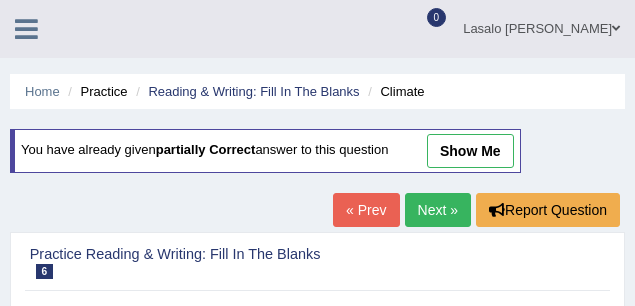 scroll, scrollTop: 0, scrollLeft: 0, axis: both 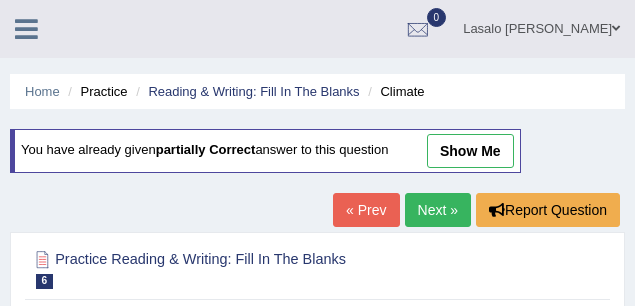click on "show me" at bounding box center (470, 151) 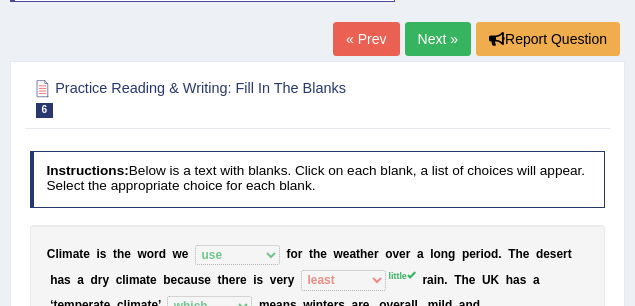 scroll, scrollTop: 100, scrollLeft: 0, axis: vertical 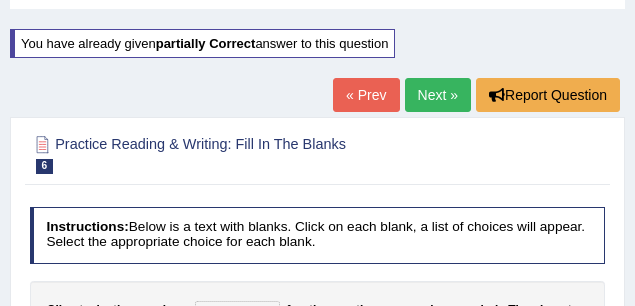 click on "Next »" at bounding box center [438, 95] 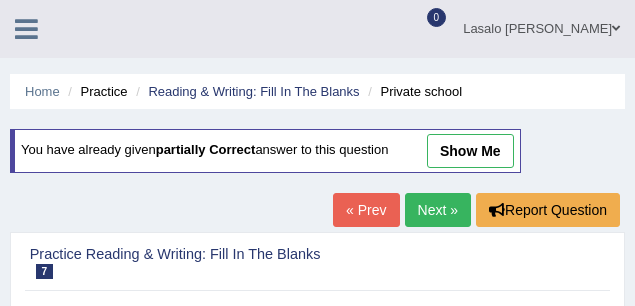 scroll, scrollTop: 86, scrollLeft: 0, axis: vertical 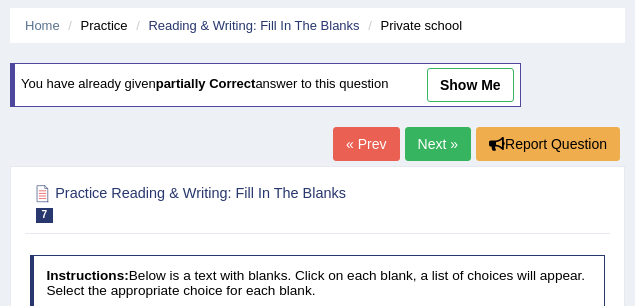 click on "show me" at bounding box center (470, 85) 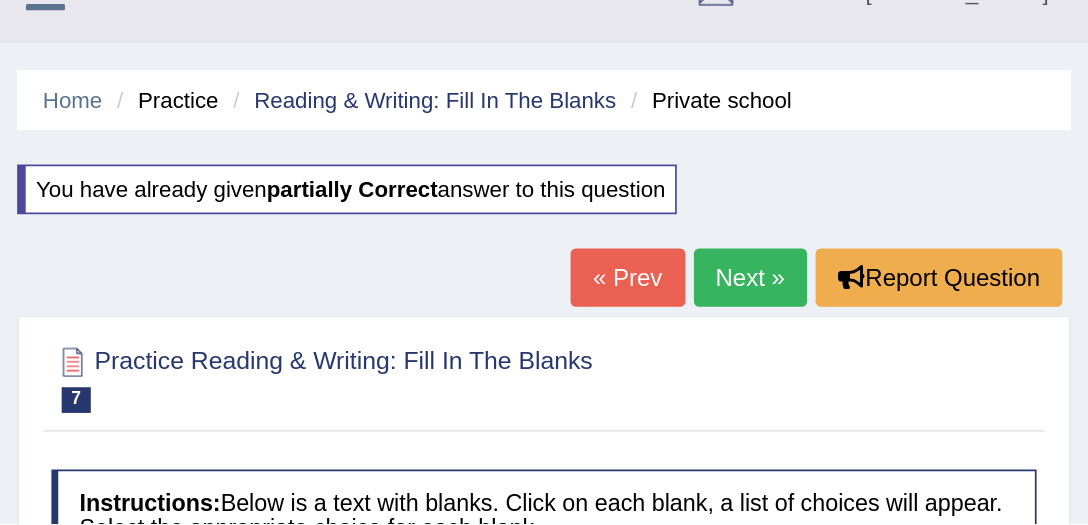 scroll, scrollTop: 0, scrollLeft: 0, axis: both 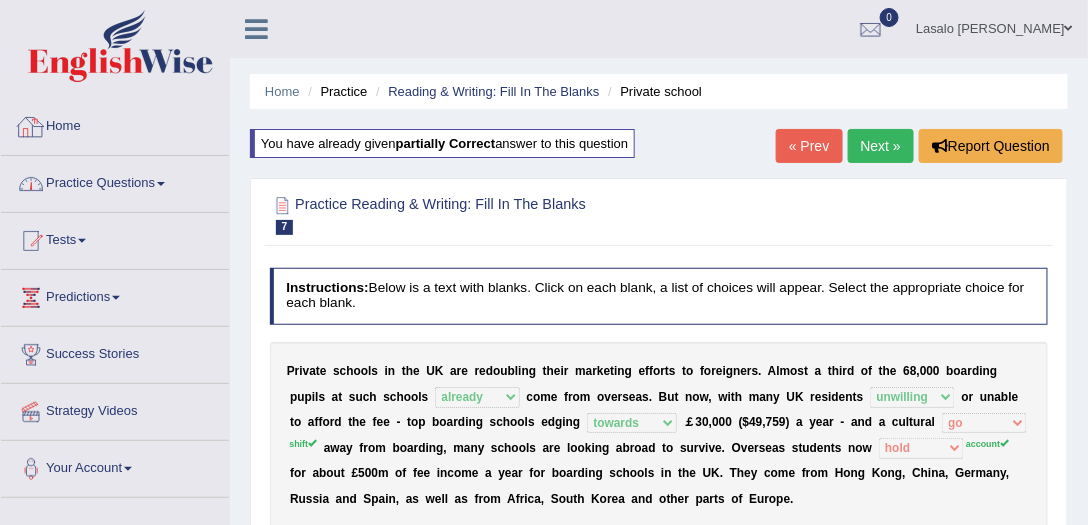 click on "Practice Questions" at bounding box center (115, 181) 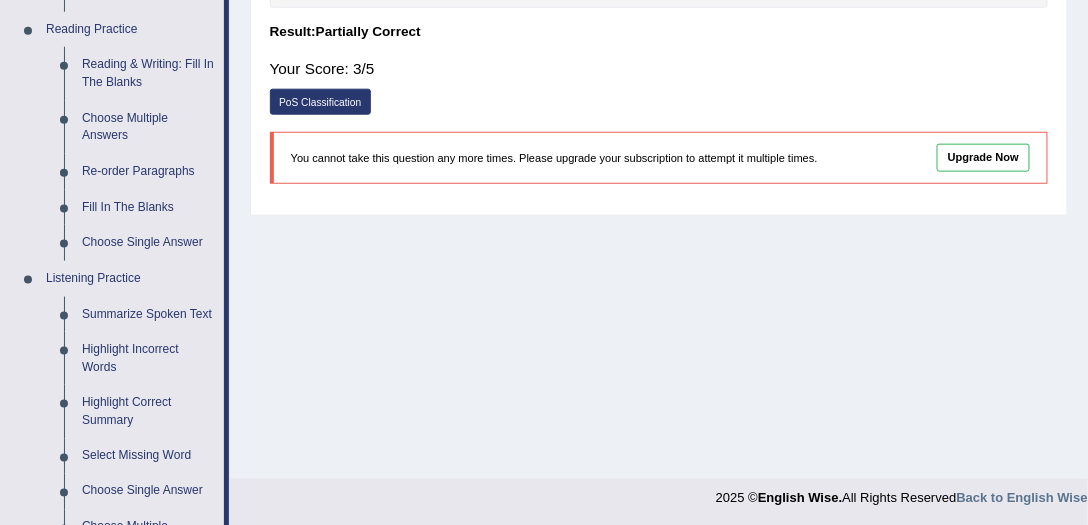 scroll, scrollTop: 571, scrollLeft: 0, axis: vertical 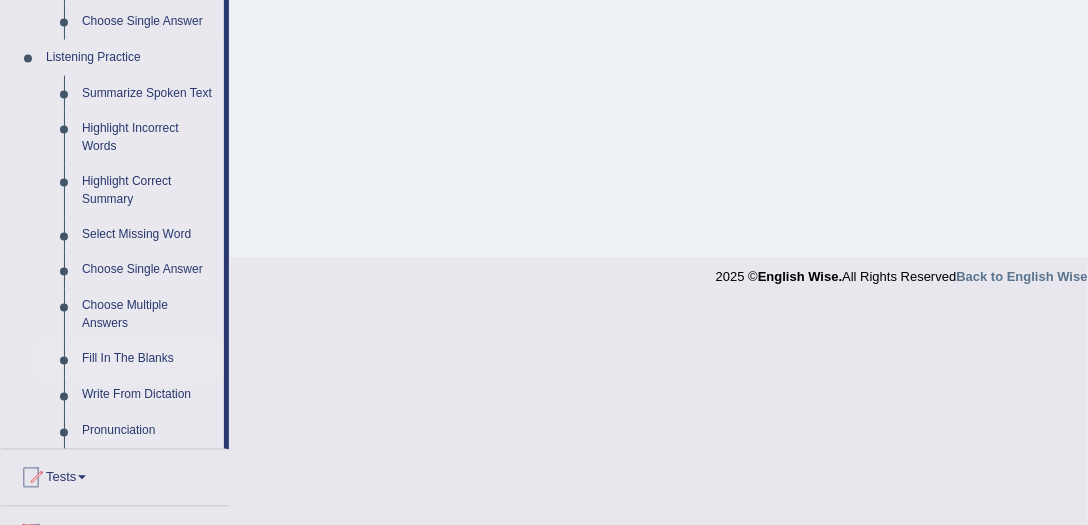 click on "Fill In The Blanks" at bounding box center (148, 360) 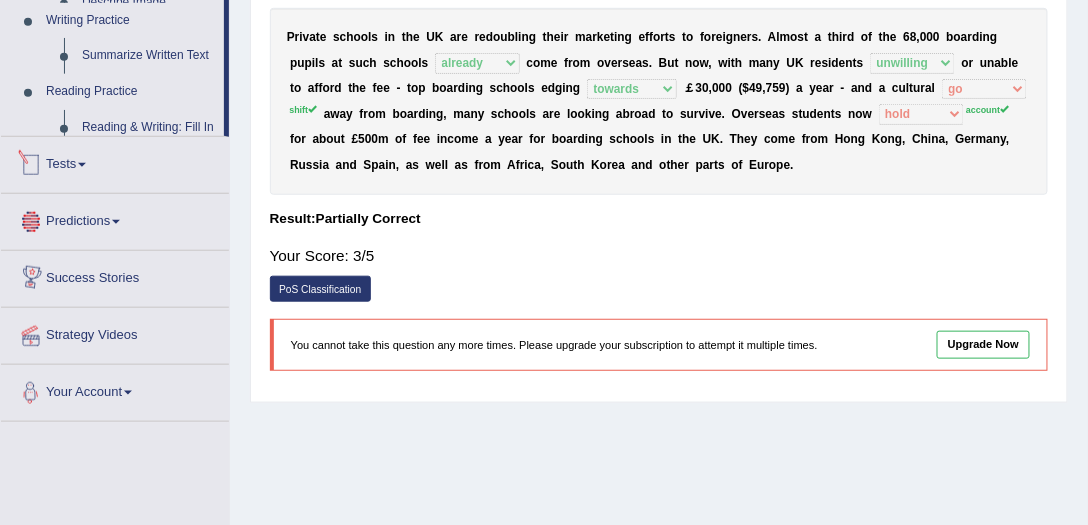 scroll, scrollTop: 525, scrollLeft: 0, axis: vertical 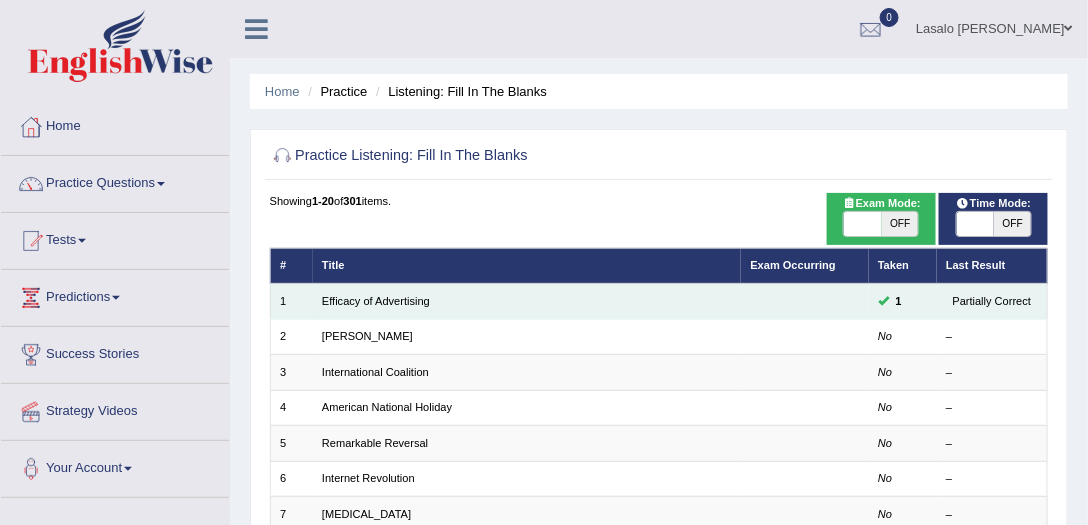 click on "Efficacy of Advertising" at bounding box center [527, 301] 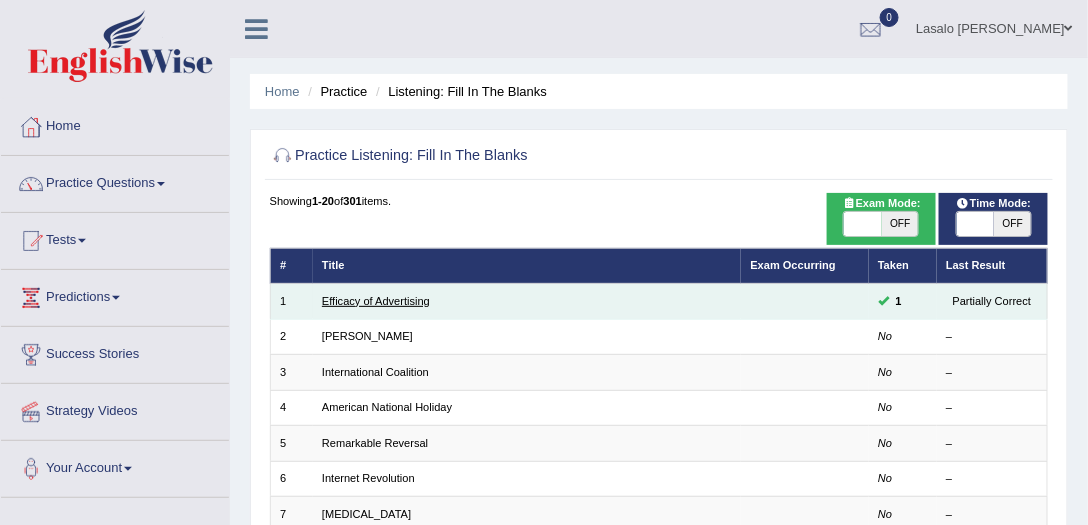 click on "Efficacy of Advertising" at bounding box center (376, 301) 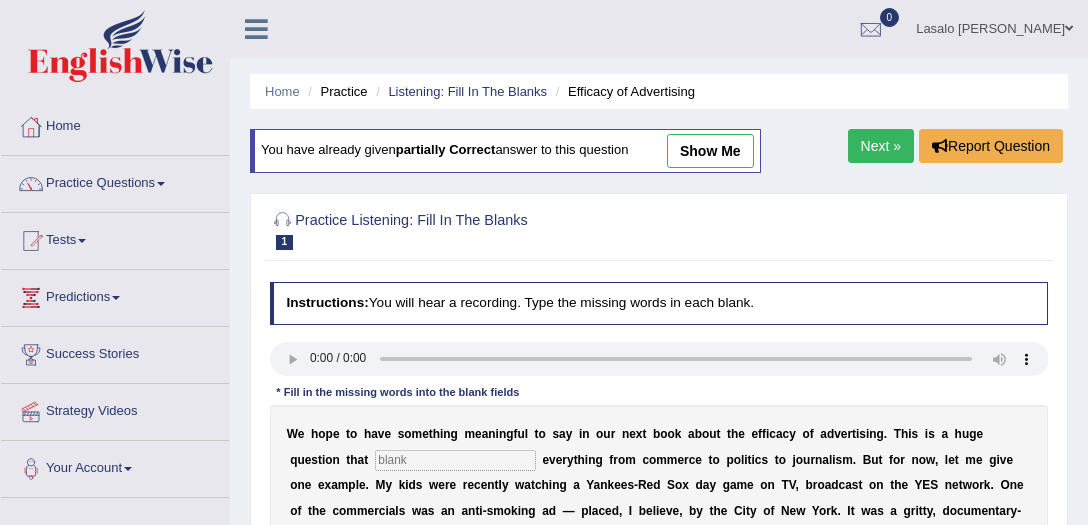 scroll, scrollTop: 0, scrollLeft: 0, axis: both 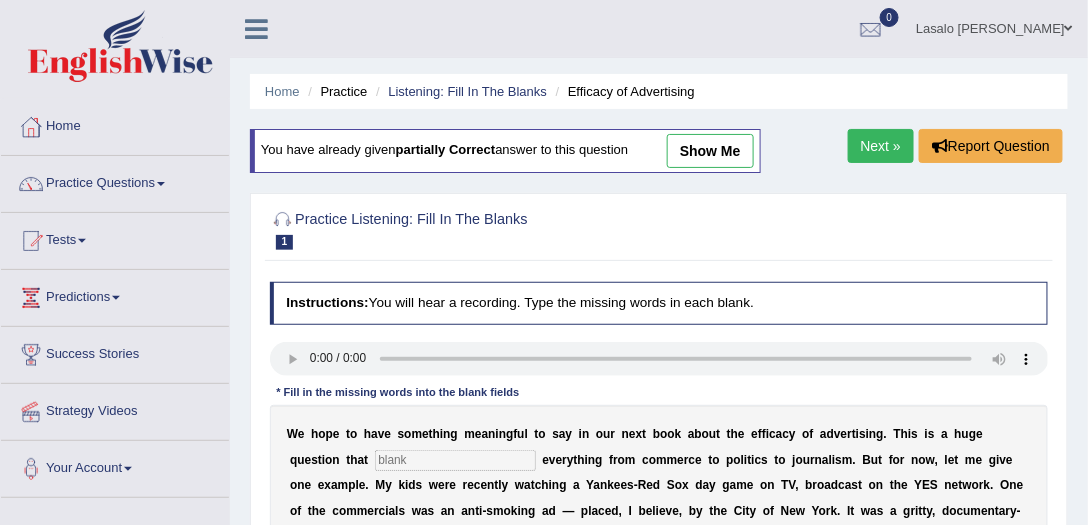 click on "show me" at bounding box center (710, 151) 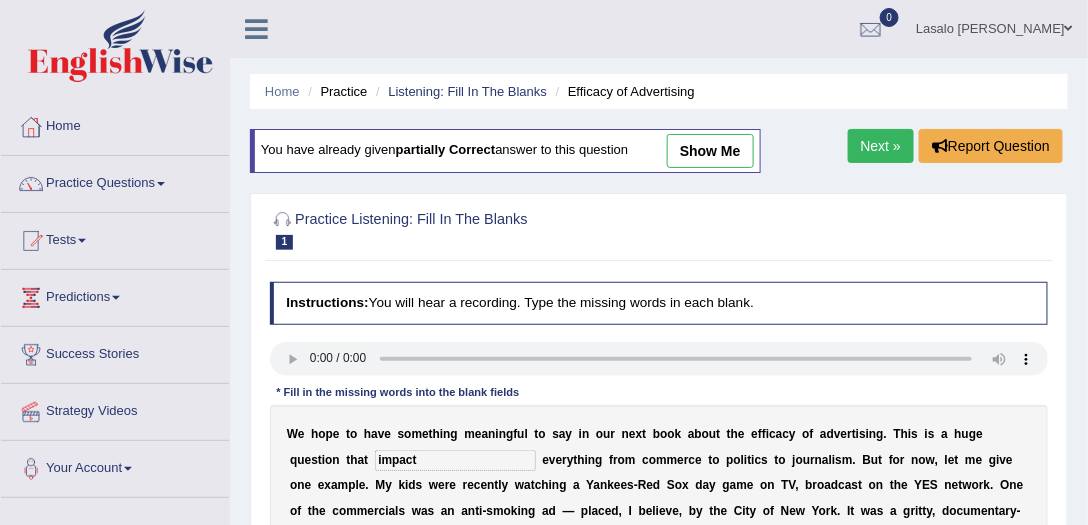 type on "feturing" 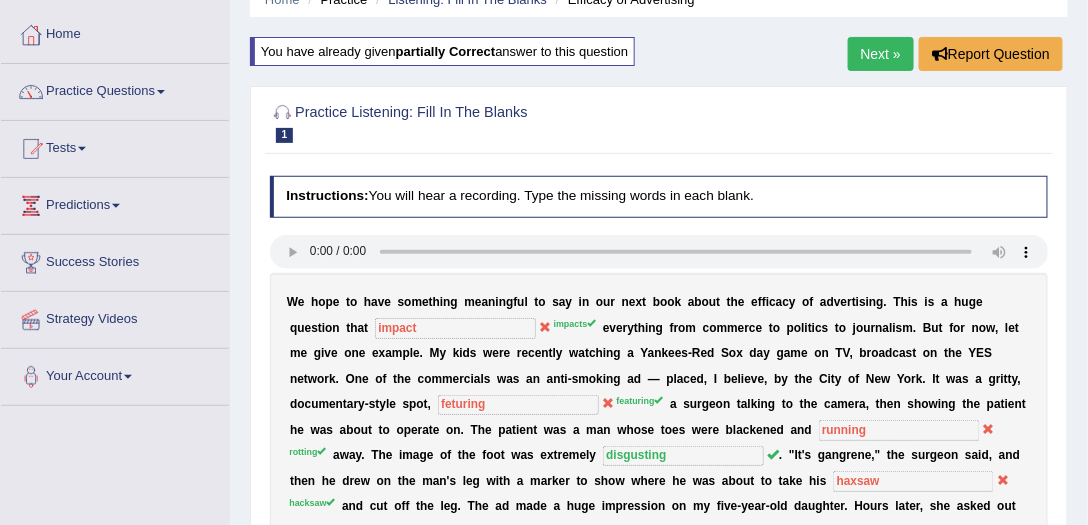 scroll, scrollTop: 0, scrollLeft: 0, axis: both 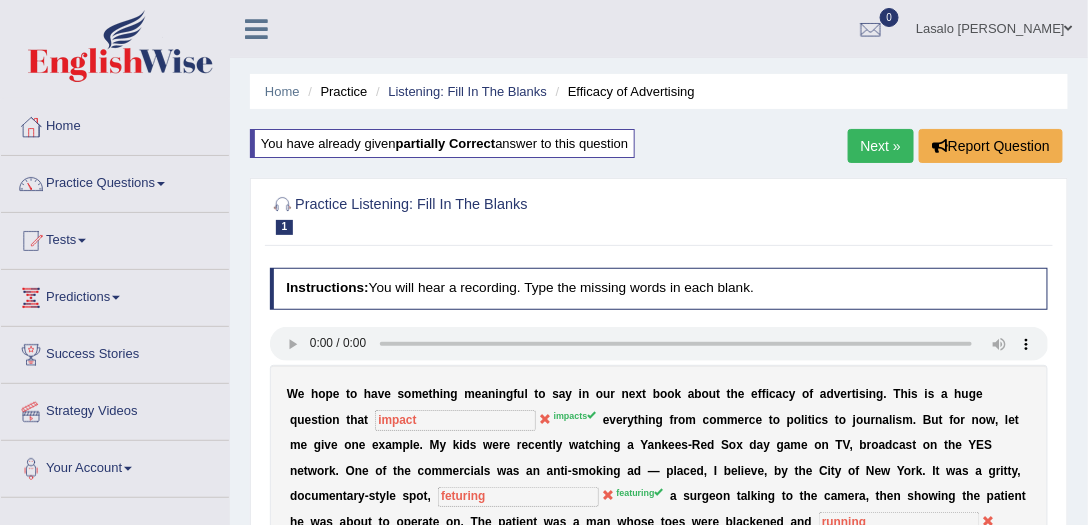 click on "Next »" at bounding box center (881, 146) 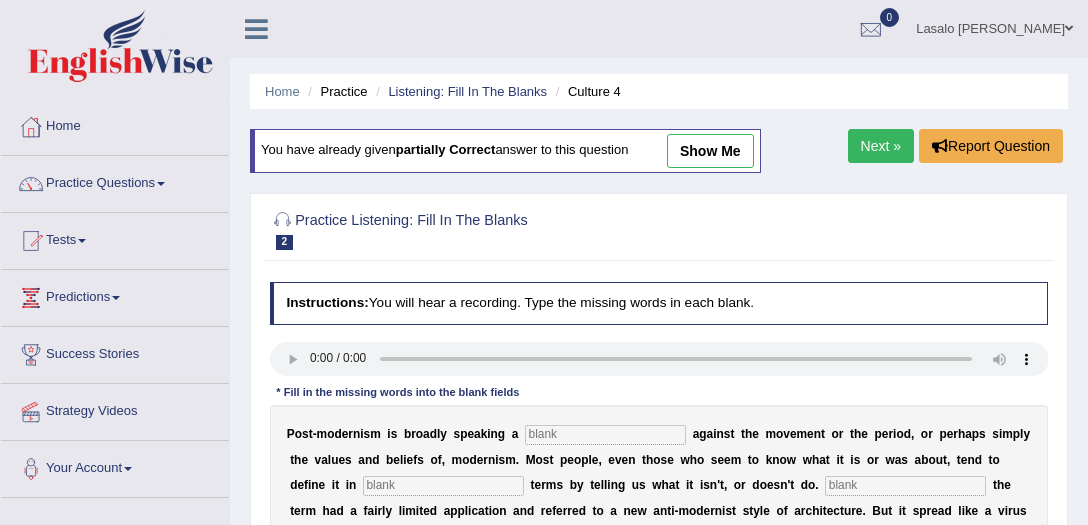 scroll, scrollTop: 0, scrollLeft: 0, axis: both 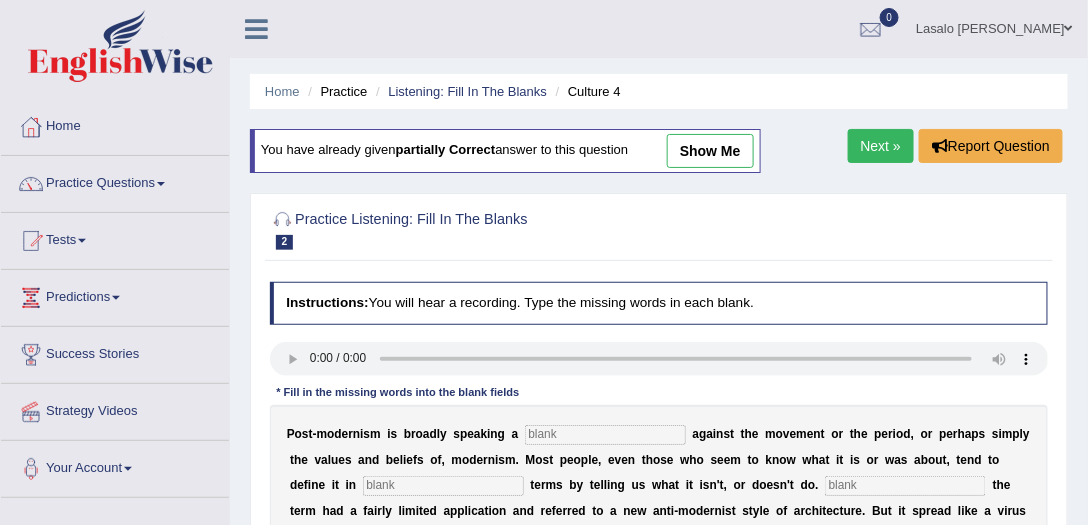 click on "show me" at bounding box center (710, 151) 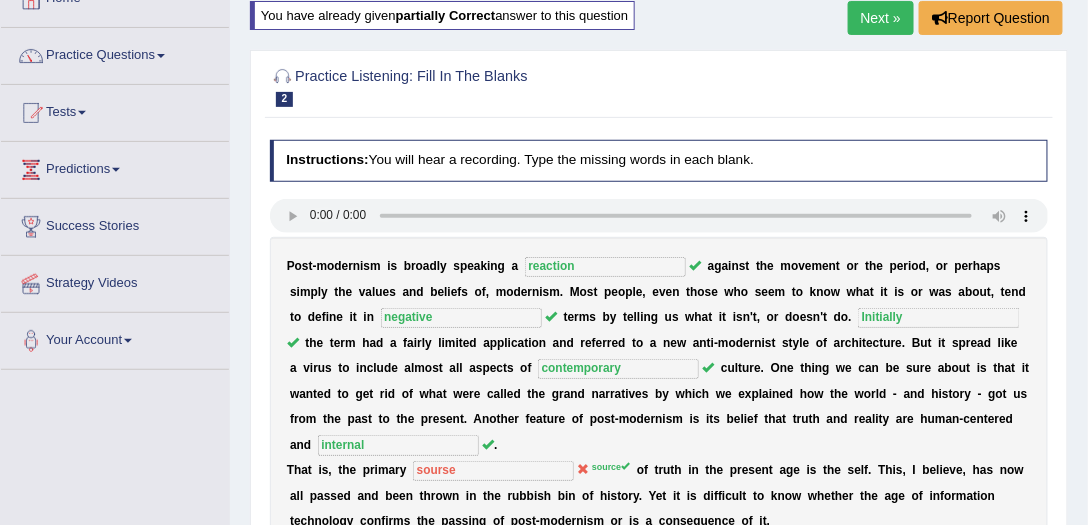 scroll, scrollTop: 57, scrollLeft: 0, axis: vertical 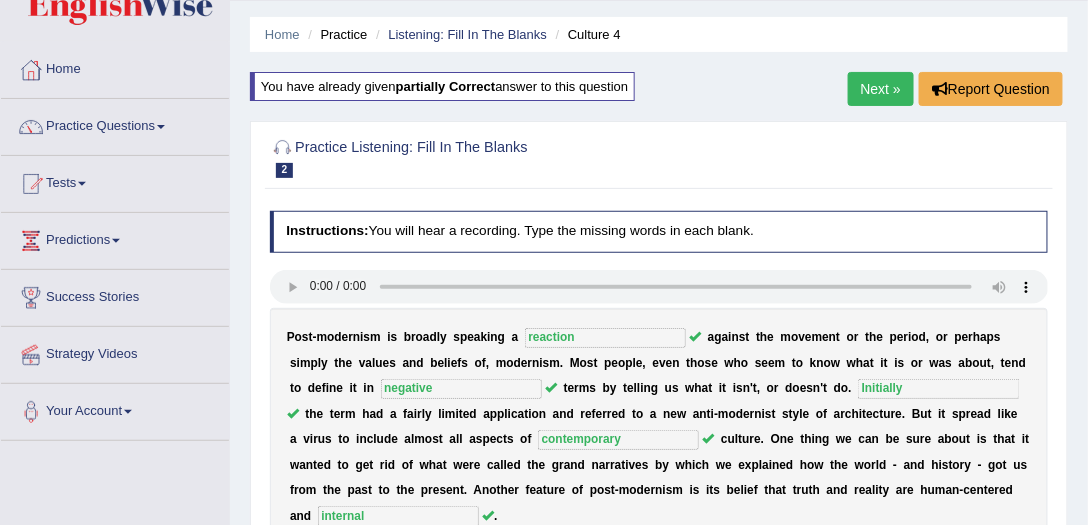 click on "Next »  Report Question" at bounding box center (958, 91) 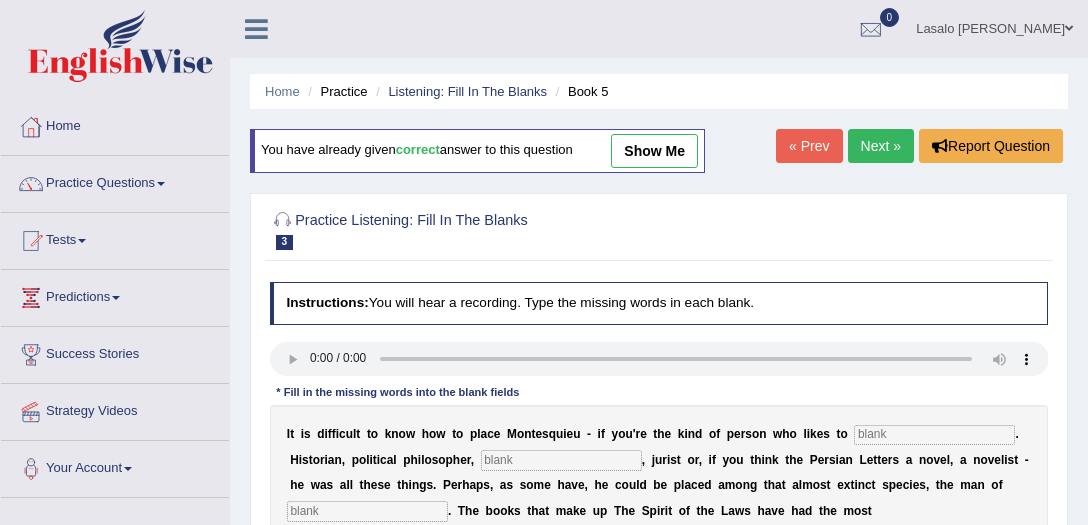scroll, scrollTop: 0, scrollLeft: 0, axis: both 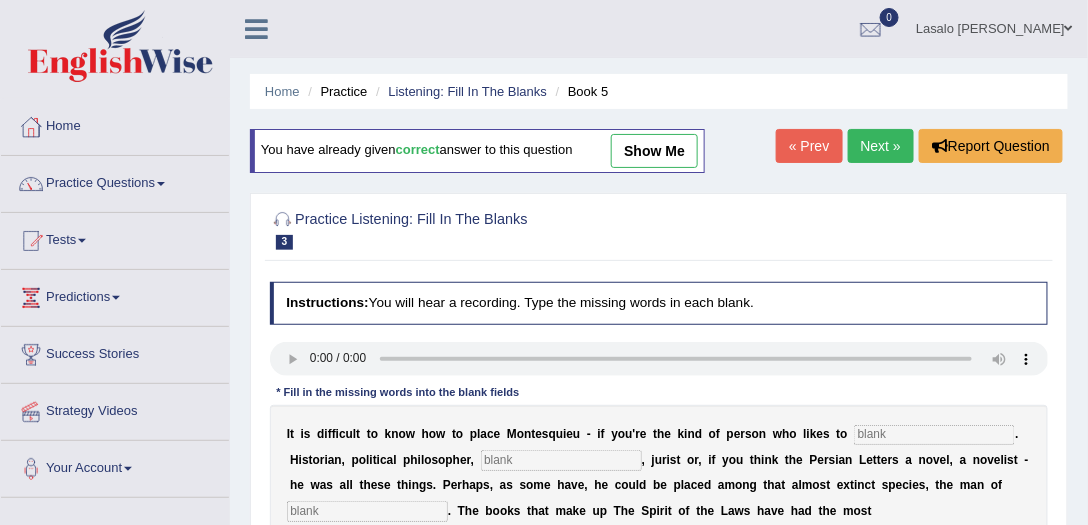 click on "show me" at bounding box center [654, 151] 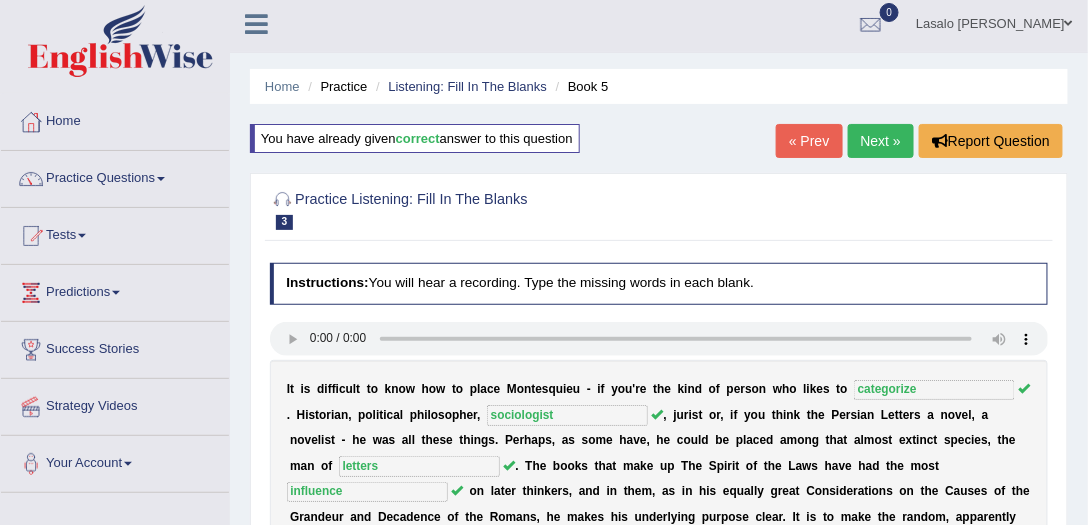 scroll, scrollTop: 0, scrollLeft: 0, axis: both 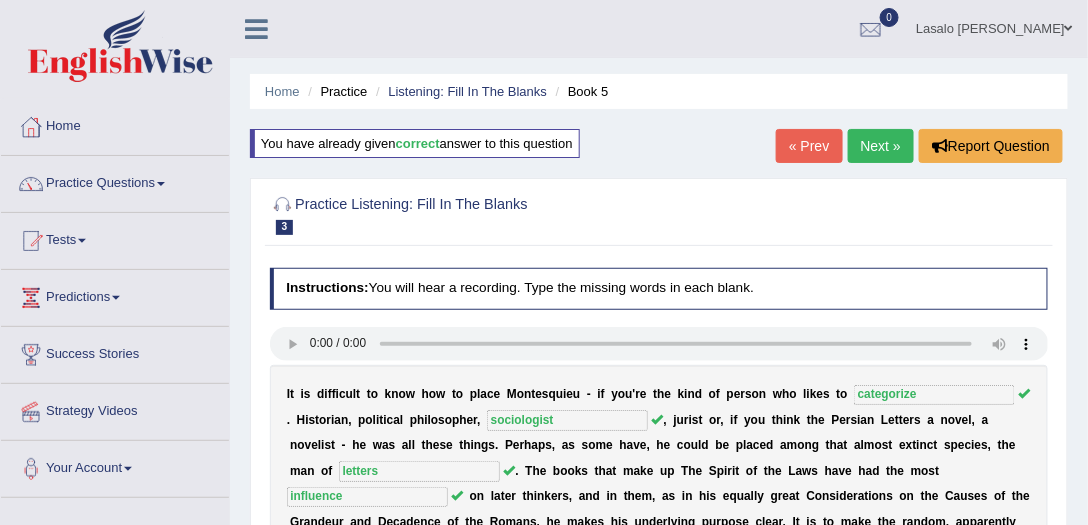 click on "Next »" at bounding box center [881, 146] 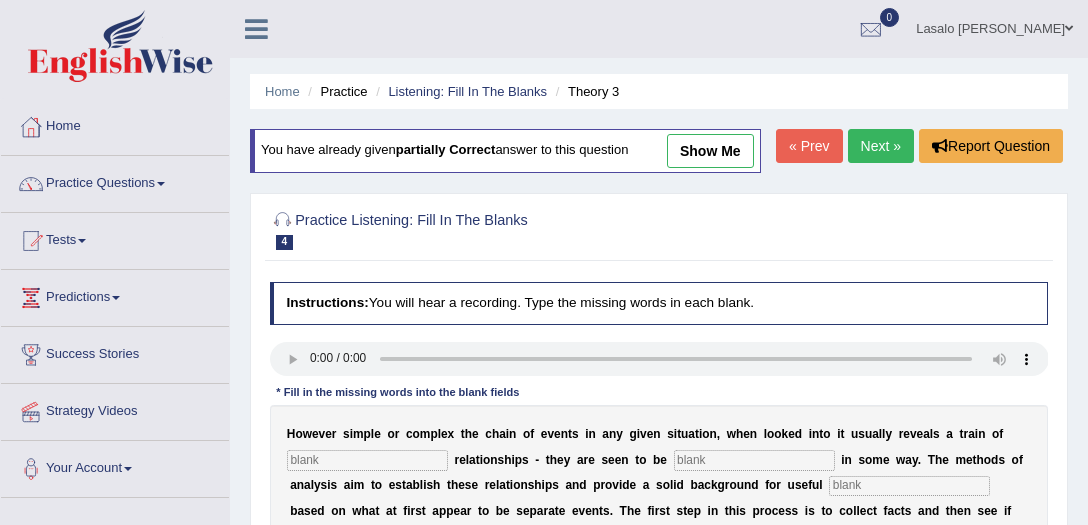 scroll, scrollTop: 0, scrollLeft: 0, axis: both 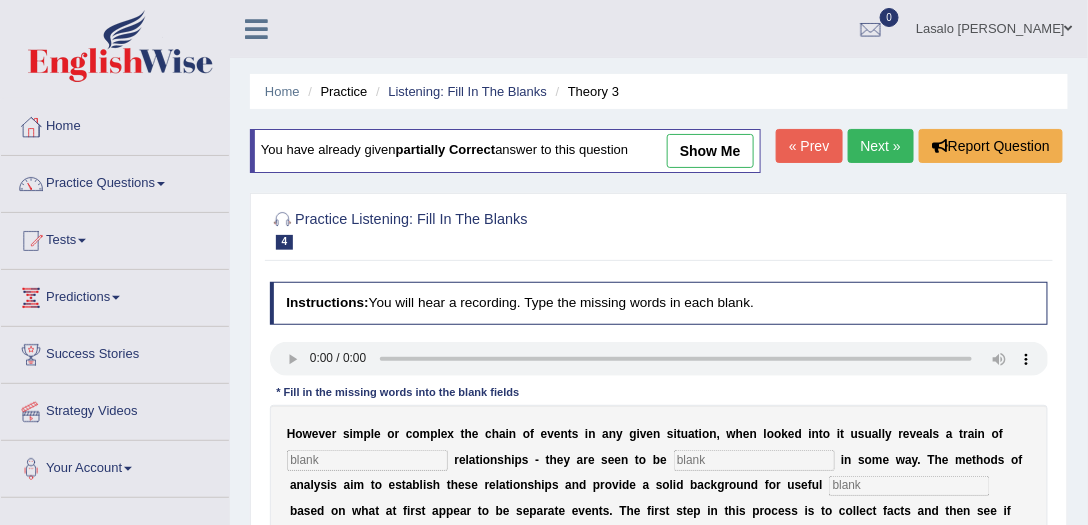 click on "show me" at bounding box center [710, 151] 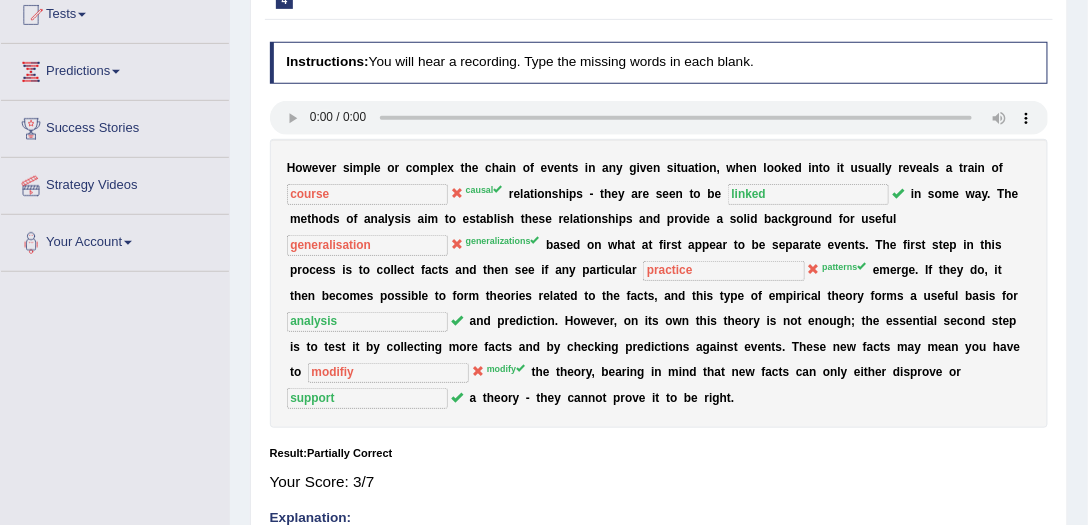 scroll, scrollTop: 228, scrollLeft: 0, axis: vertical 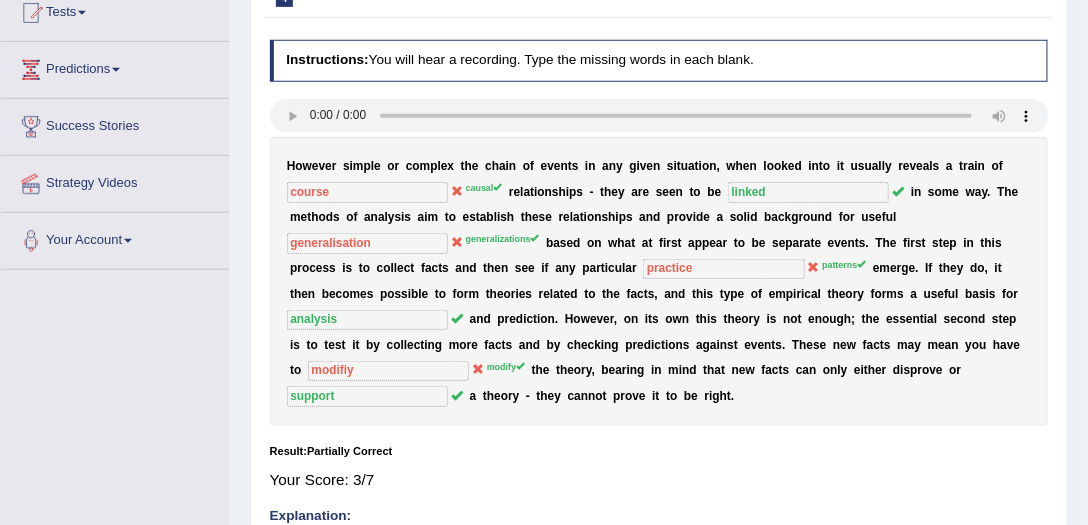 click on "Your Score: 3/7" at bounding box center [659, 480] 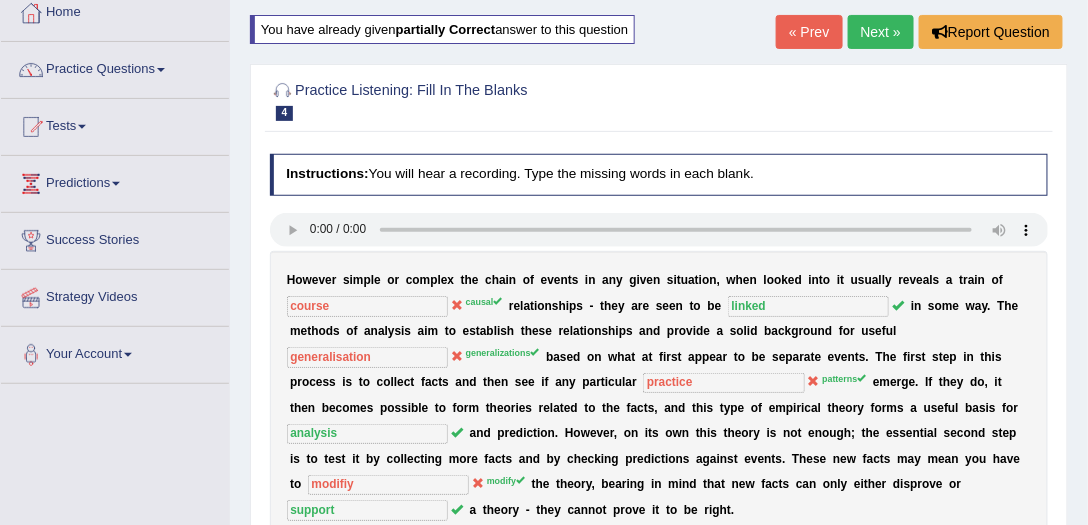 scroll, scrollTop: 0, scrollLeft: 0, axis: both 